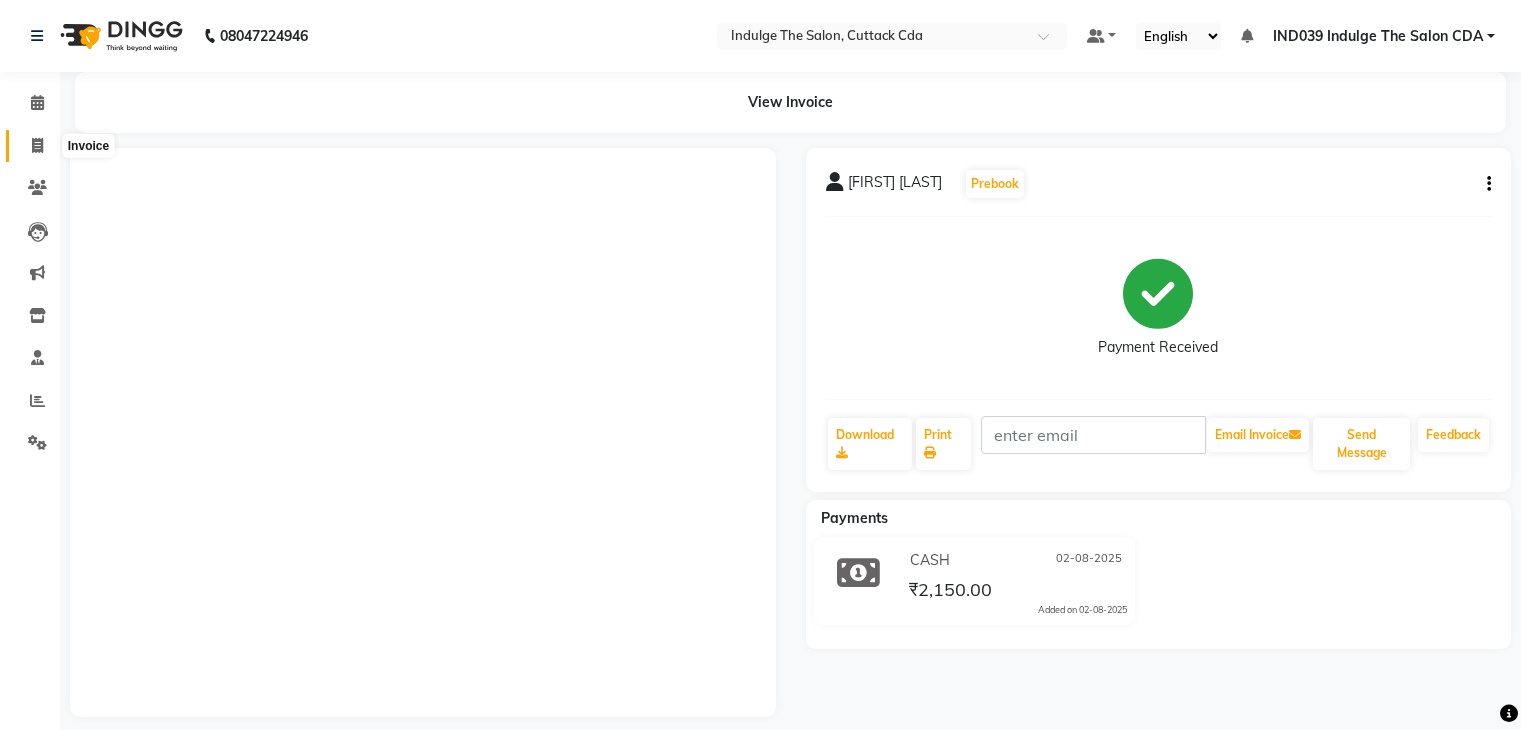 scroll, scrollTop: 0, scrollLeft: 0, axis: both 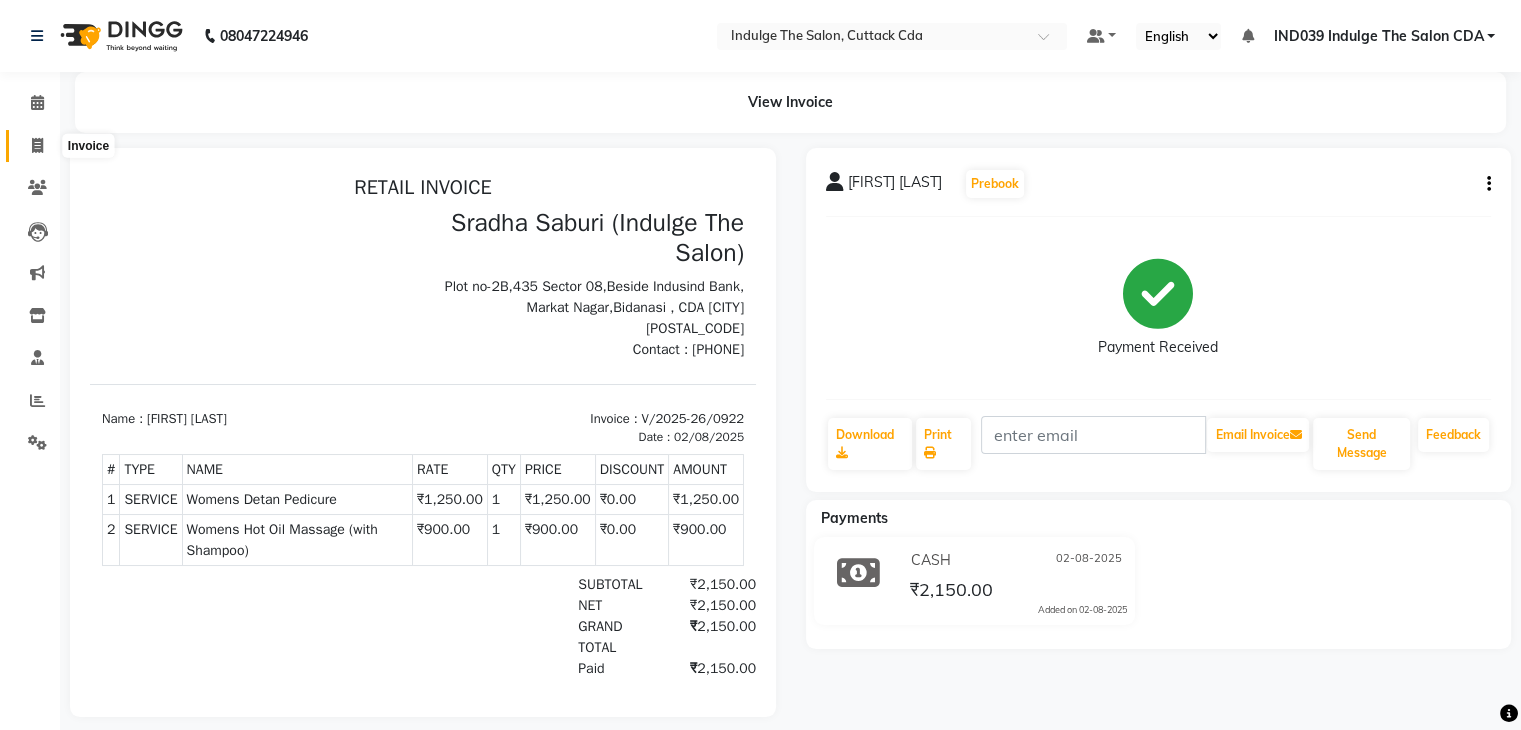 click 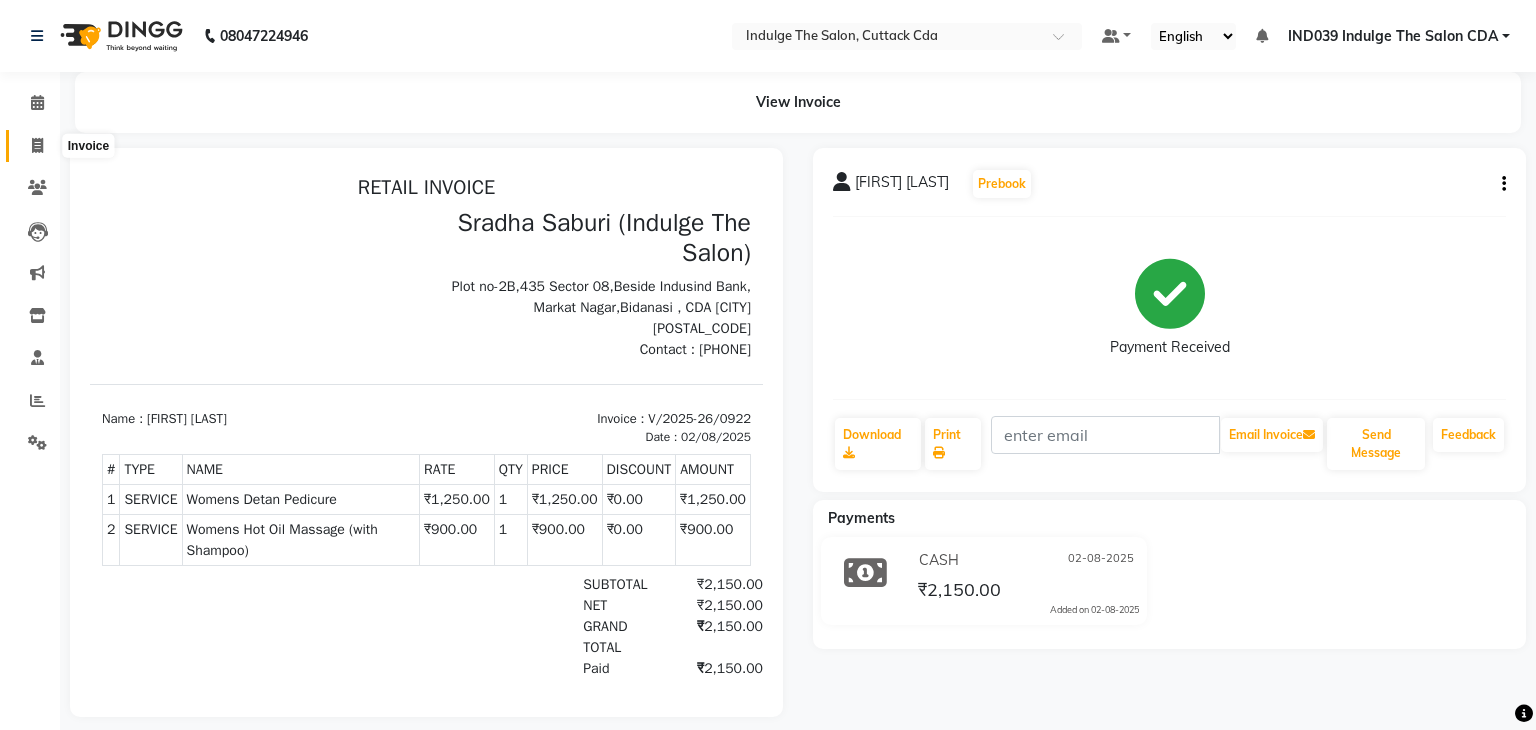 select on "service" 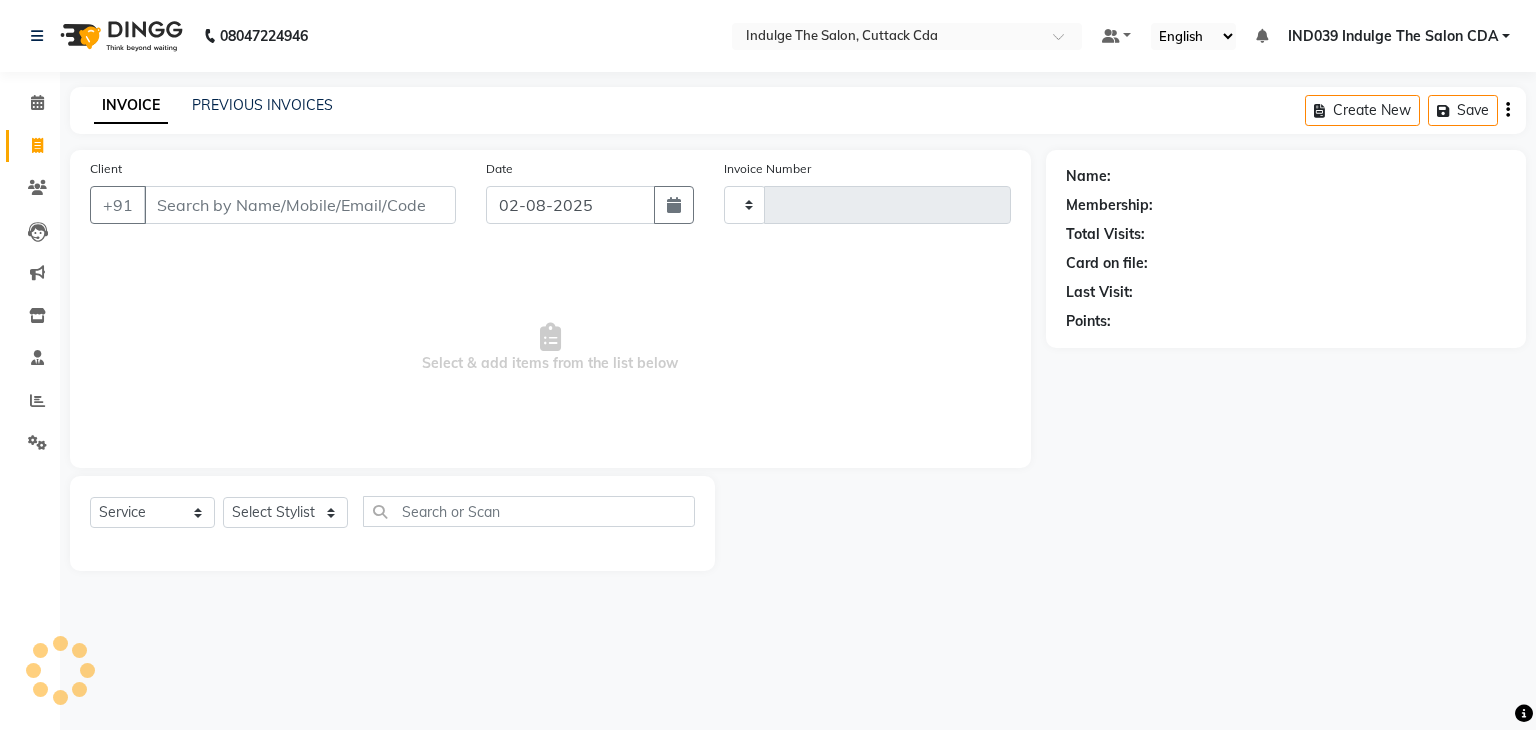type on "0923" 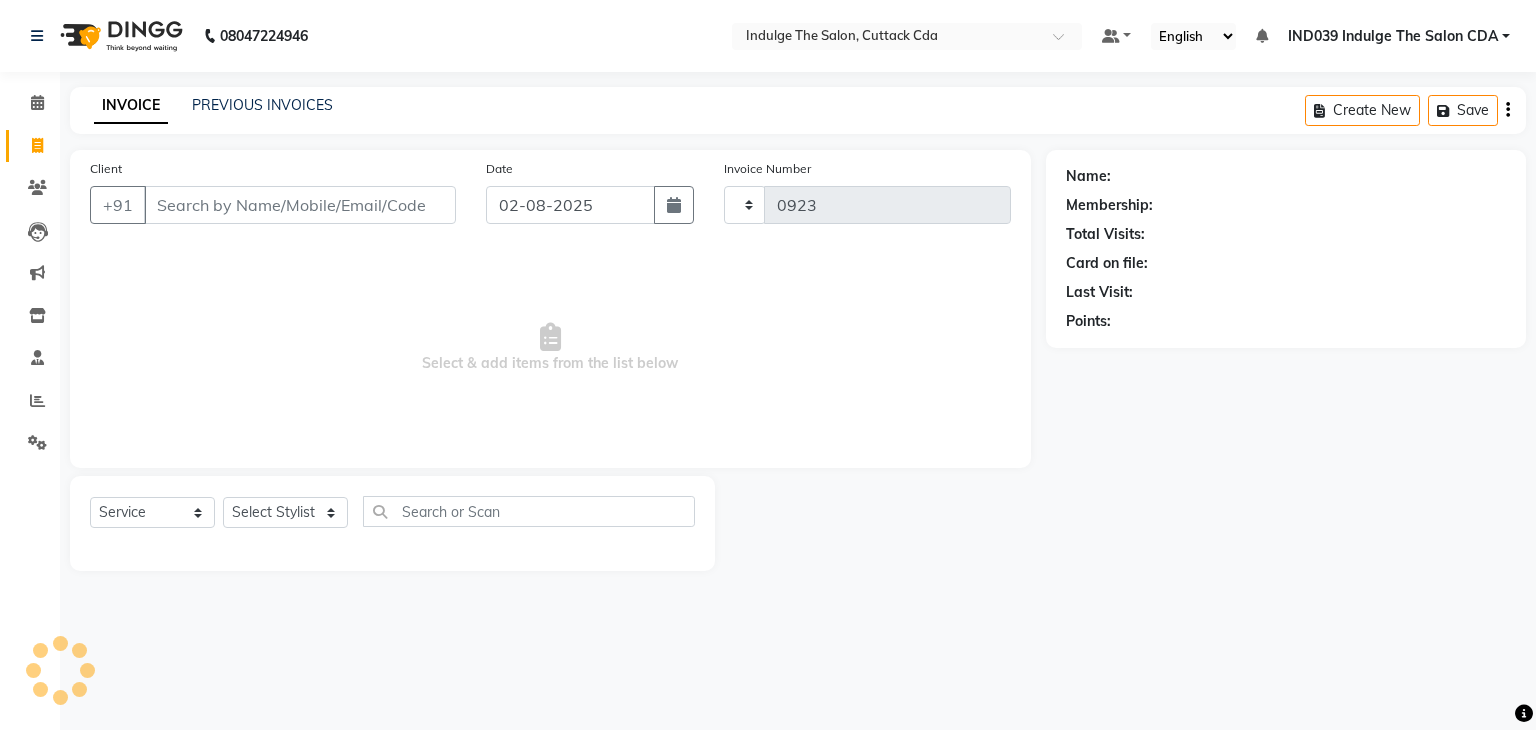 select on "7297" 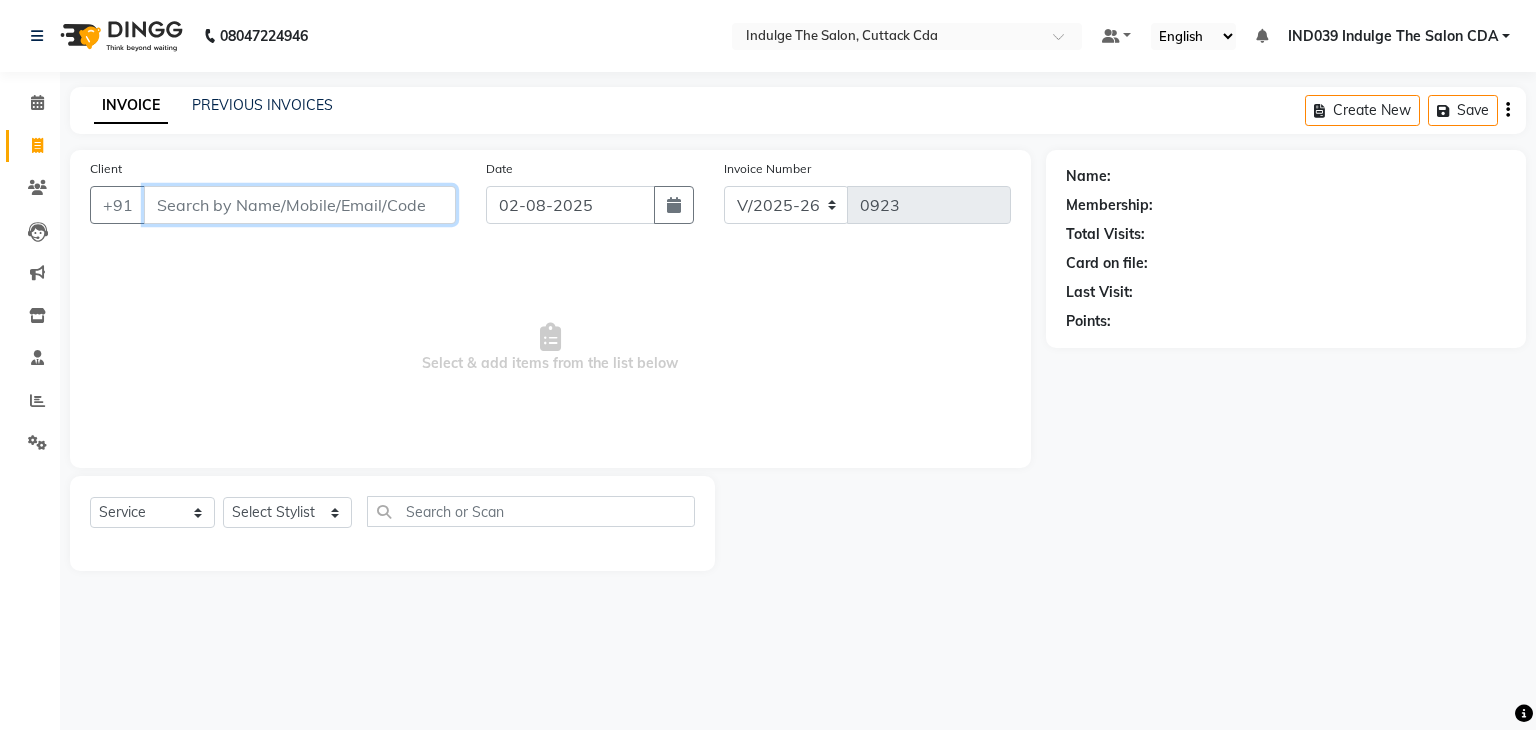 click on "Client" at bounding box center [300, 205] 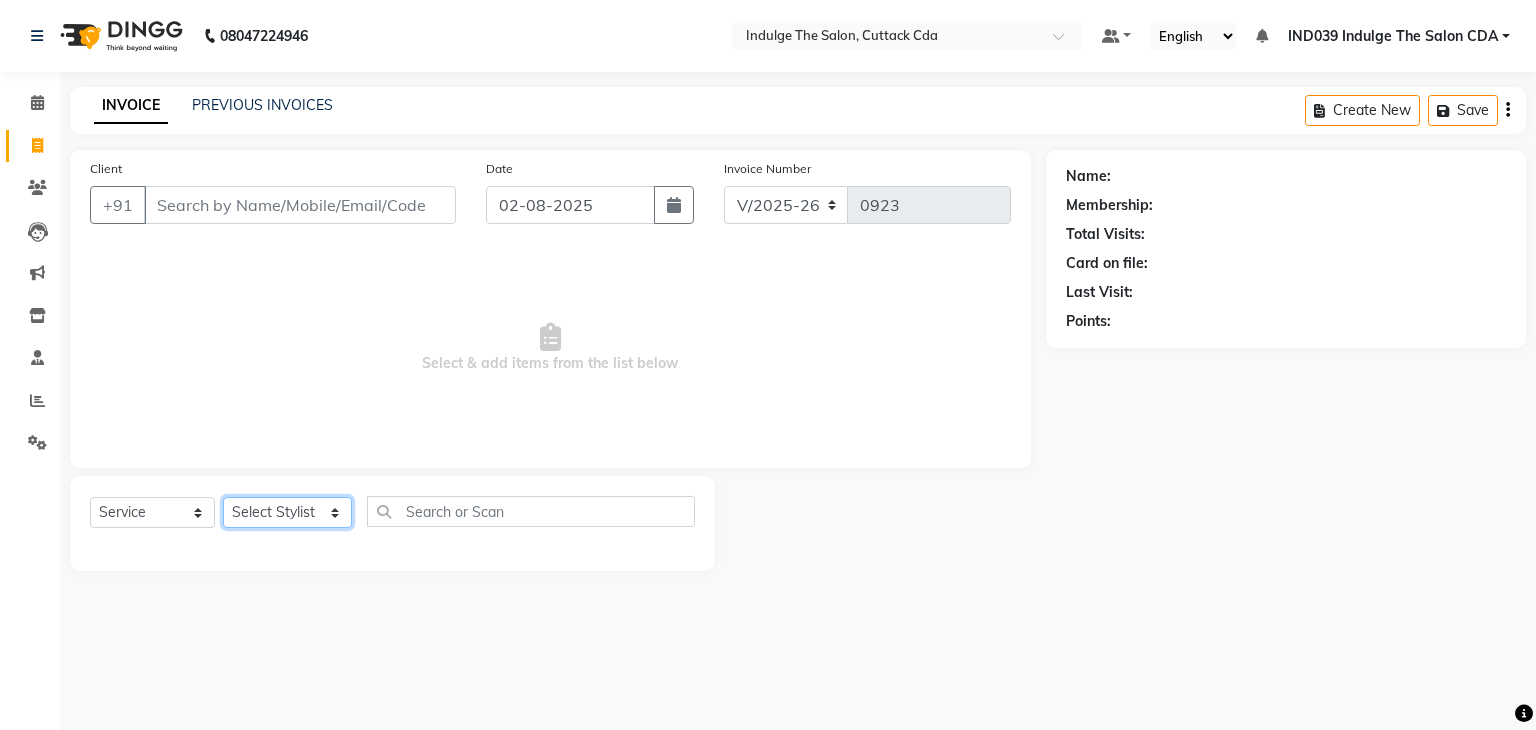 click on "Select Stylist [FIRST] [LAST]( Therapist ) [LAST] [LAST] Ind039 Indulge The Salon CDA [FIRST] [LAST] [FIRST] [LAST] [FIRST] [LAST]  [FIRST] [LAST]  [FIRST] [LAST]" 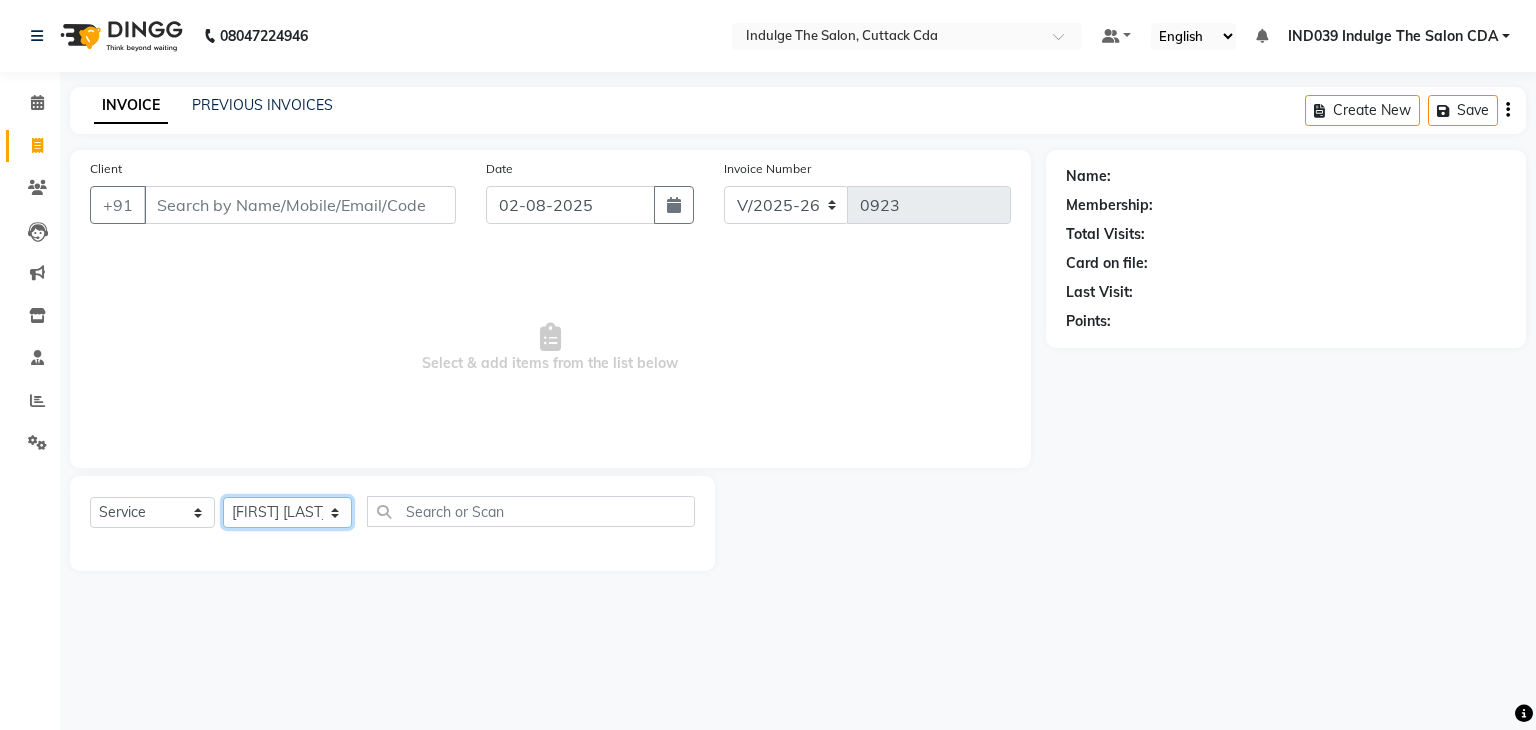 click on "Select Stylist [FIRST] [LAST]( Therapist ) [LAST] [LAST] Ind039 Indulge The Salon CDA [FIRST] [LAST] [FIRST] [LAST] [FIRST] [LAST]  [FIRST] [LAST]  [FIRST] [LAST]" 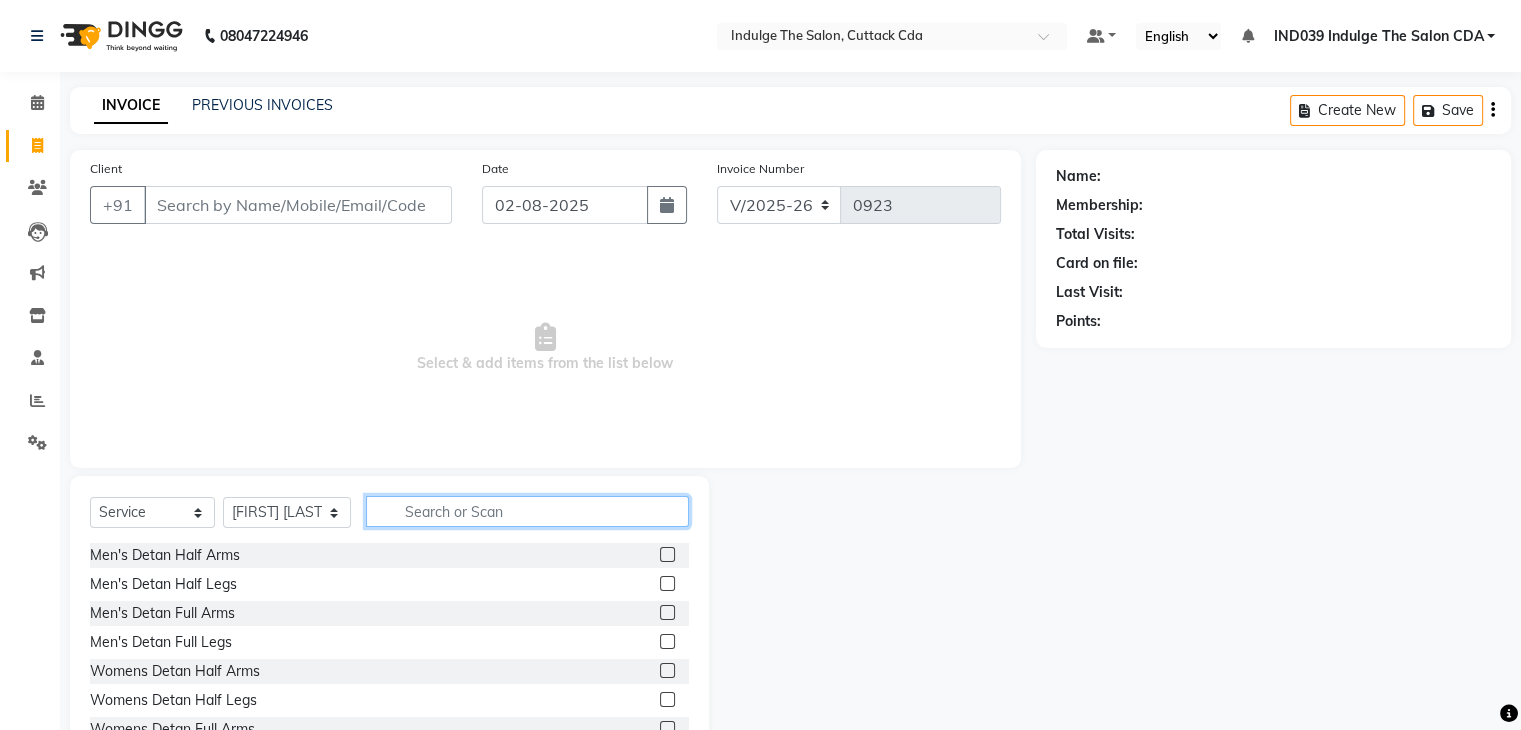 click 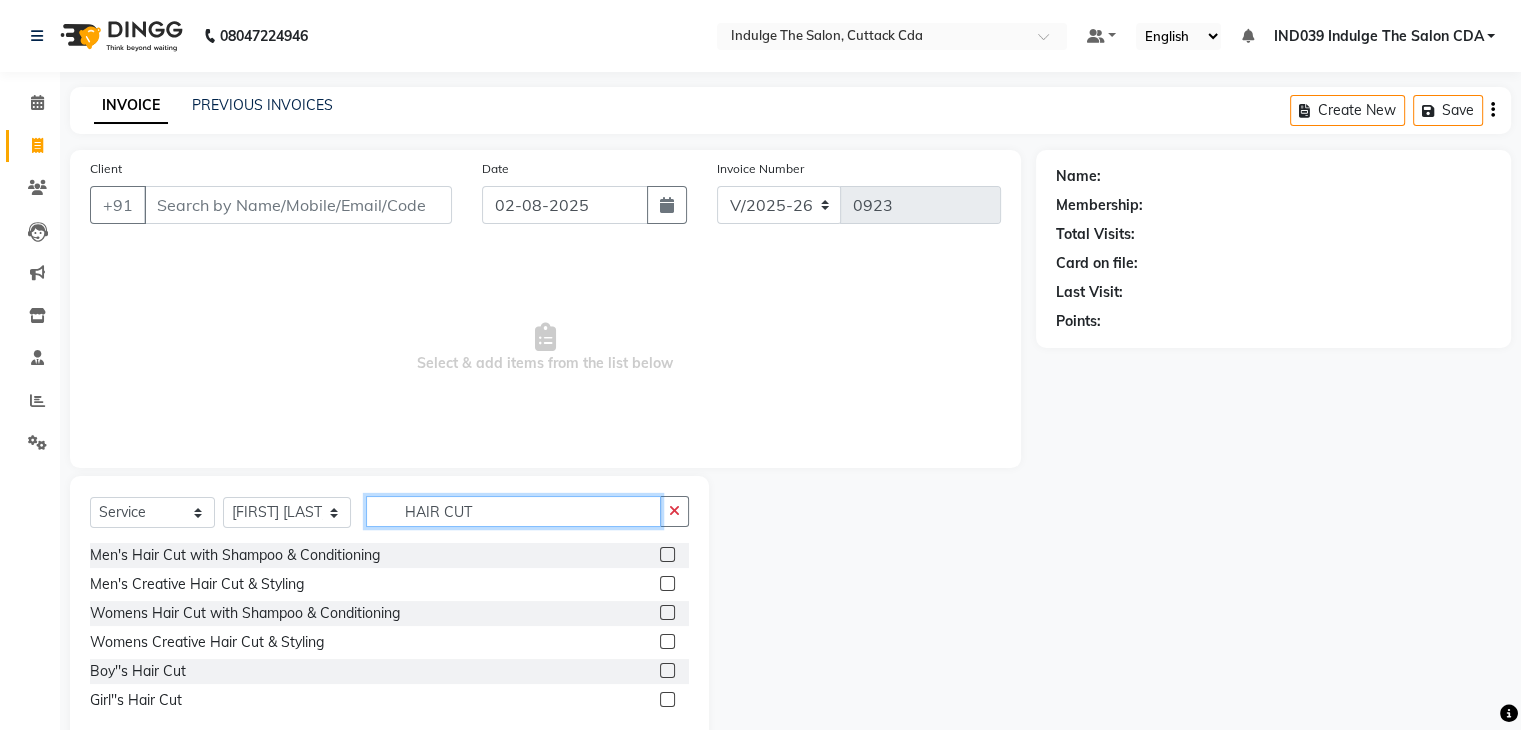 type on "HAIR CUT" 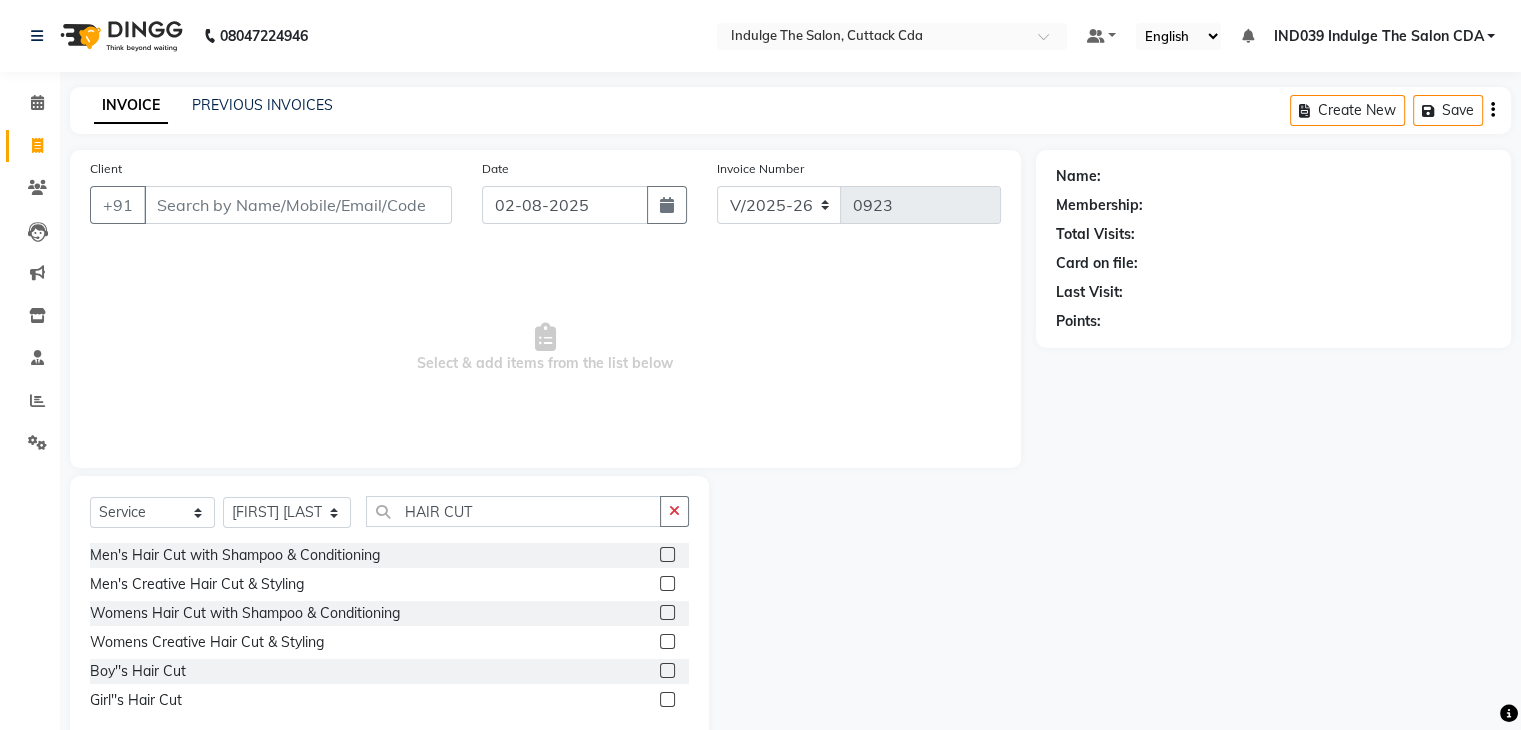 click 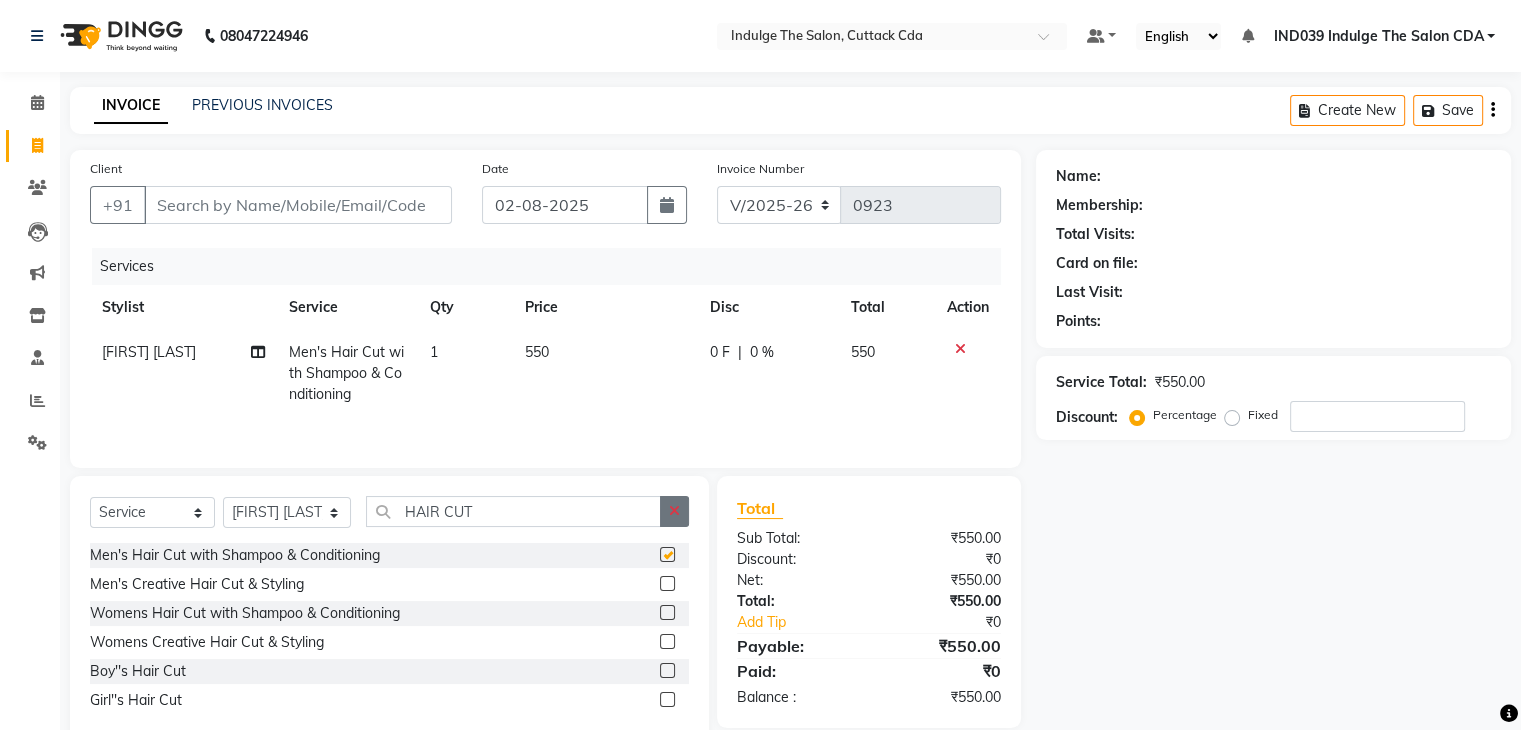 checkbox on "false" 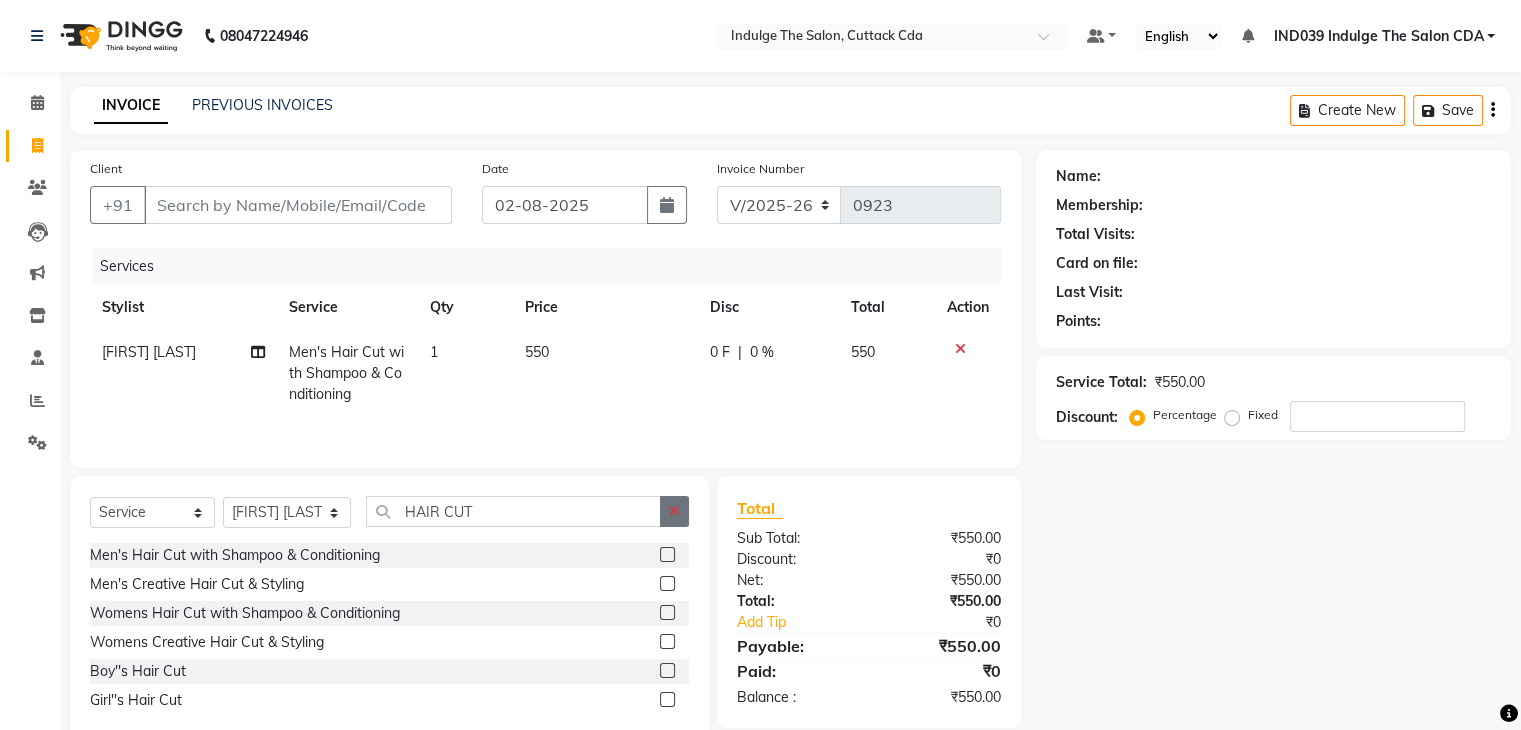 click 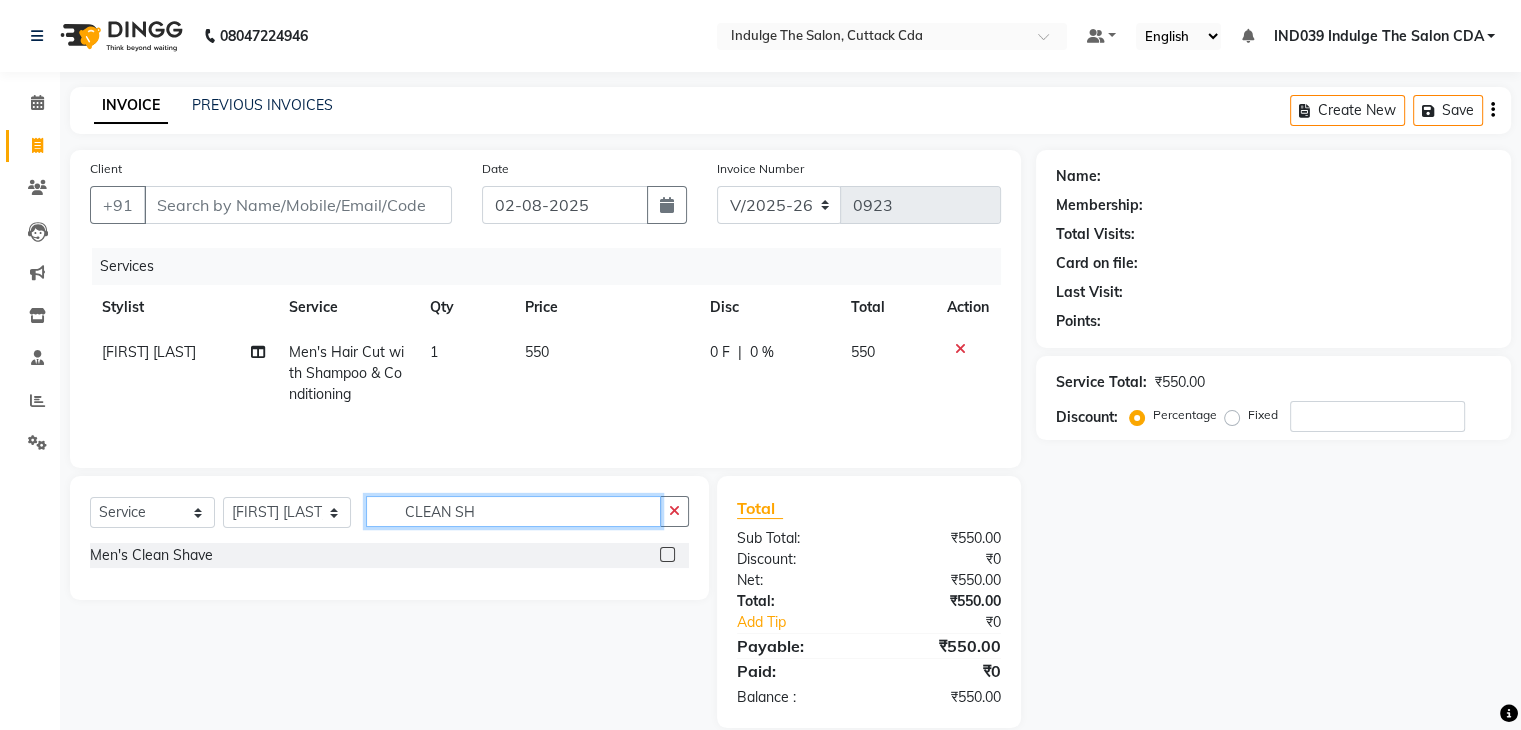 type on "CLEAN SH" 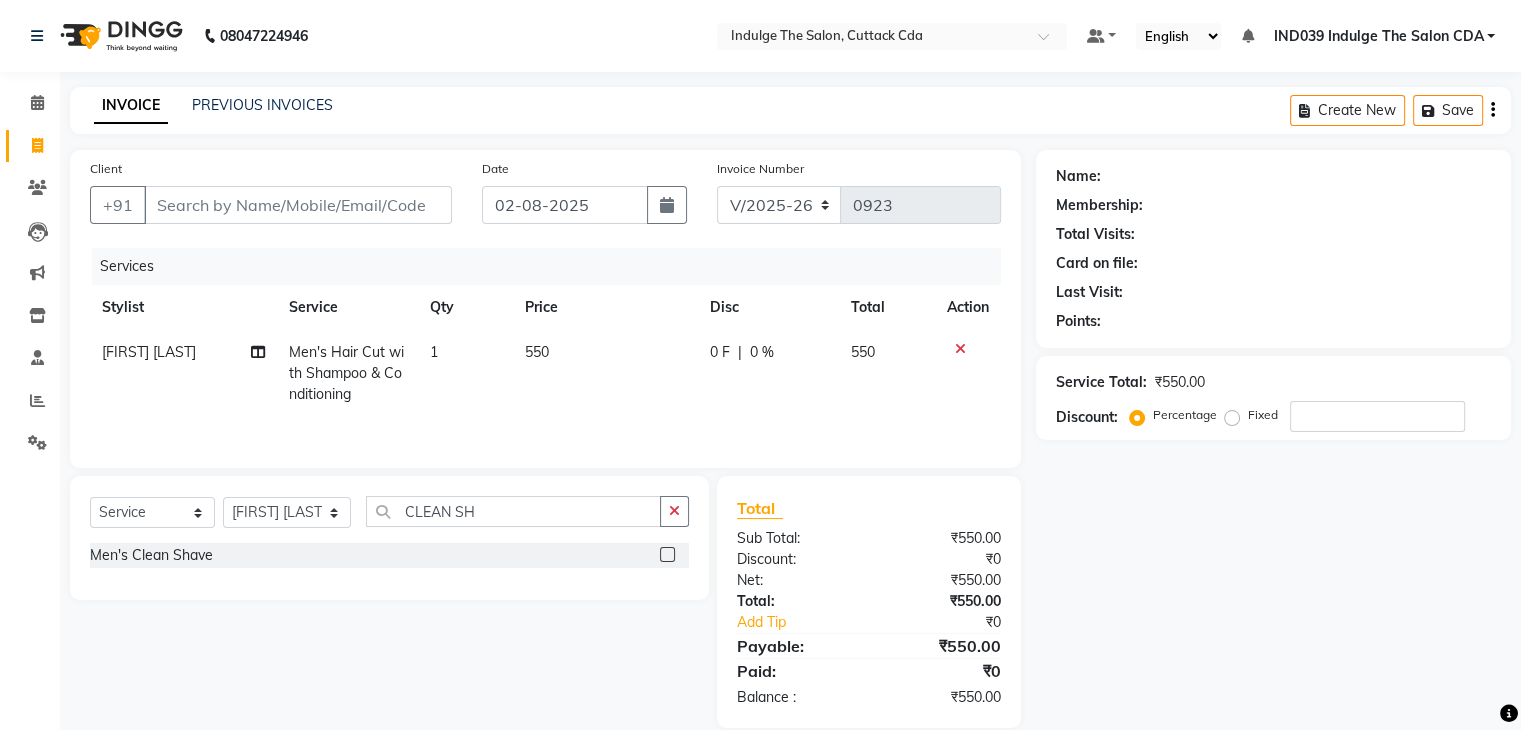 click 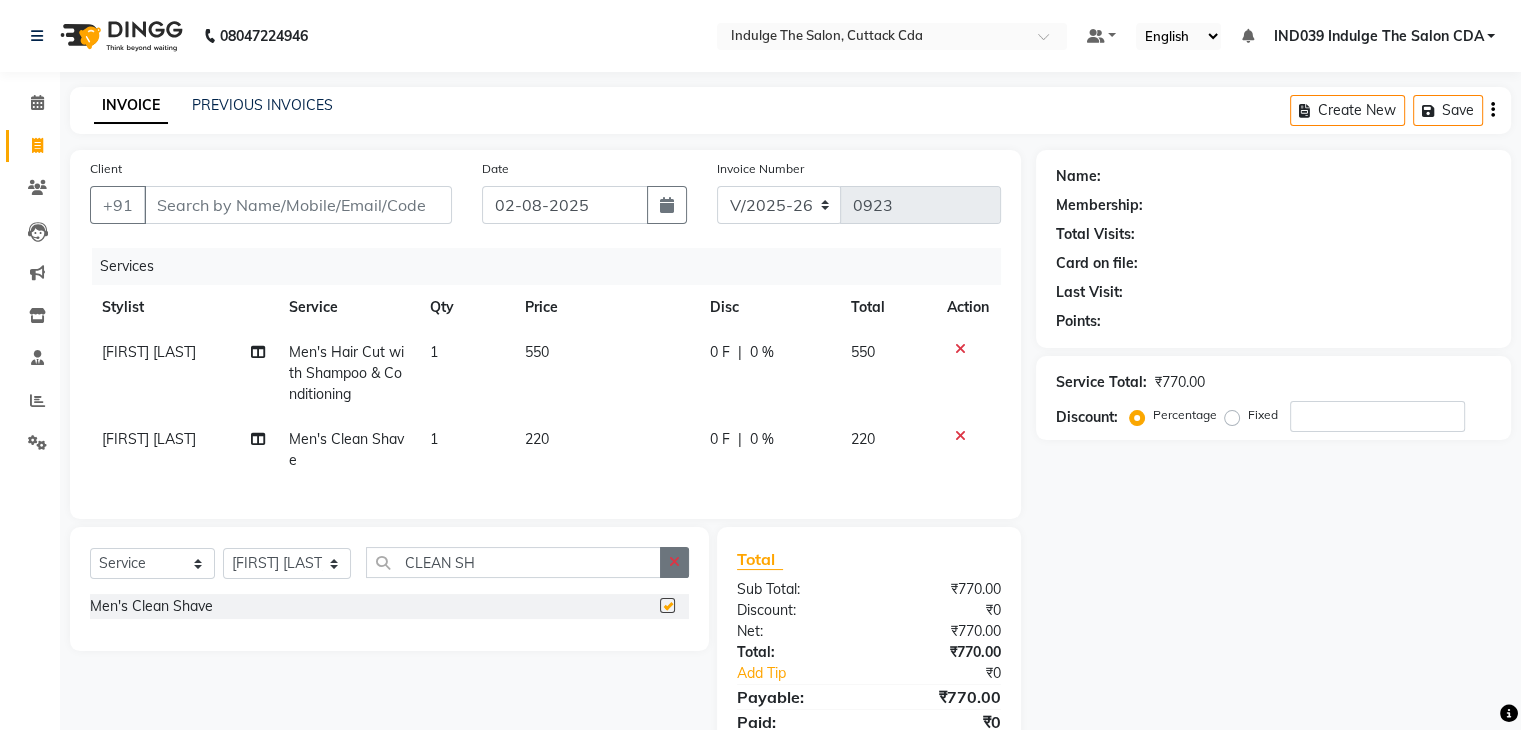 checkbox on "false" 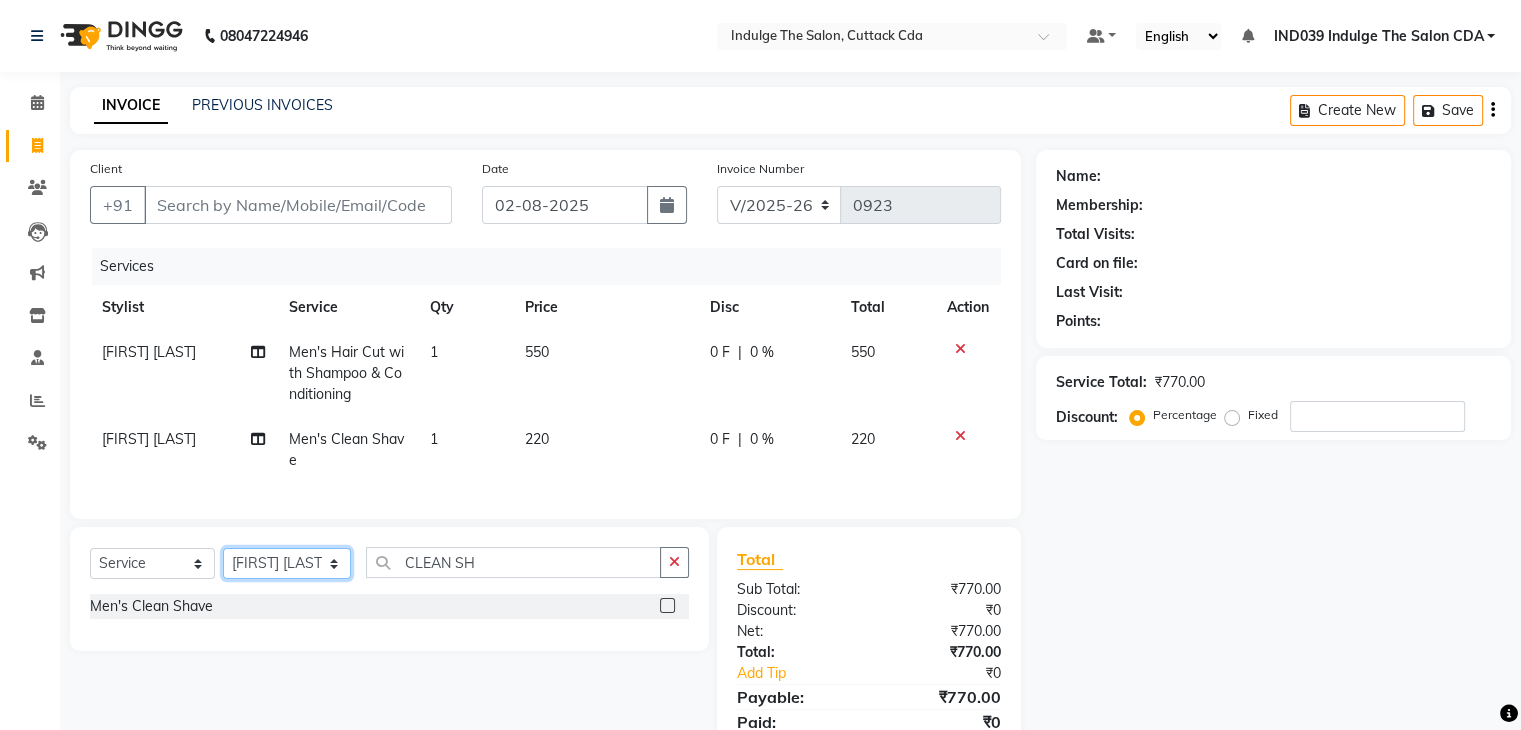 click on "Select Stylist [FIRST] [LAST]( Therapist ) [LAST] [LAST] Ind039 Indulge The Salon CDA [FIRST] [LAST] [FIRST] [LAST] [FIRST] [LAST]  [FIRST] [LAST]  [FIRST] [LAST]" 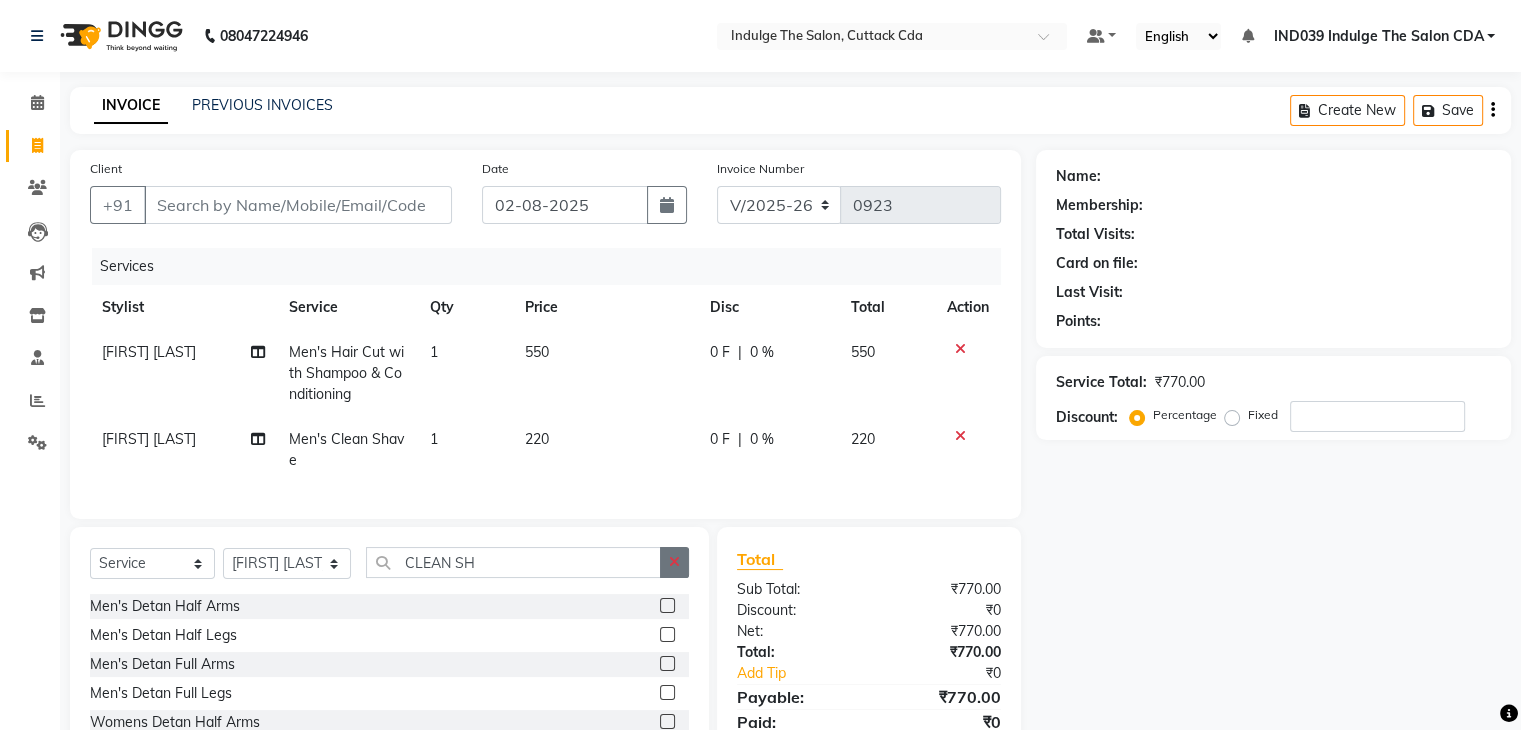 click 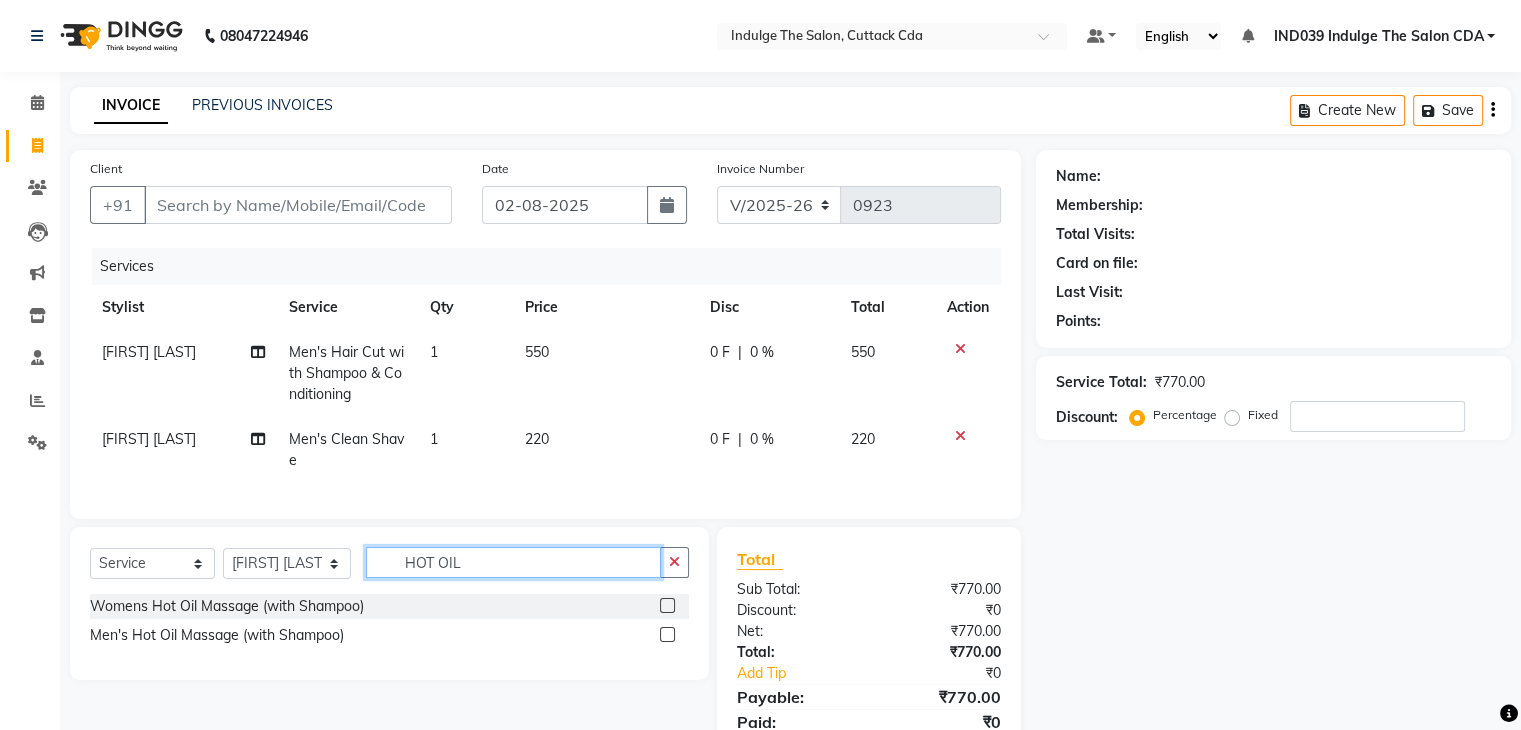 type on "HOT OIL" 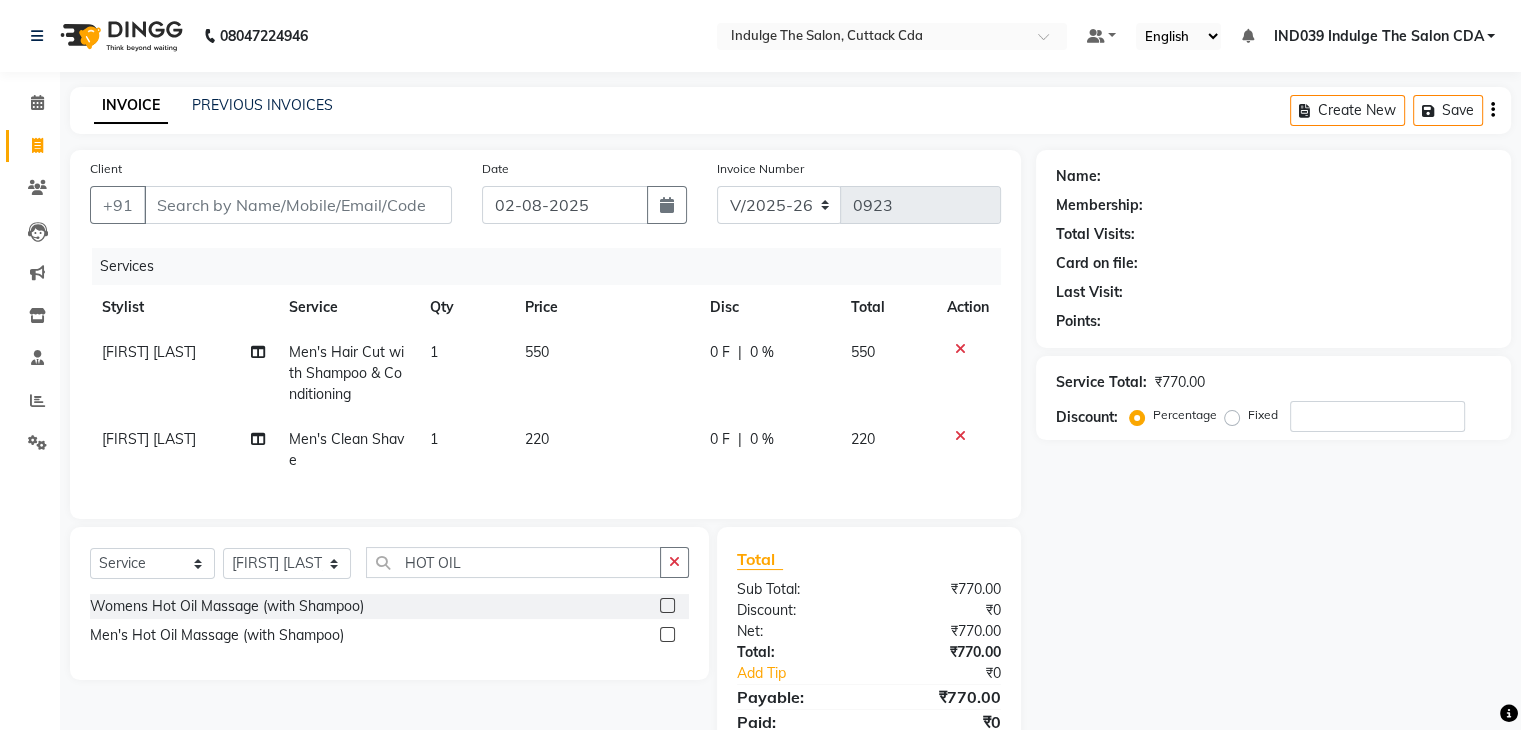 click 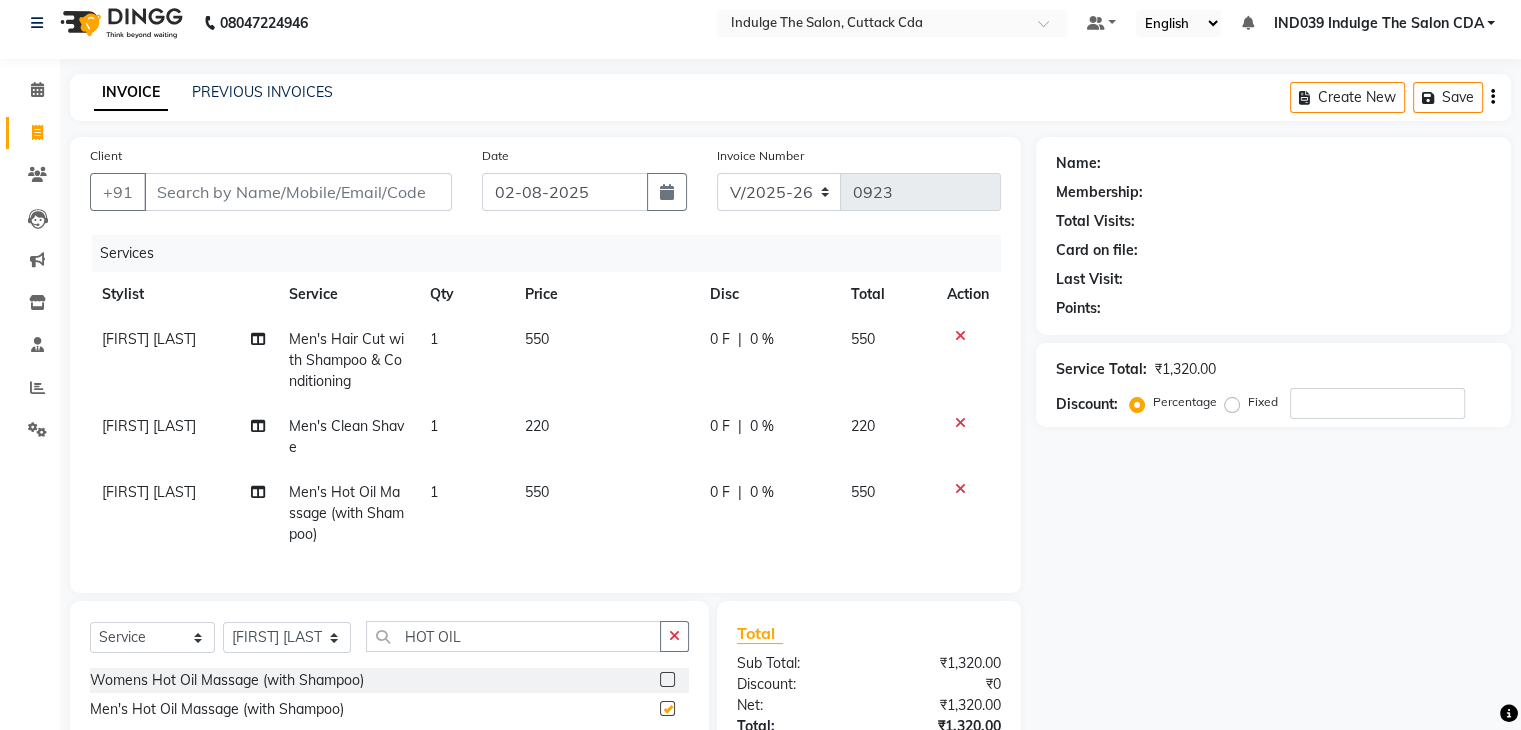 scroll, scrollTop: 182, scrollLeft: 0, axis: vertical 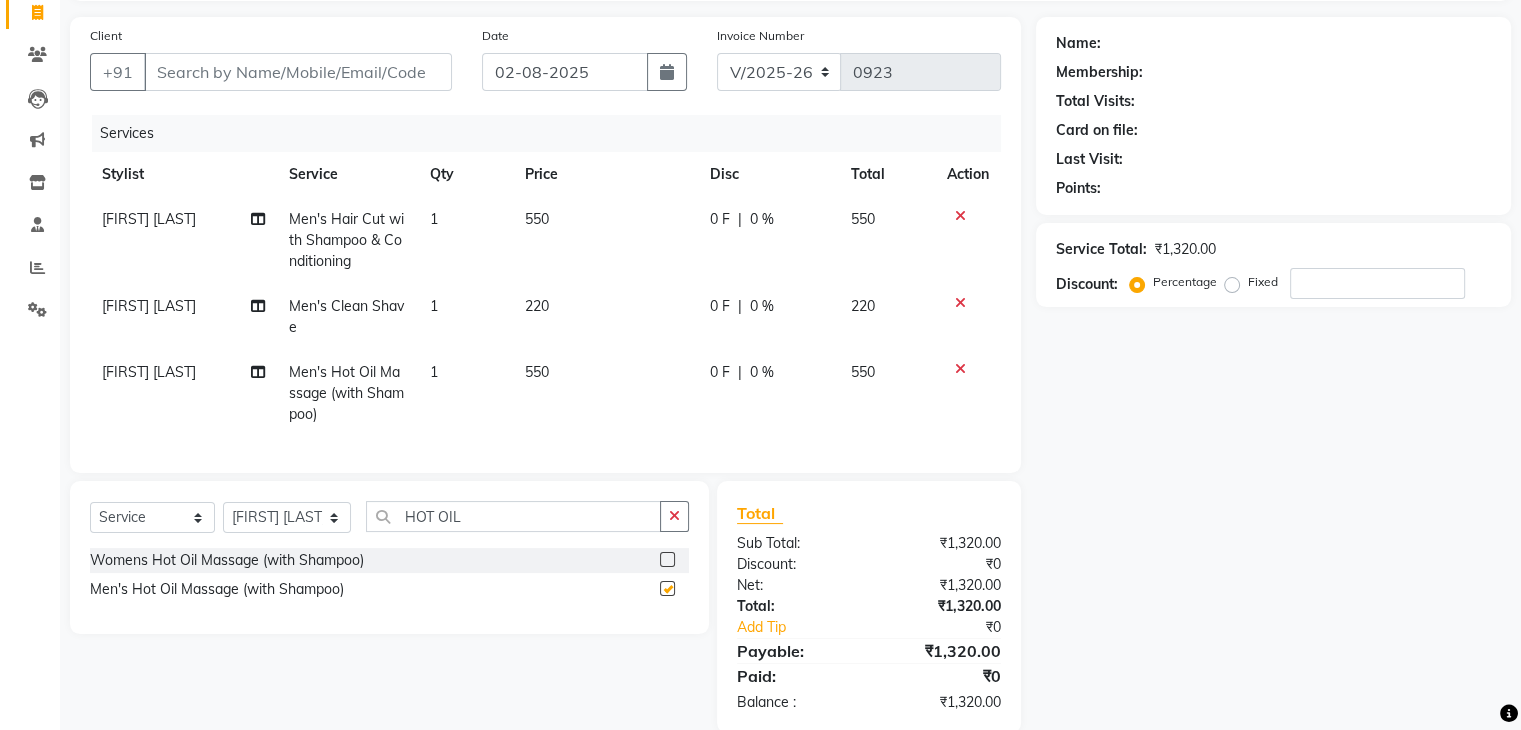 checkbox on "false" 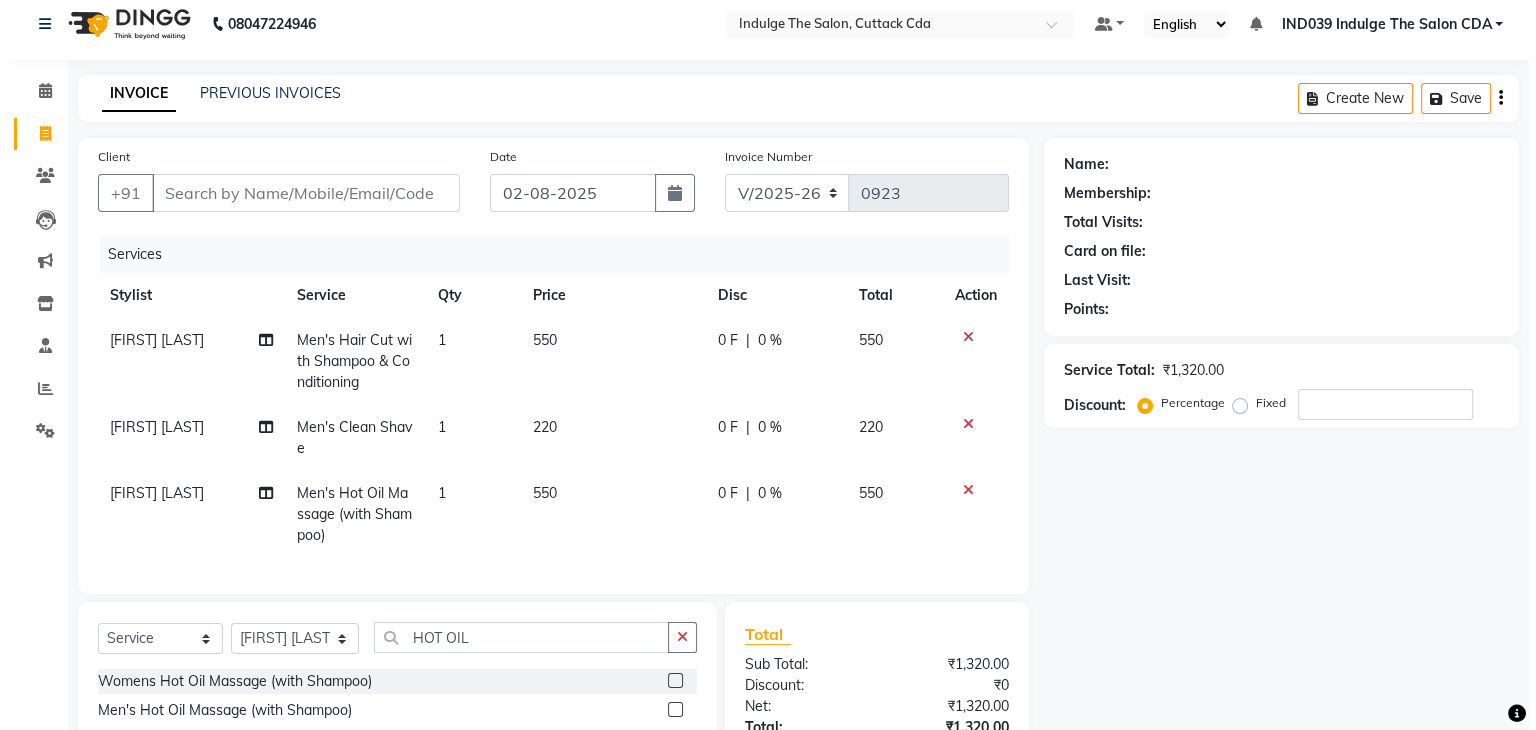 scroll, scrollTop: 0, scrollLeft: 0, axis: both 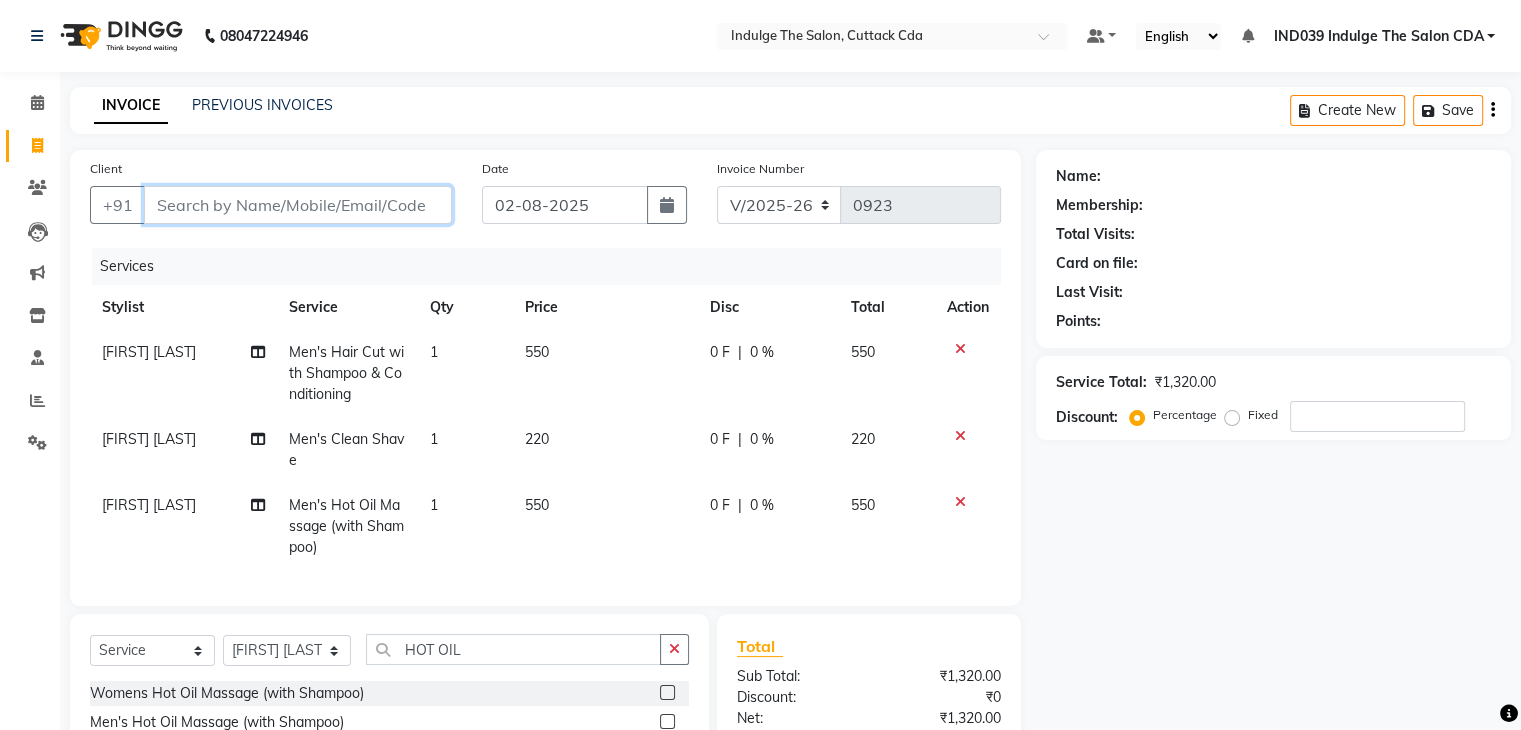 click on "Client" at bounding box center (298, 205) 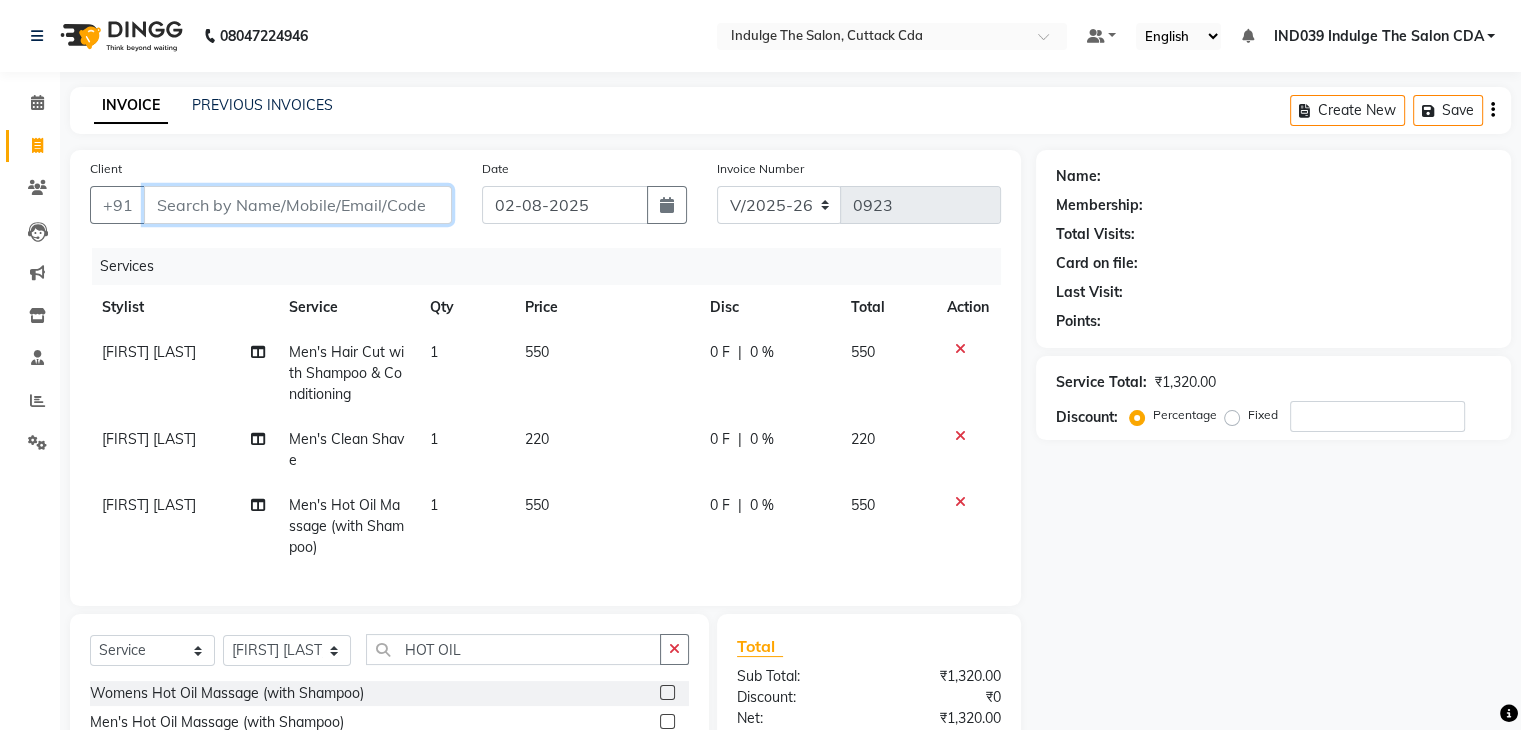 type on "7" 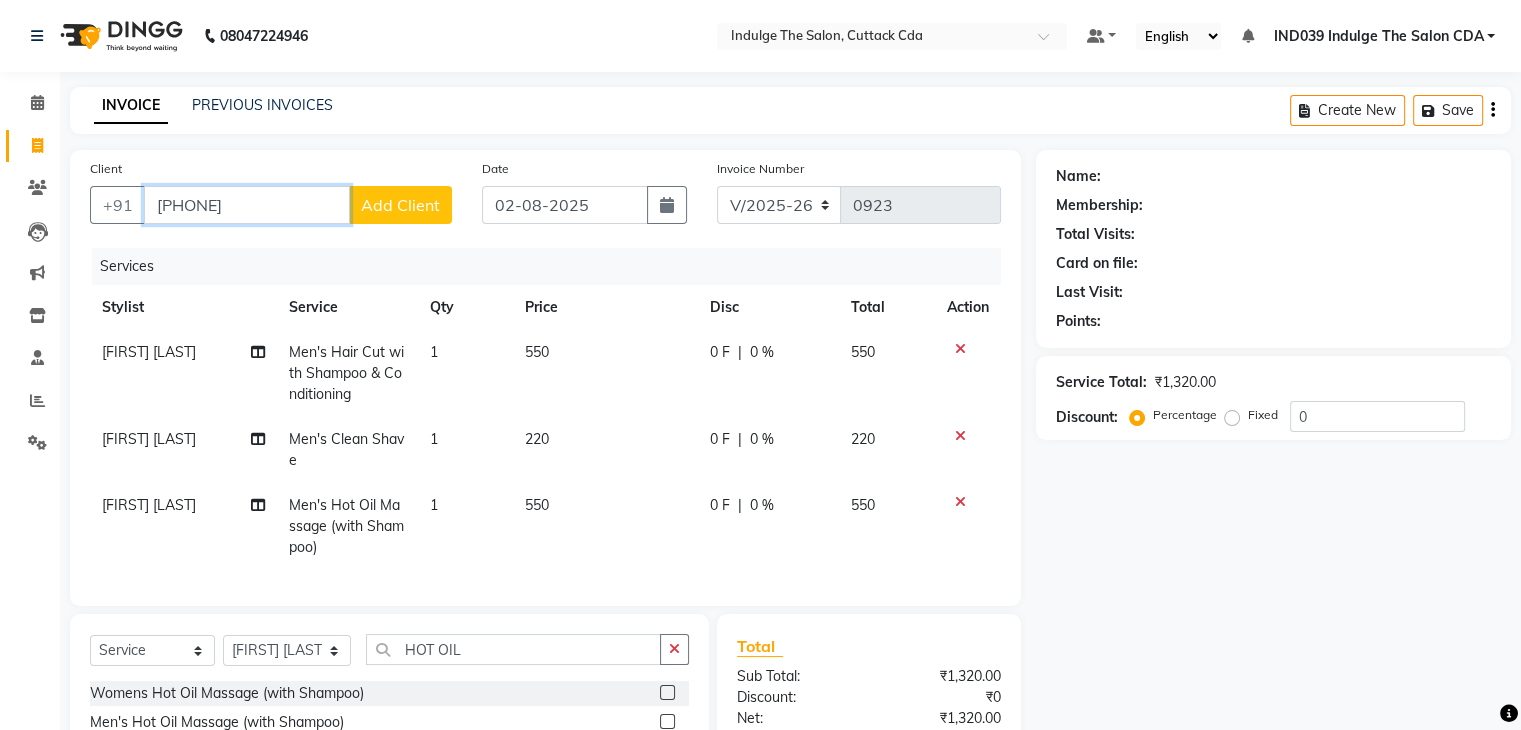 type on "[PHONE]" 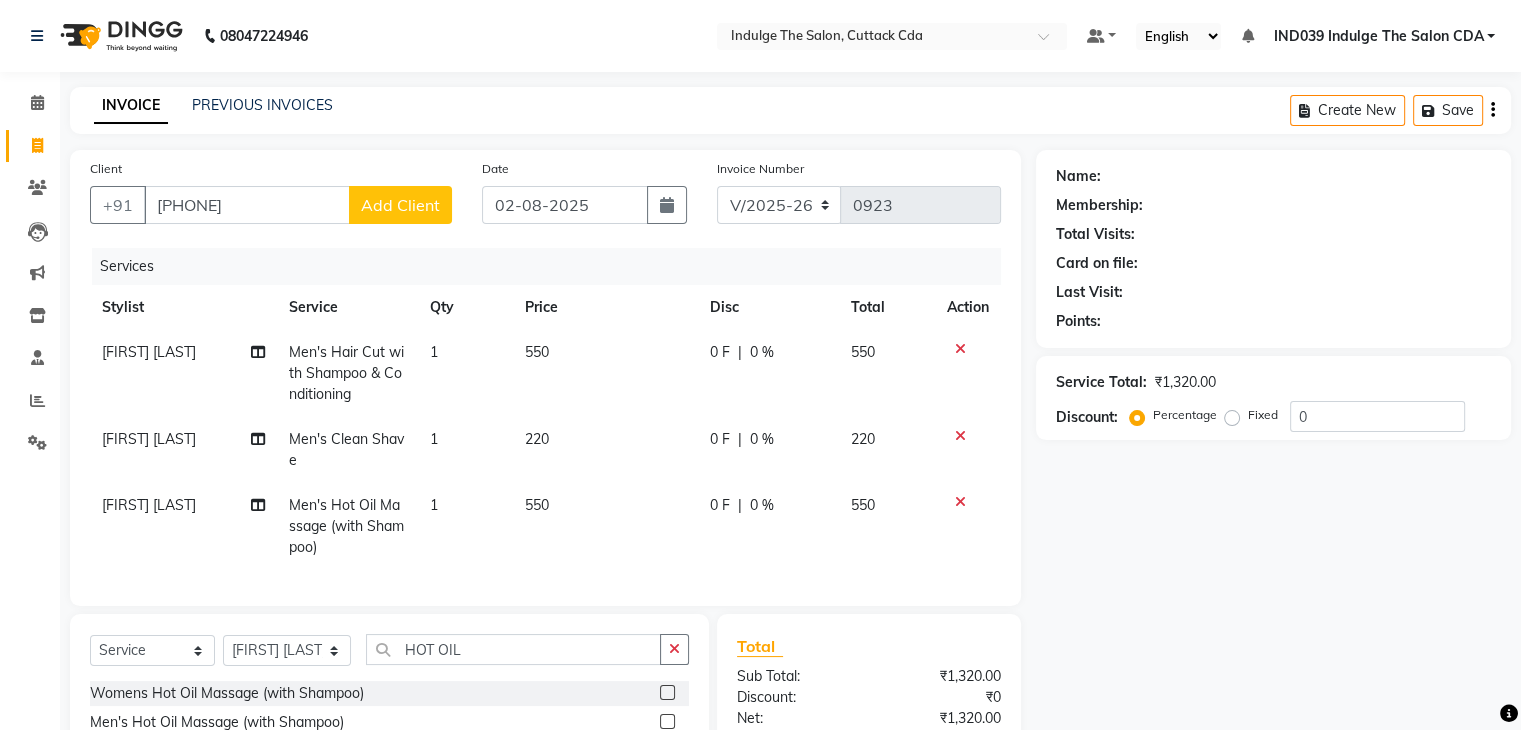 click on "Add Client" 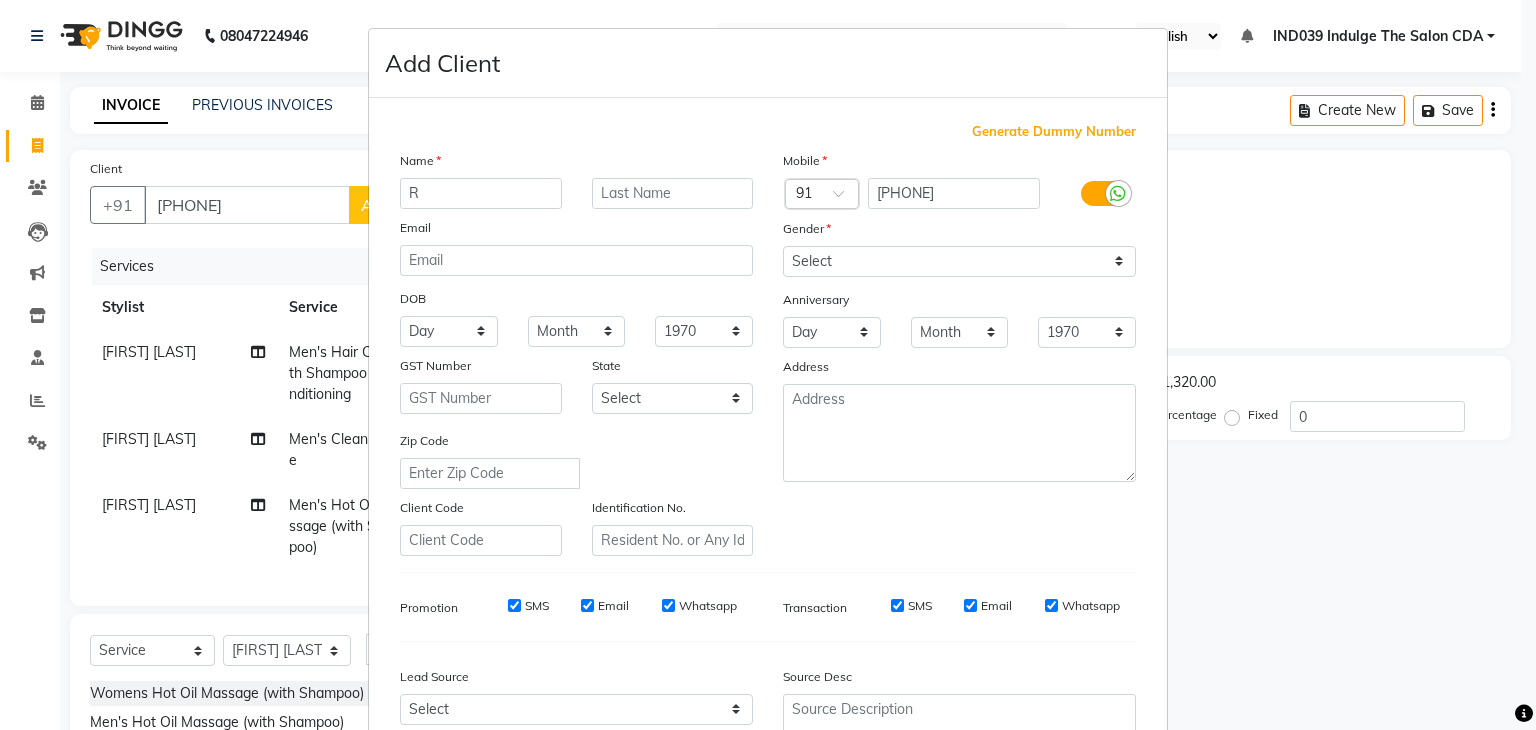 type on "R" 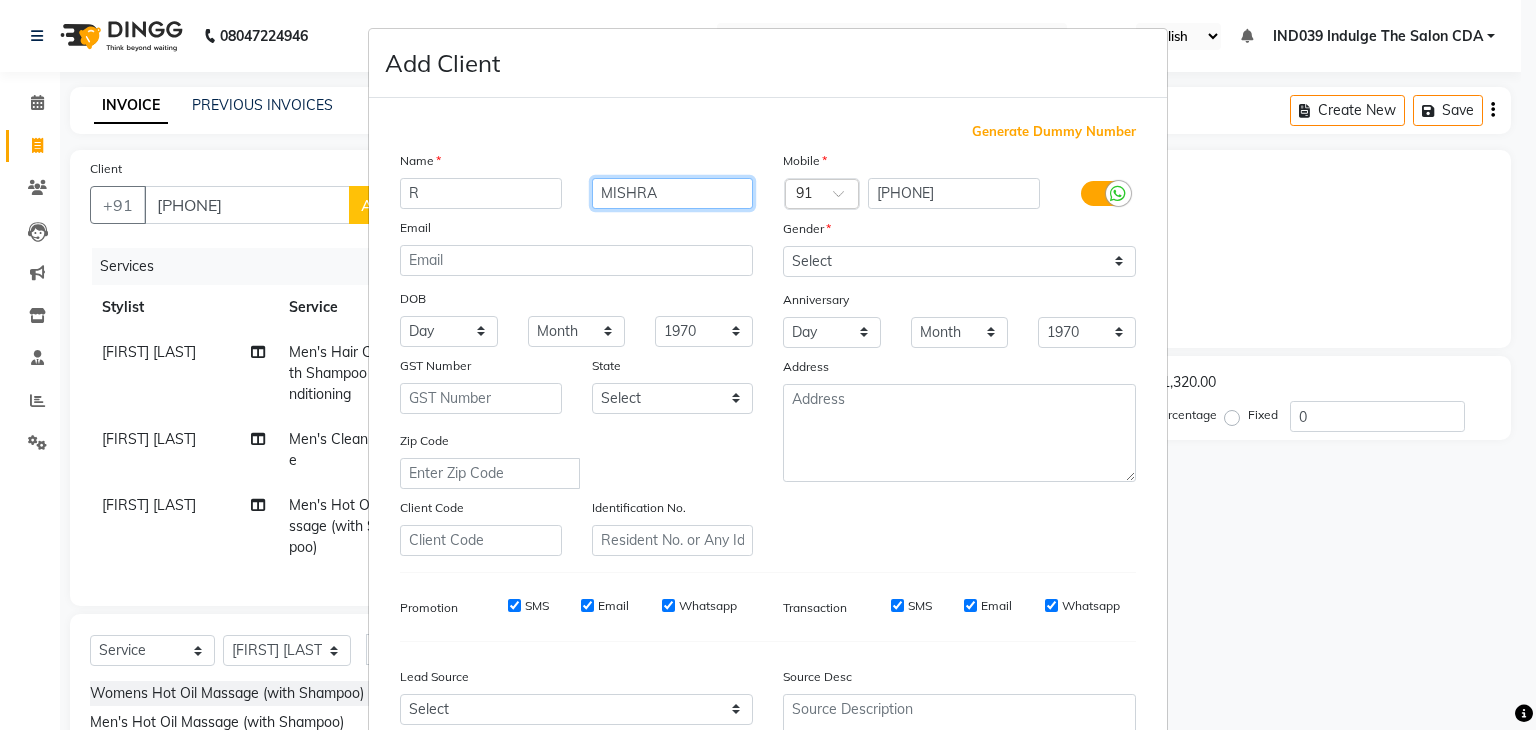 type on "MISHRA" 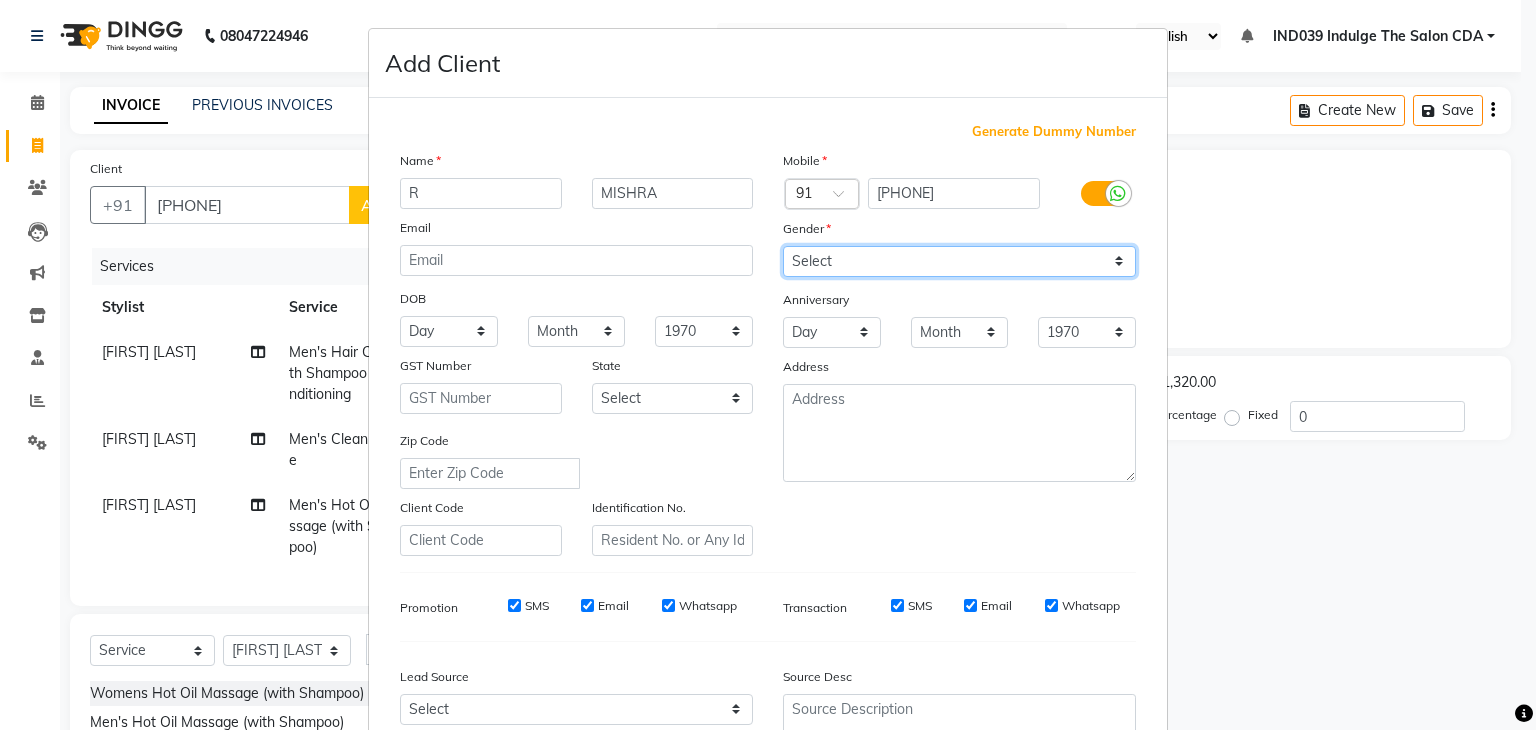 click on "Select Male Female Other Prefer Not To Say" at bounding box center (959, 261) 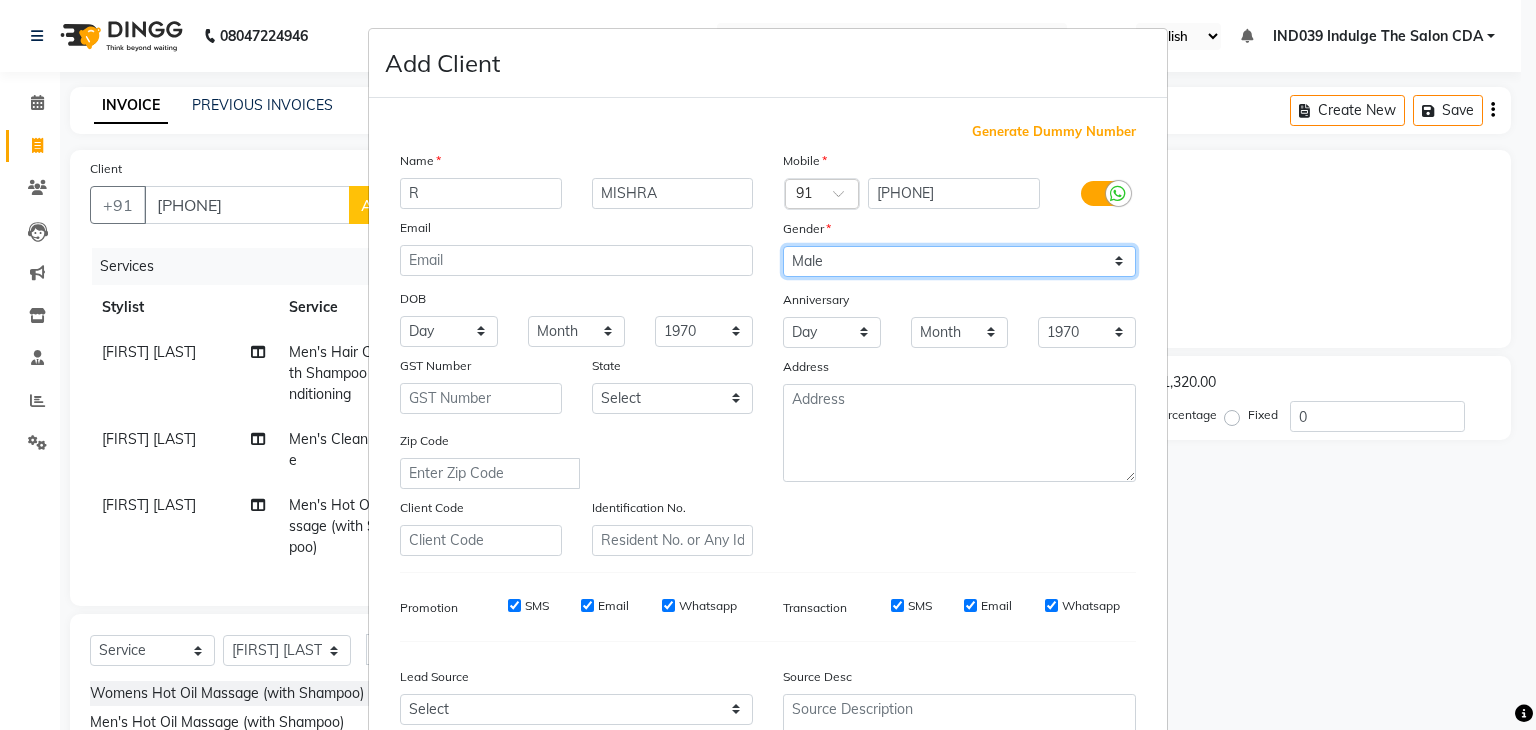 click on "Select Male Female Other Prefer Not To Say" at bounding box center [959, 261] 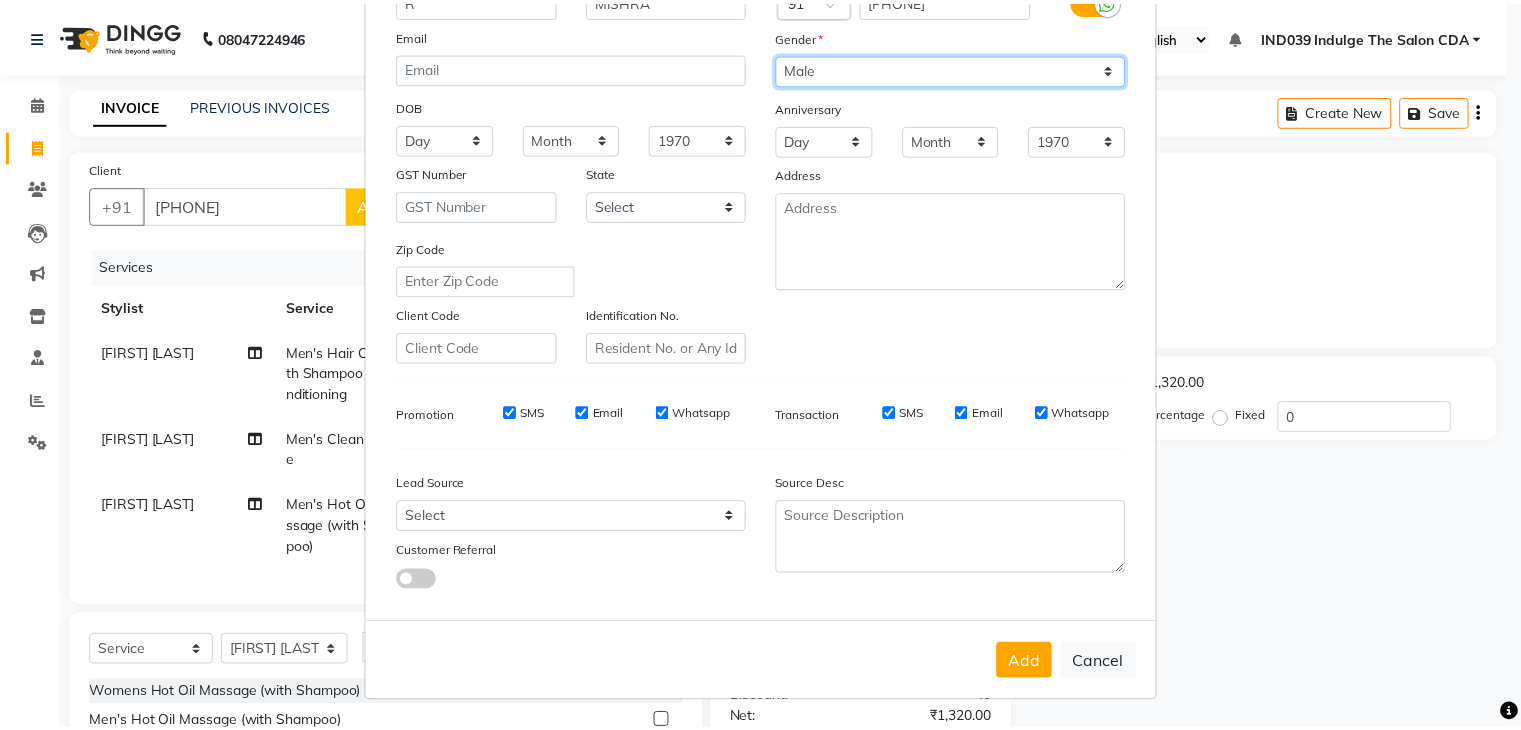 scroll, scrollTop: 200, scrollLeft: 0, axis: vertical 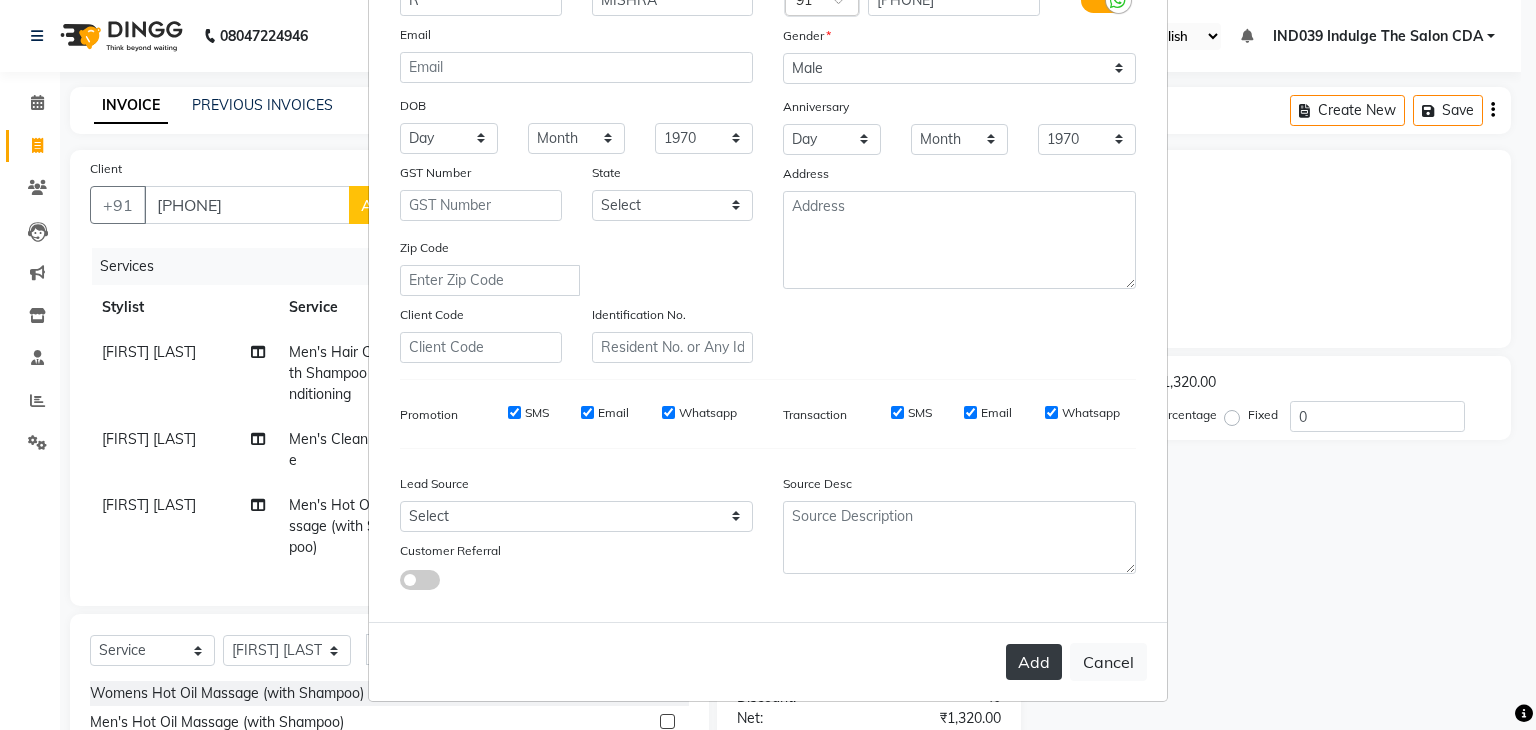click on "Add" at bounding box center [1034, 662] 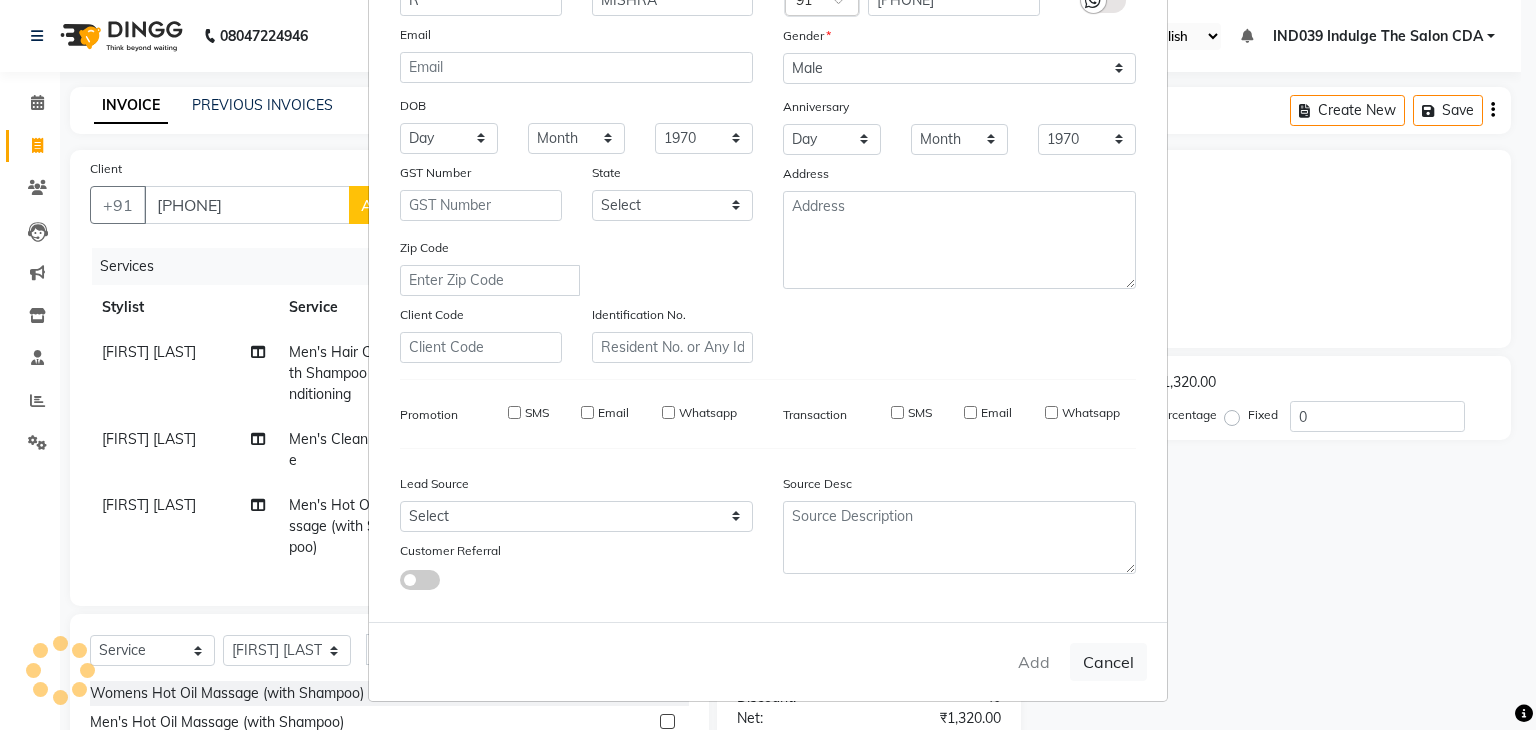 type 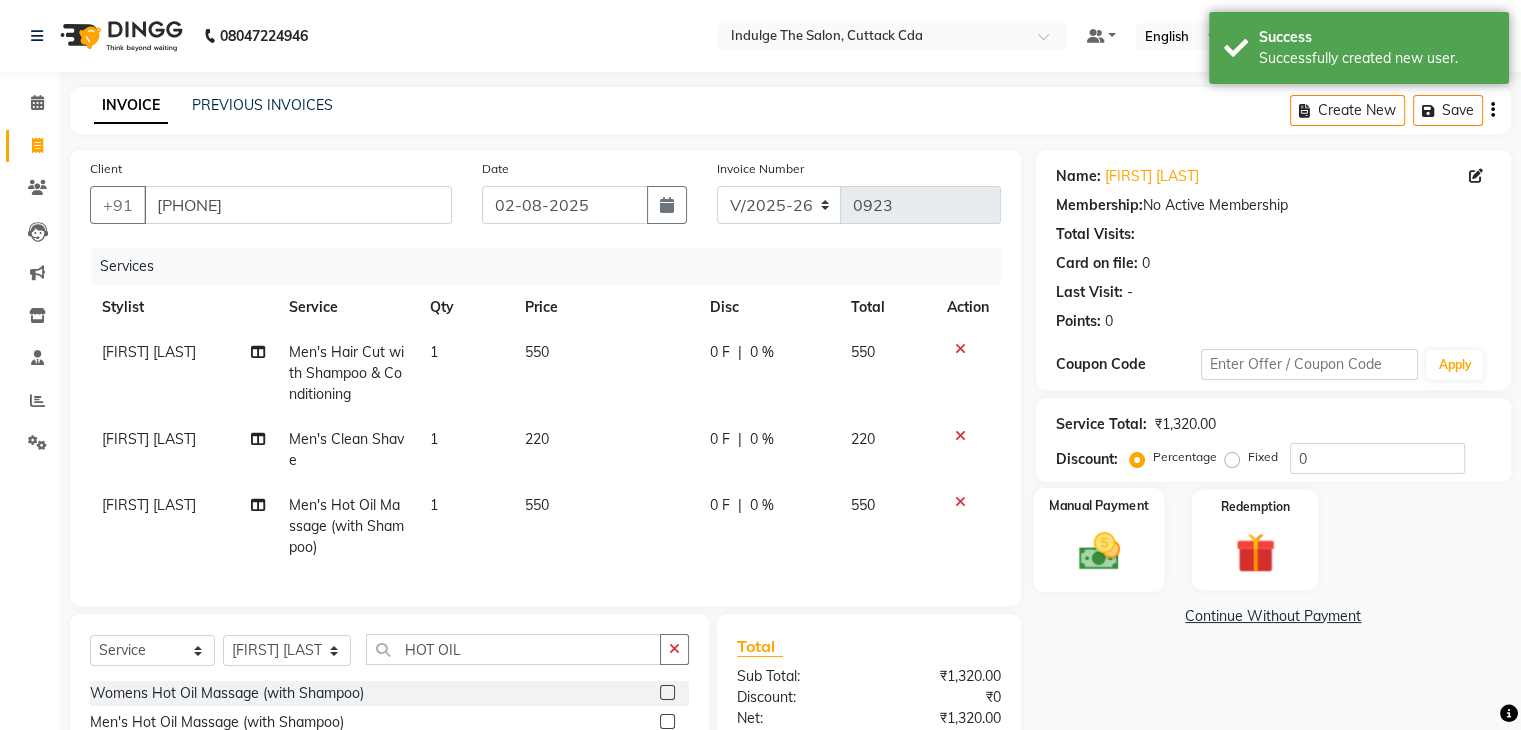 click 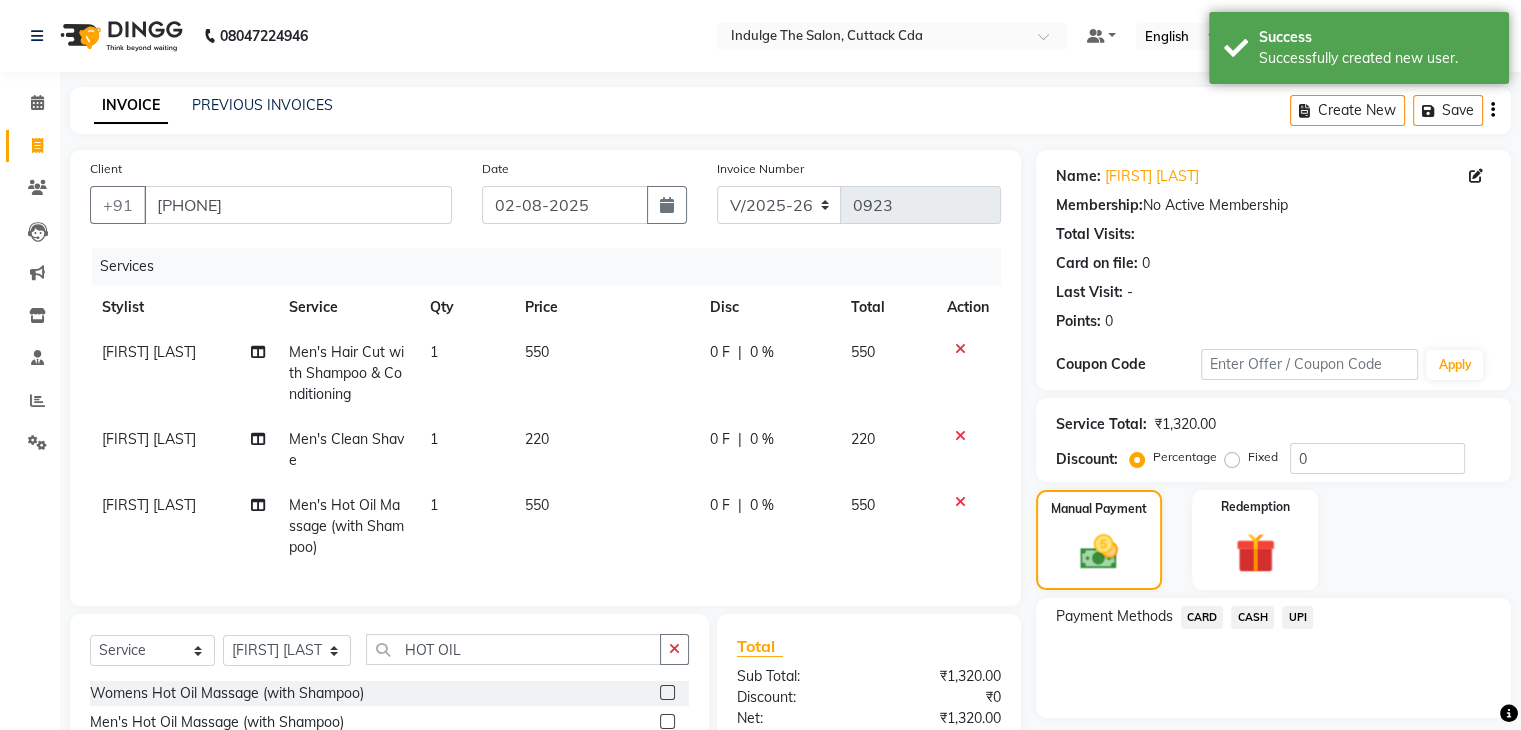 click on "CASH" 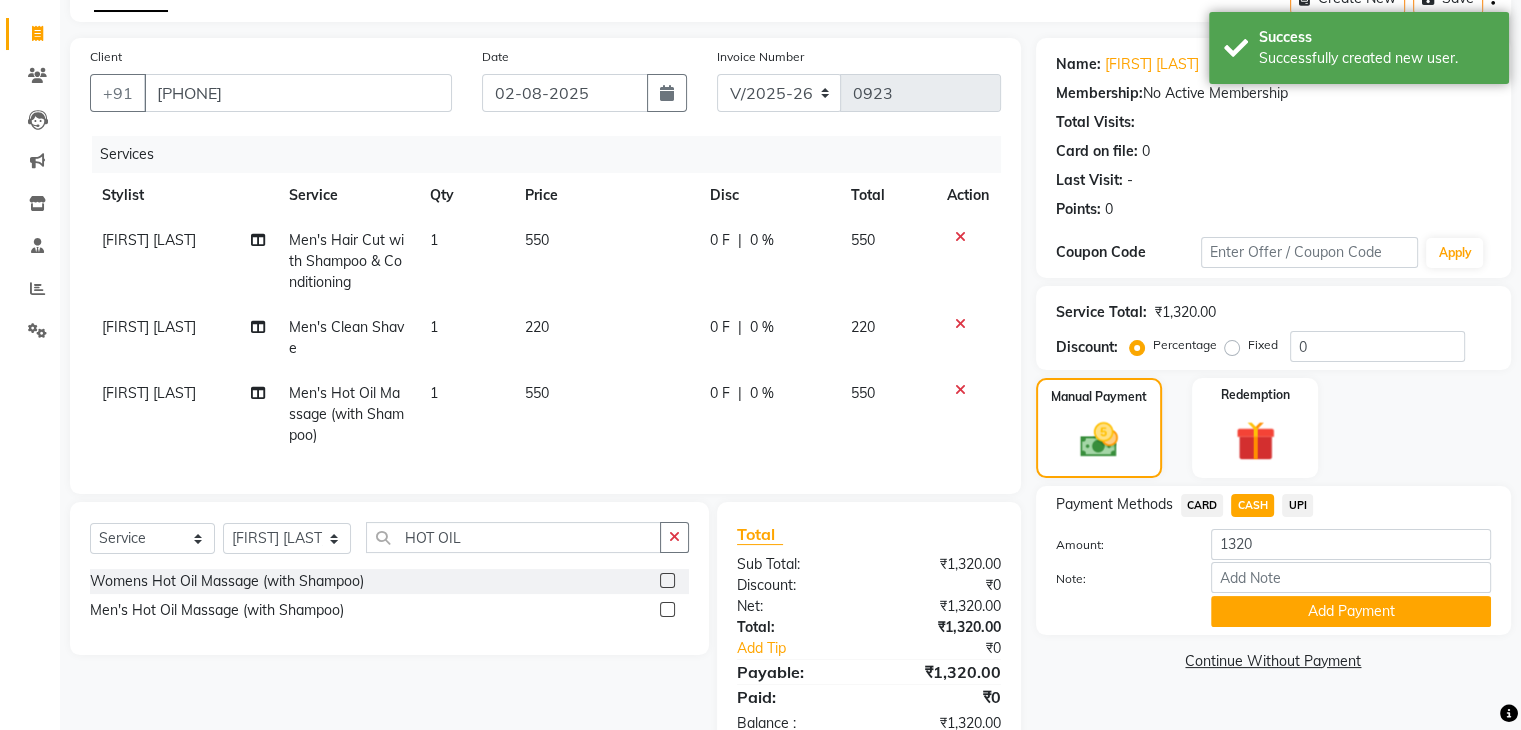 scroll, scrollTop: 0, scrollLeft: 0, axis: both 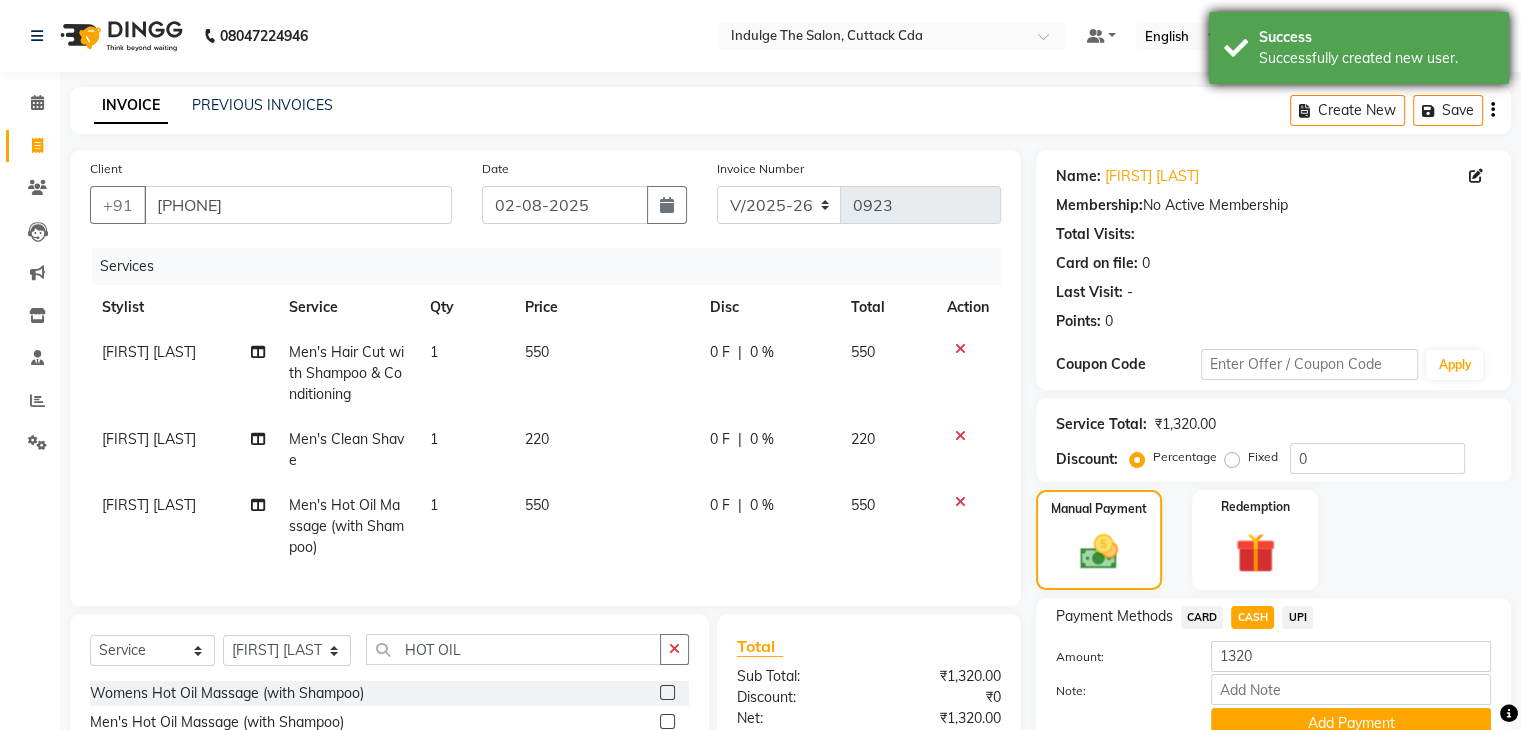 click on "Success" at bounding box center [1376, 37] 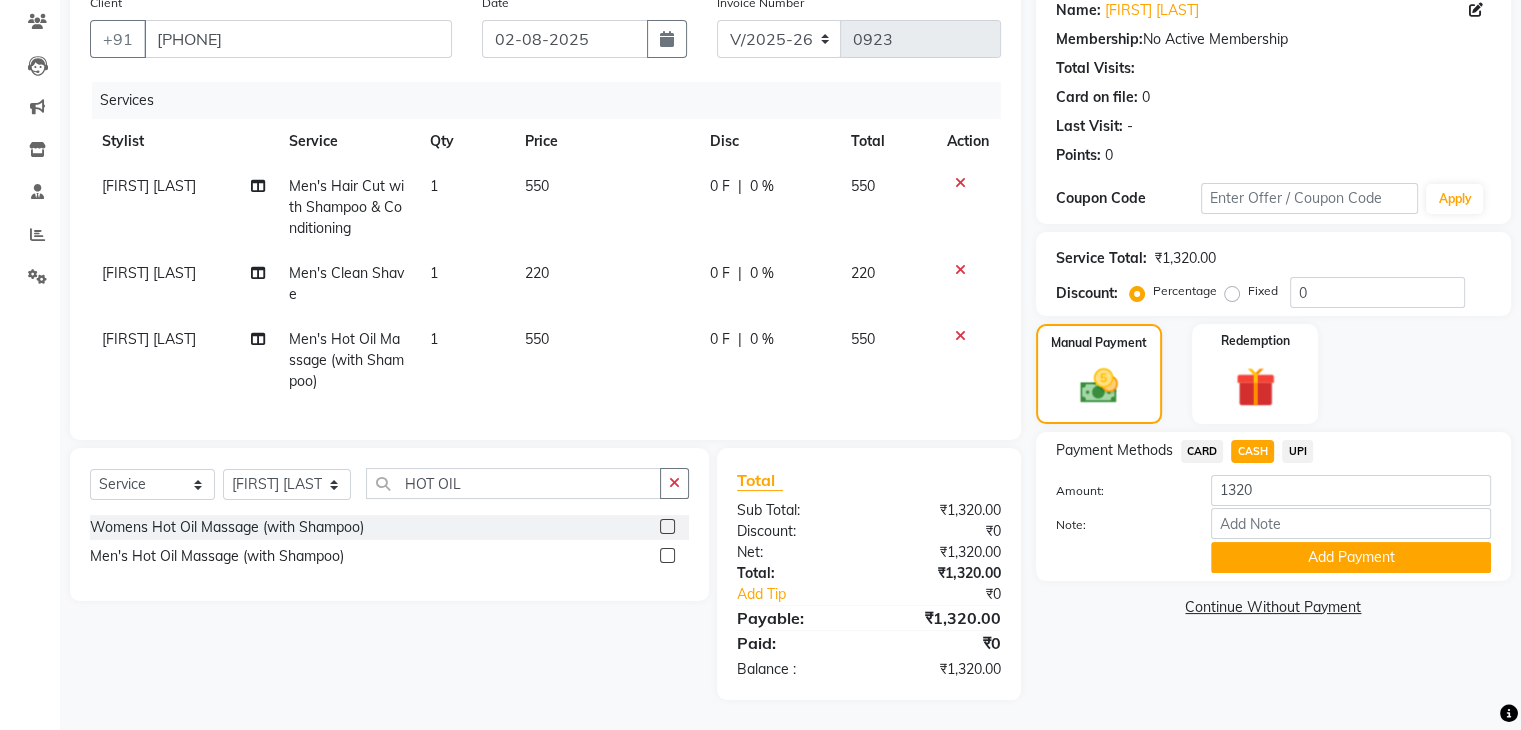 scroll, scrollTop: 182, scrollLeft: 0, axis: vertical 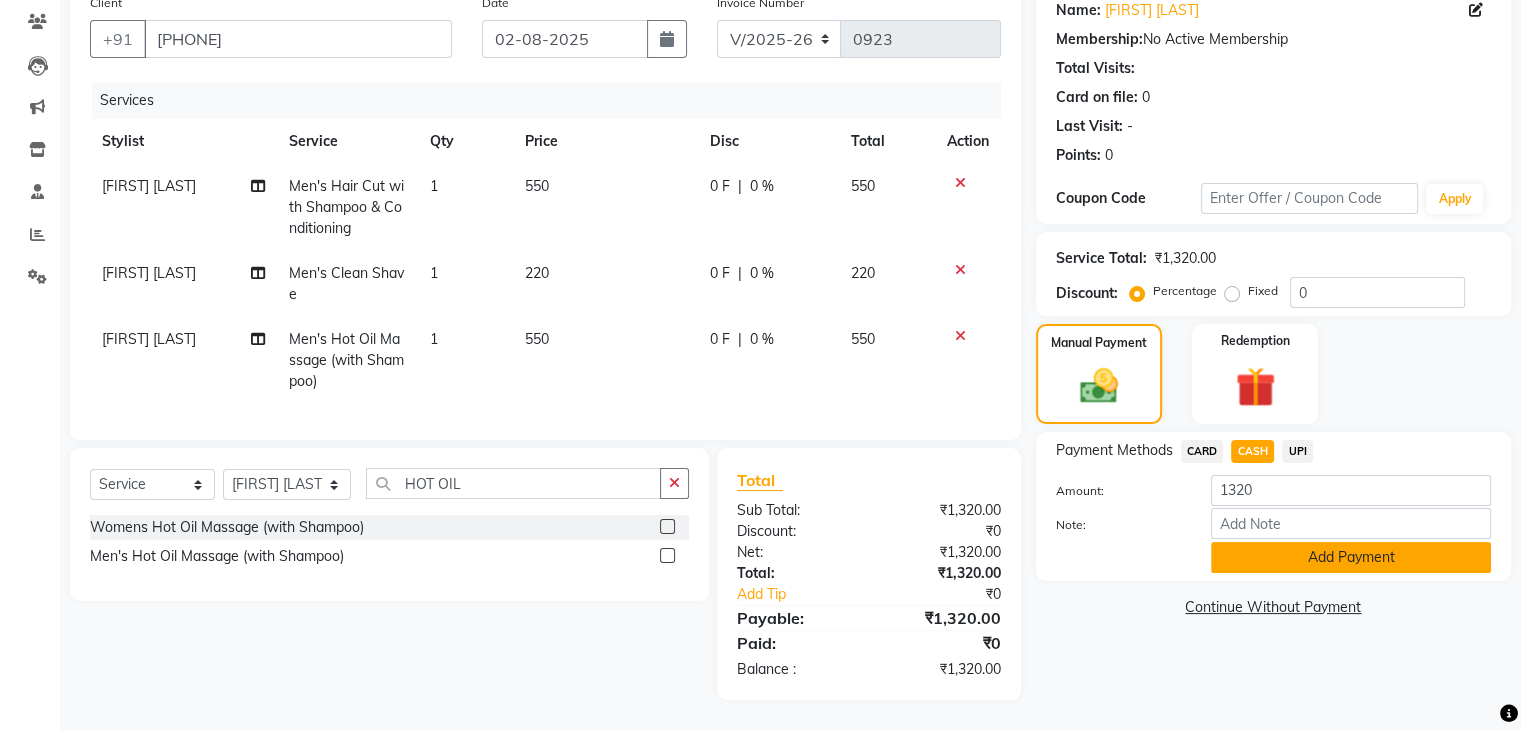 click on "Add Payment" 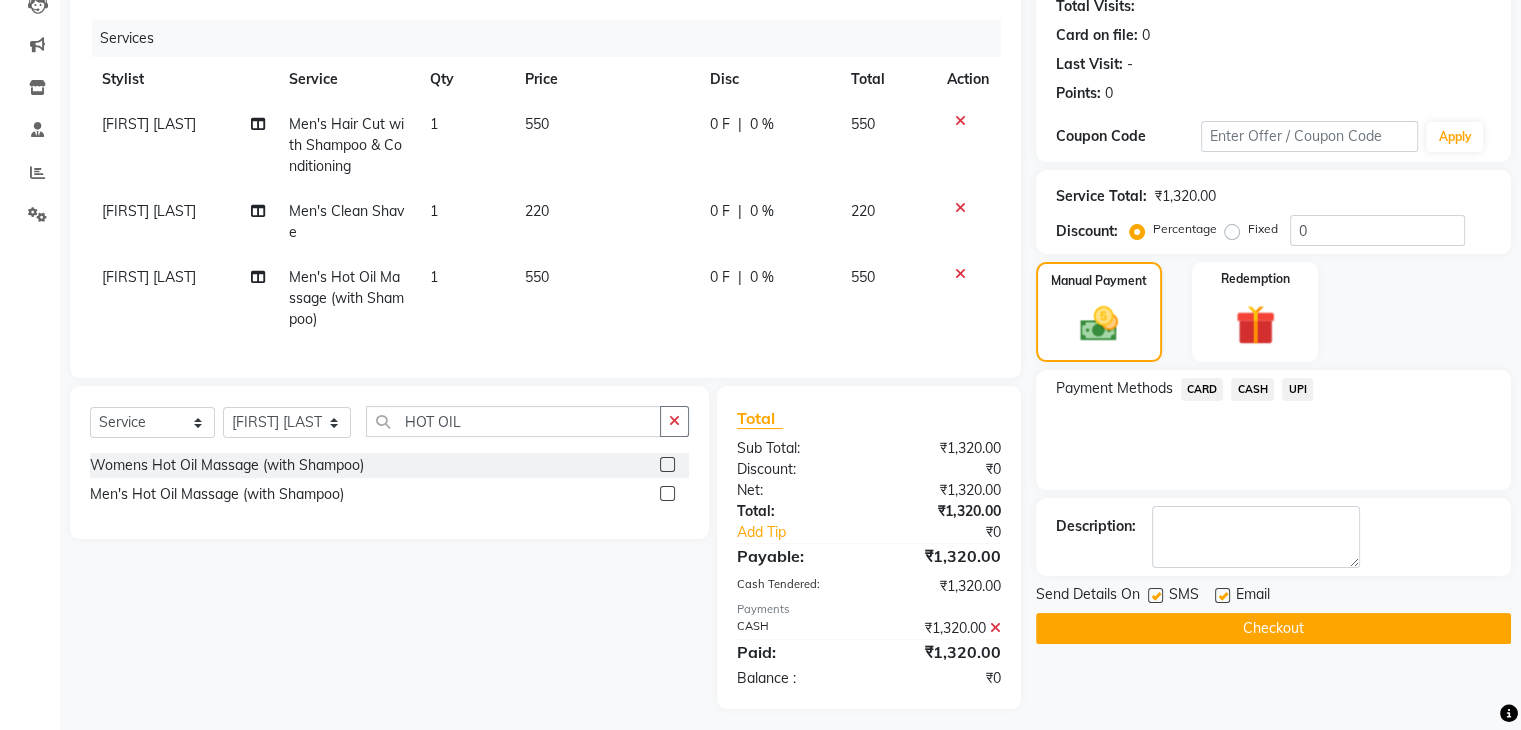scroll, scrollTop: 252, scrollLeft: 0, axis: vertical 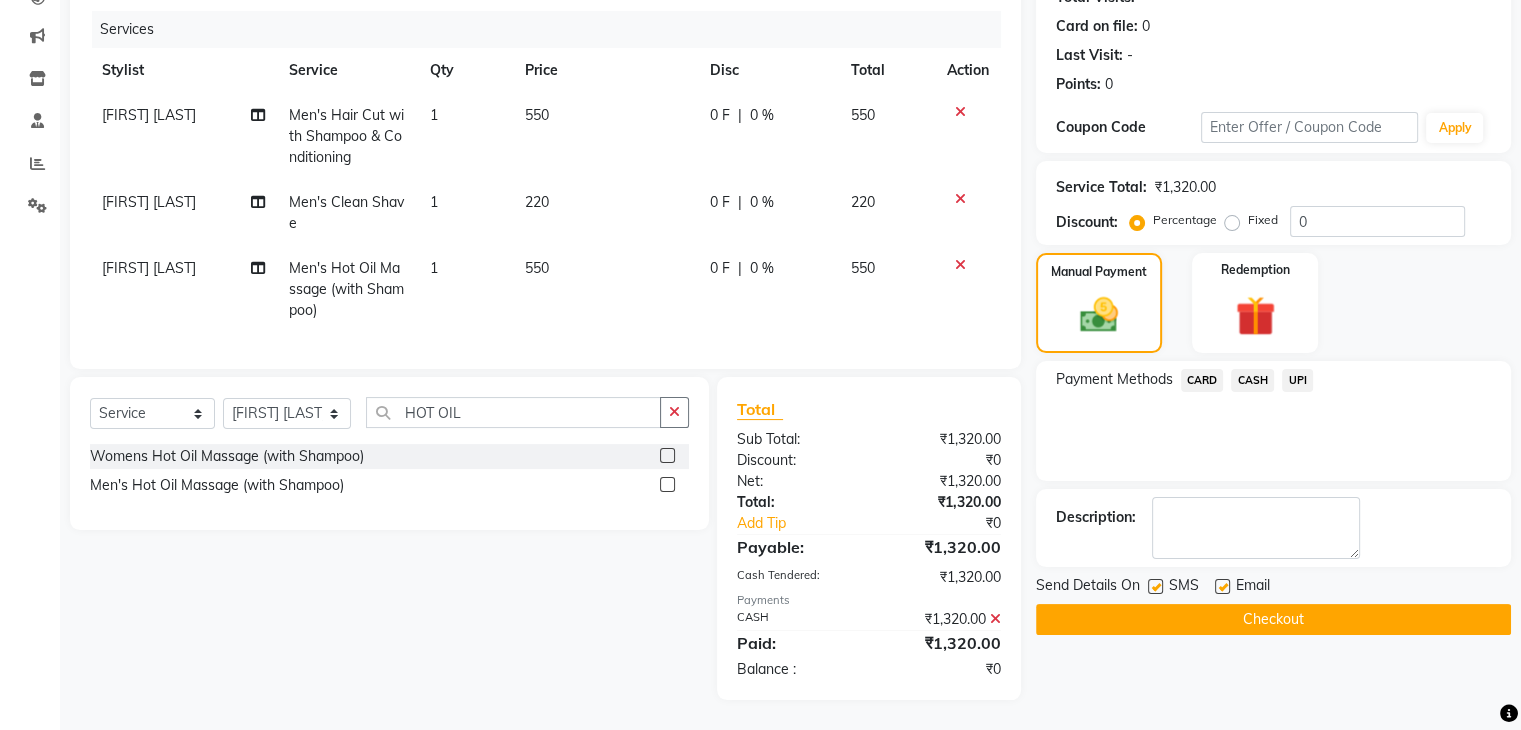 click on "Checkout" 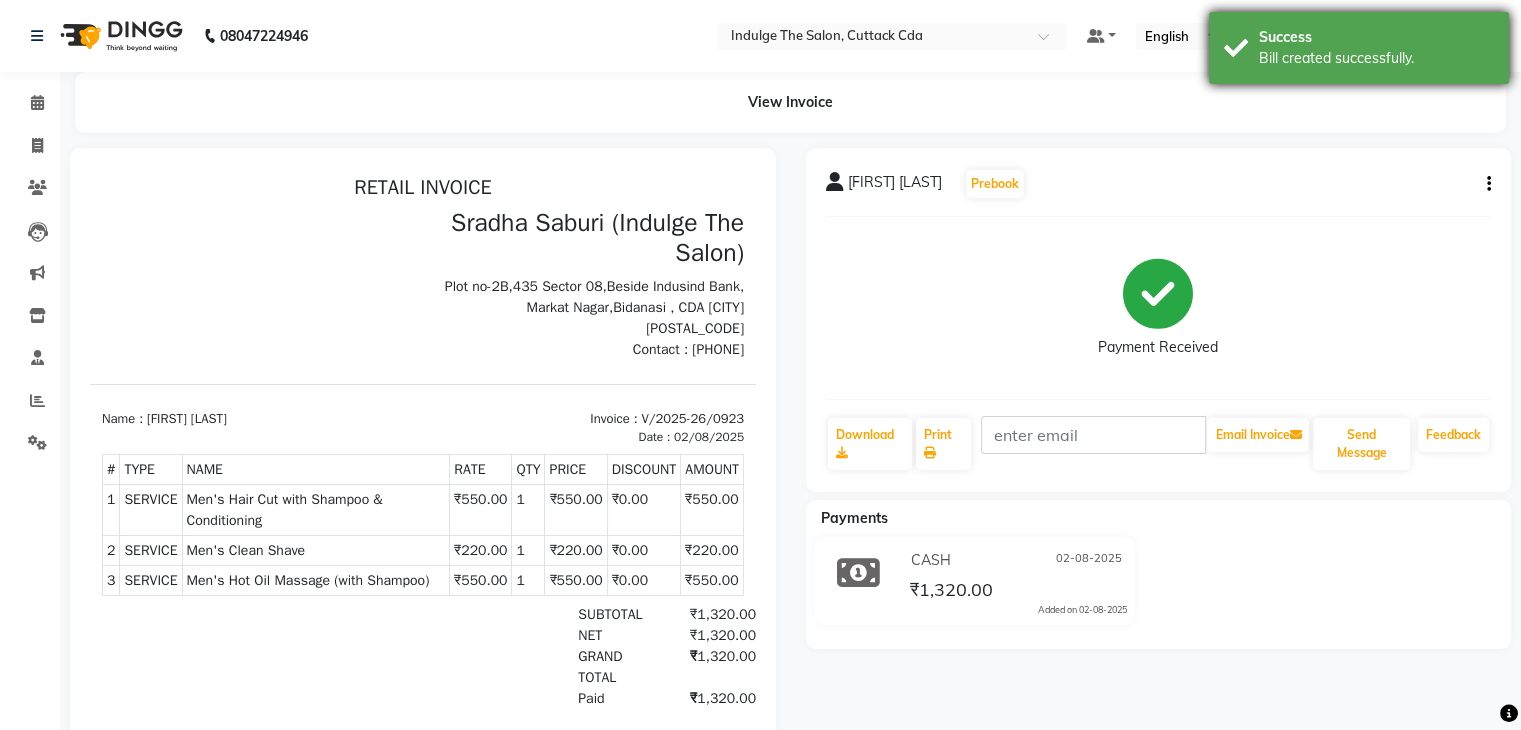 scroll, scrollTop: 0, scrollLeft: 0, axis: both 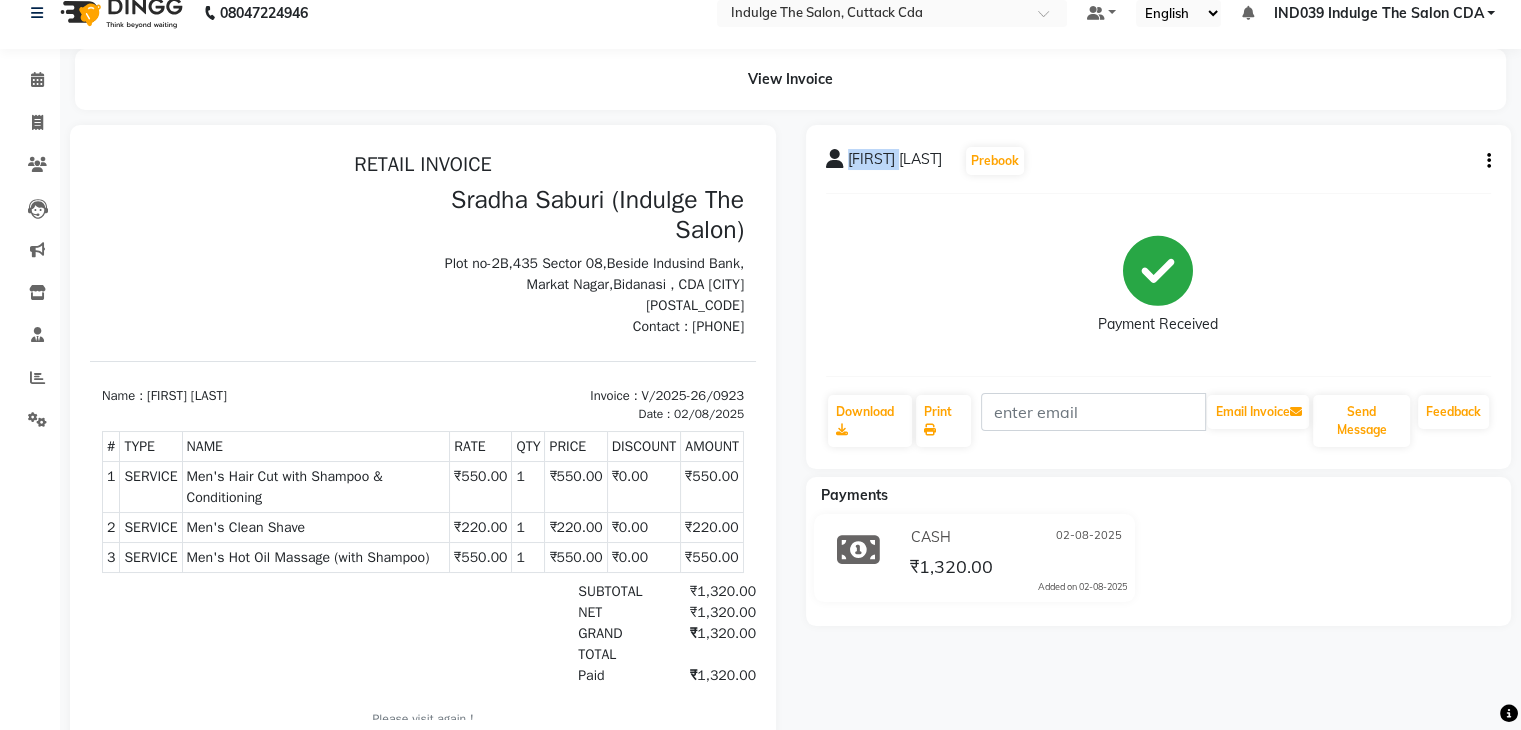 copy on "[FIRST] [LAST]" 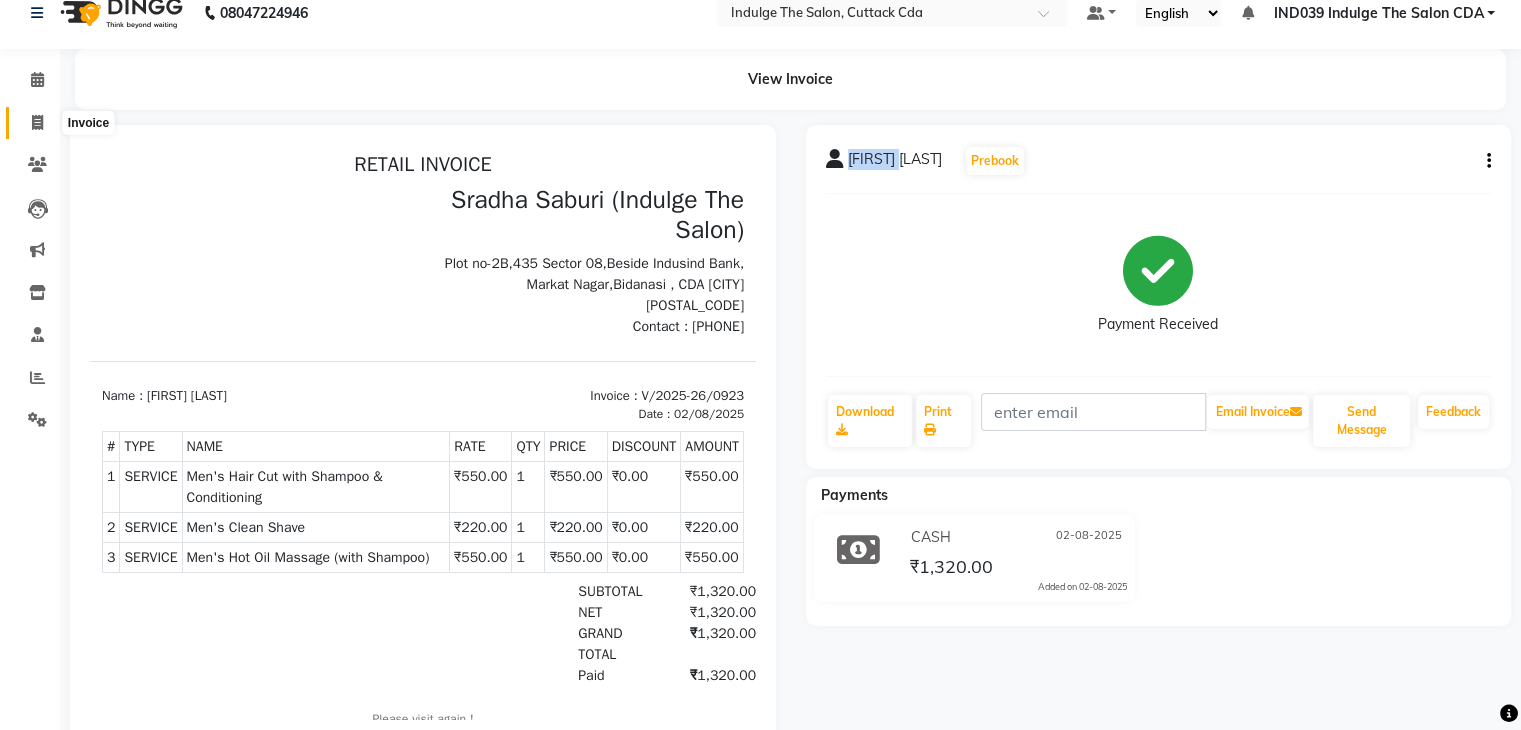 click 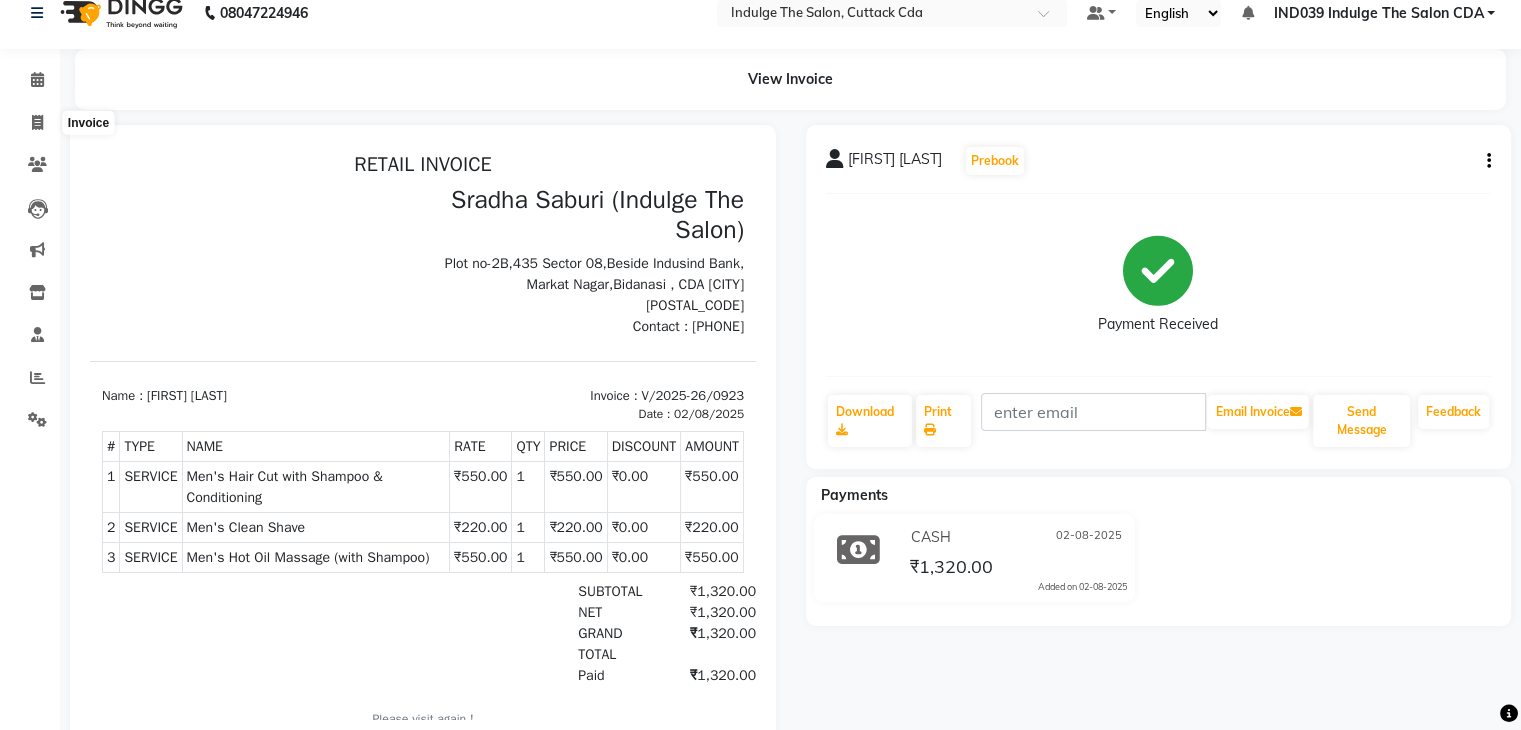 scroll, scrollTop: 0, scrollLeft: 0, axis: both 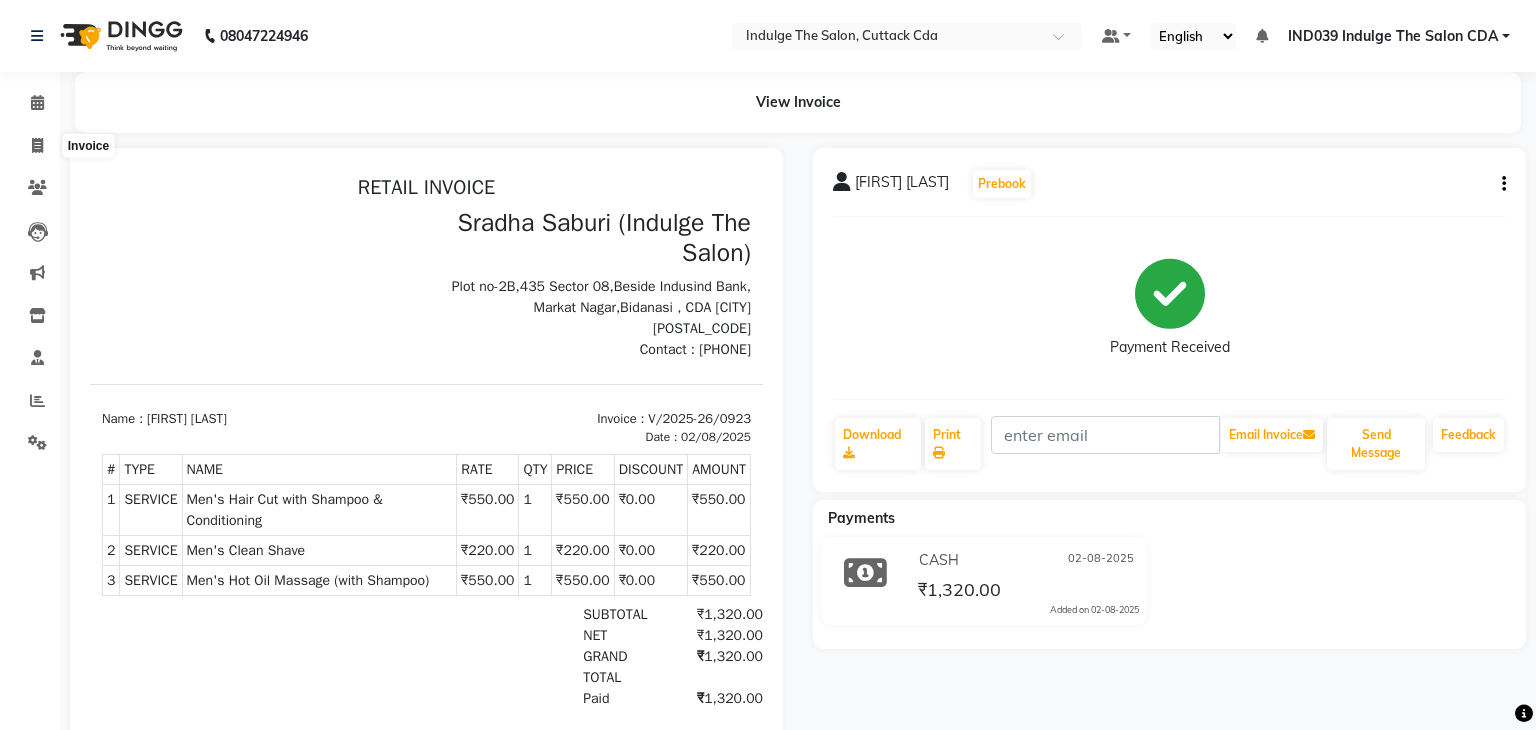 select on "service" 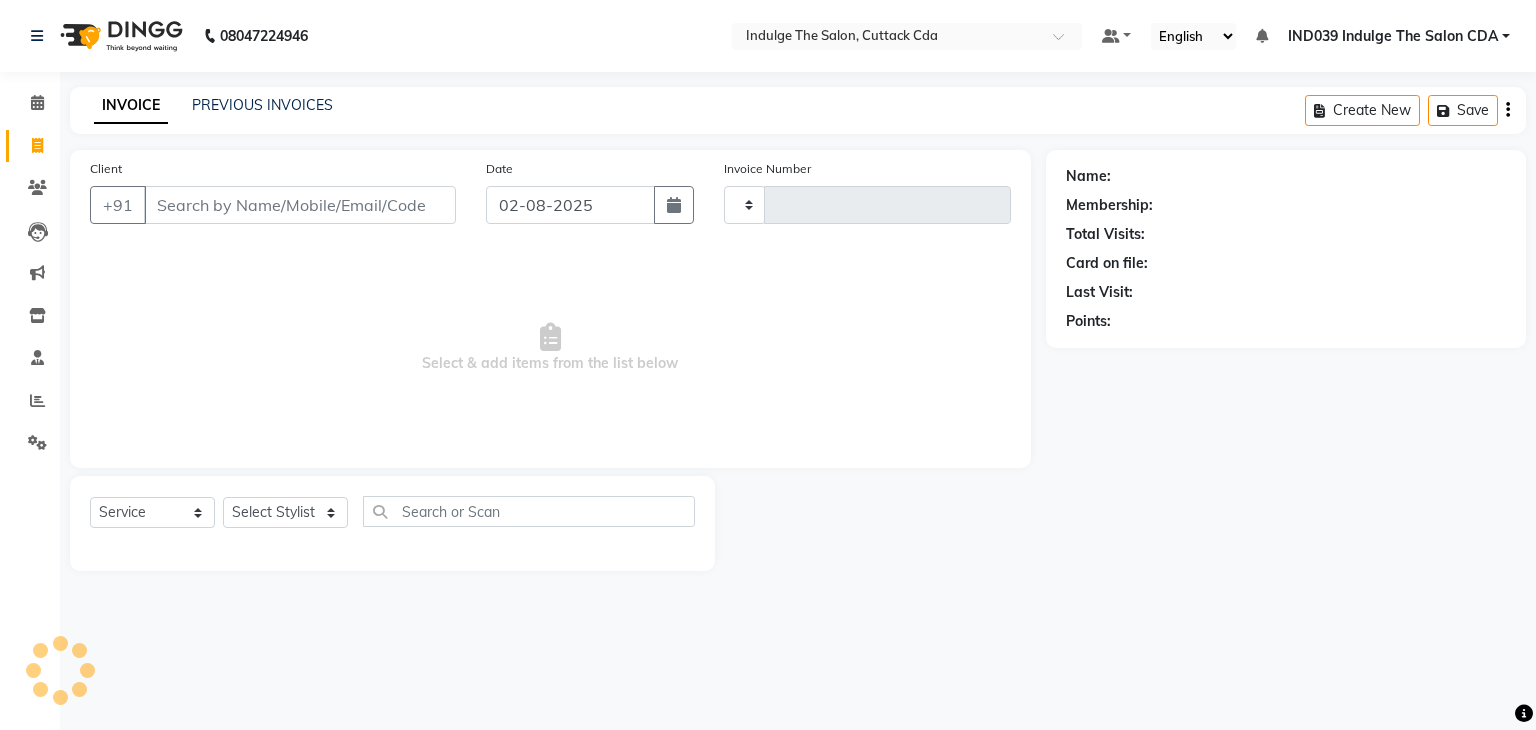 type on "0924" 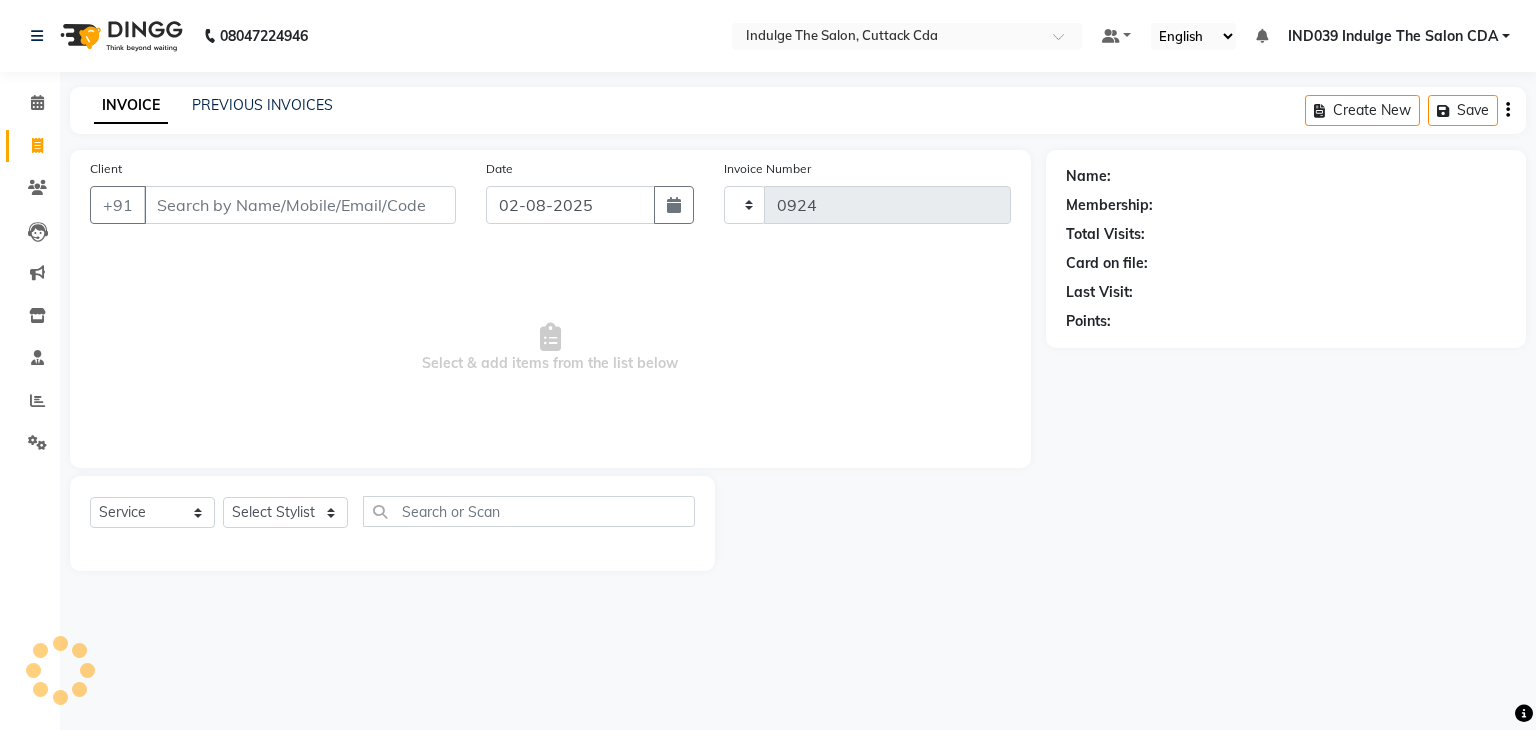 select on "7297" 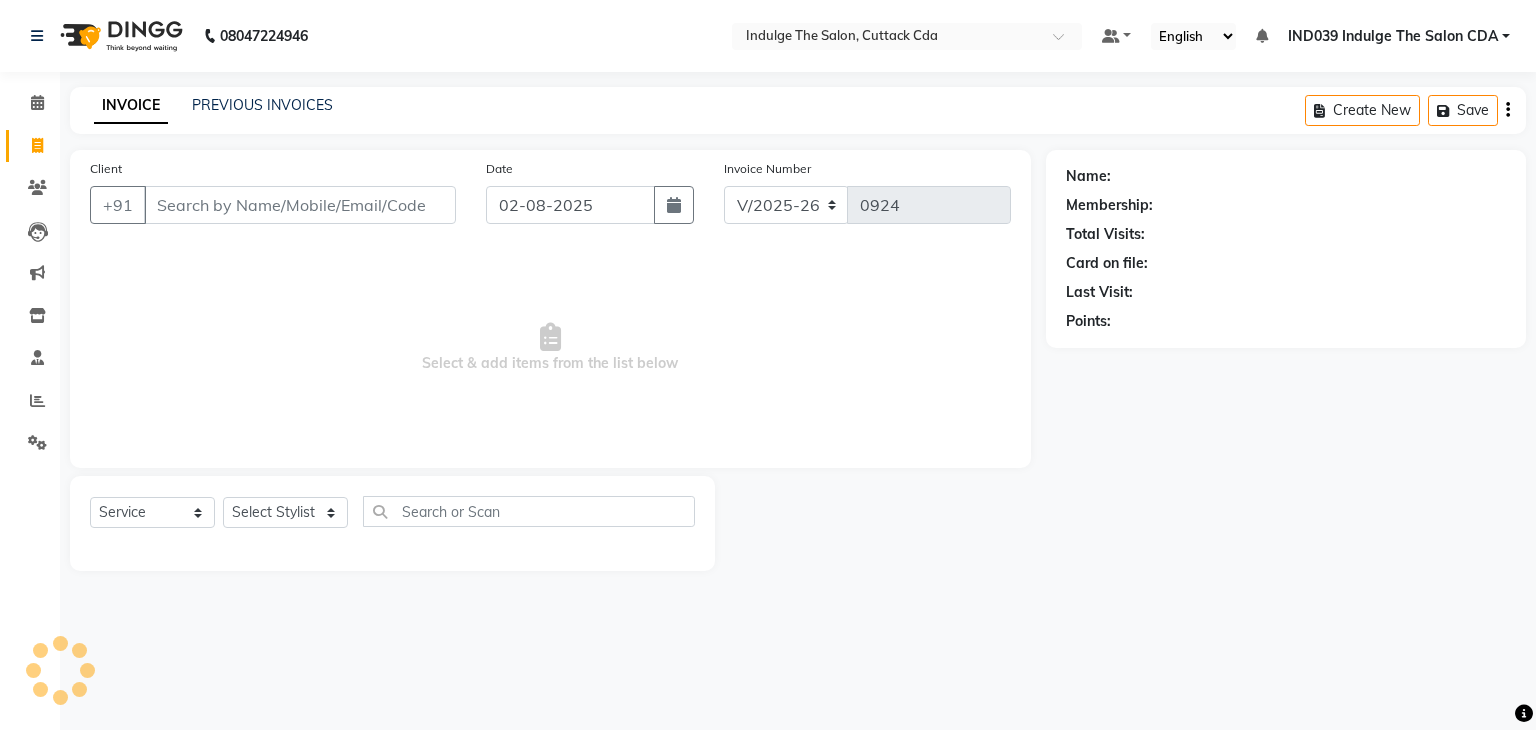 click on "Client" at bounding box center [300, 205] 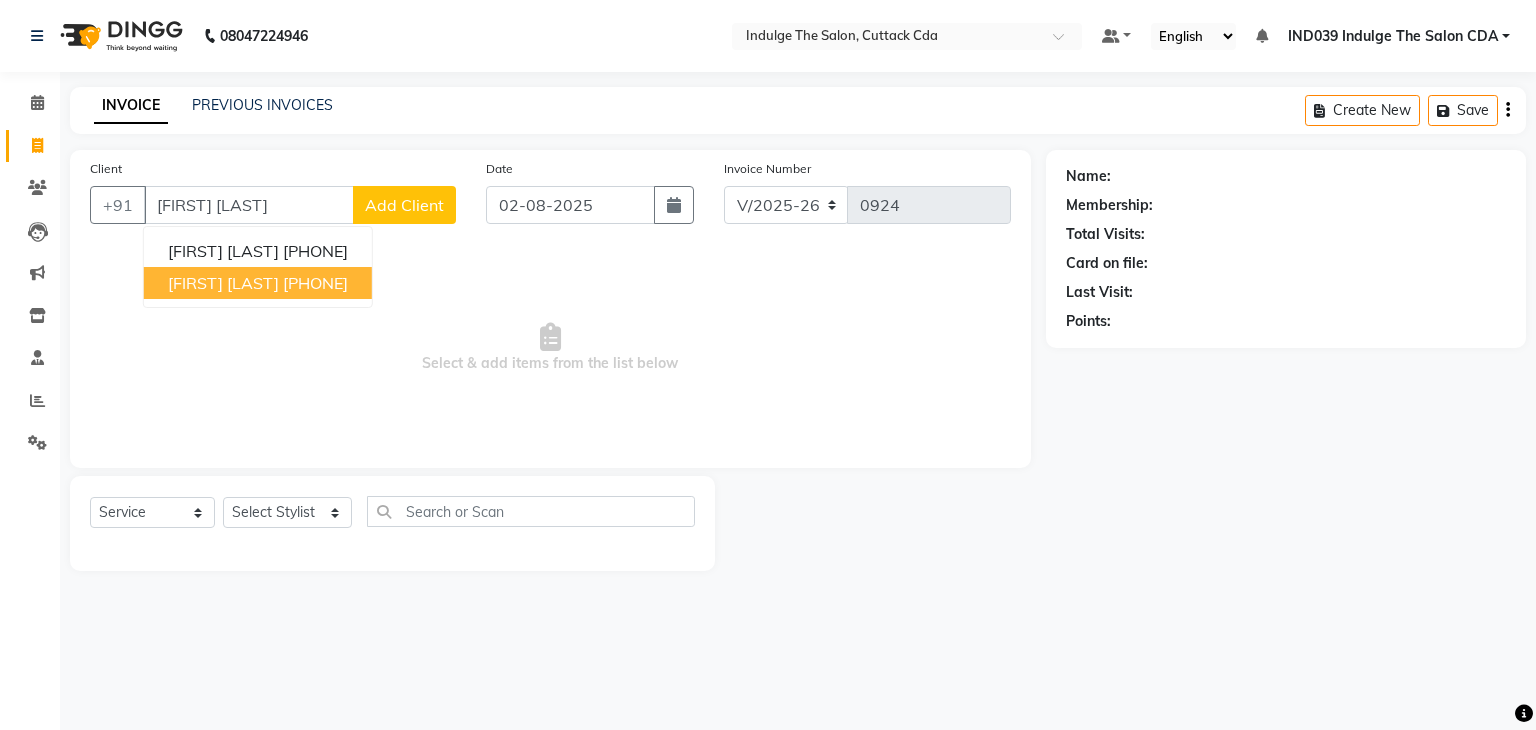 click on "[PHONE]" at bounding box center (315, 283) 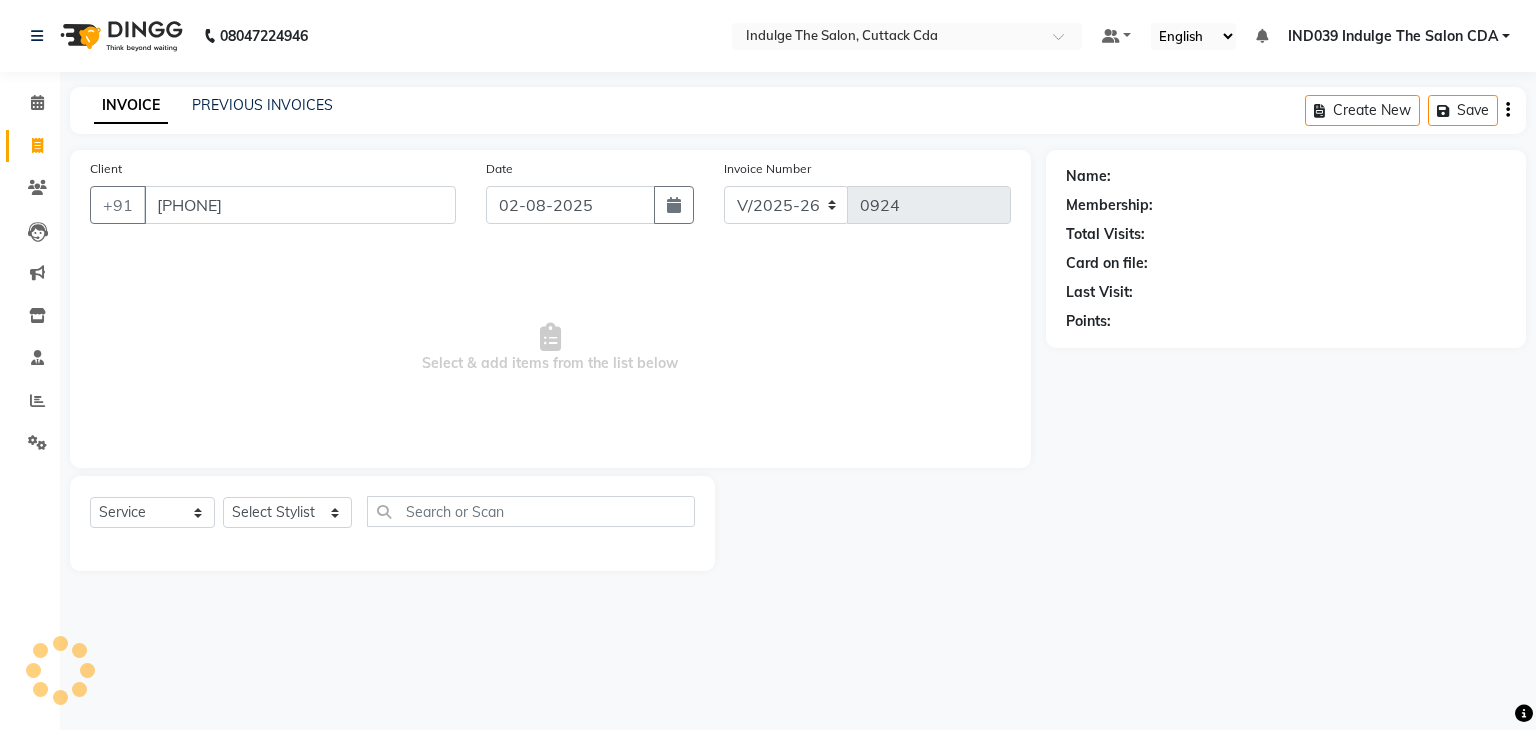 type on "[PHONE]" 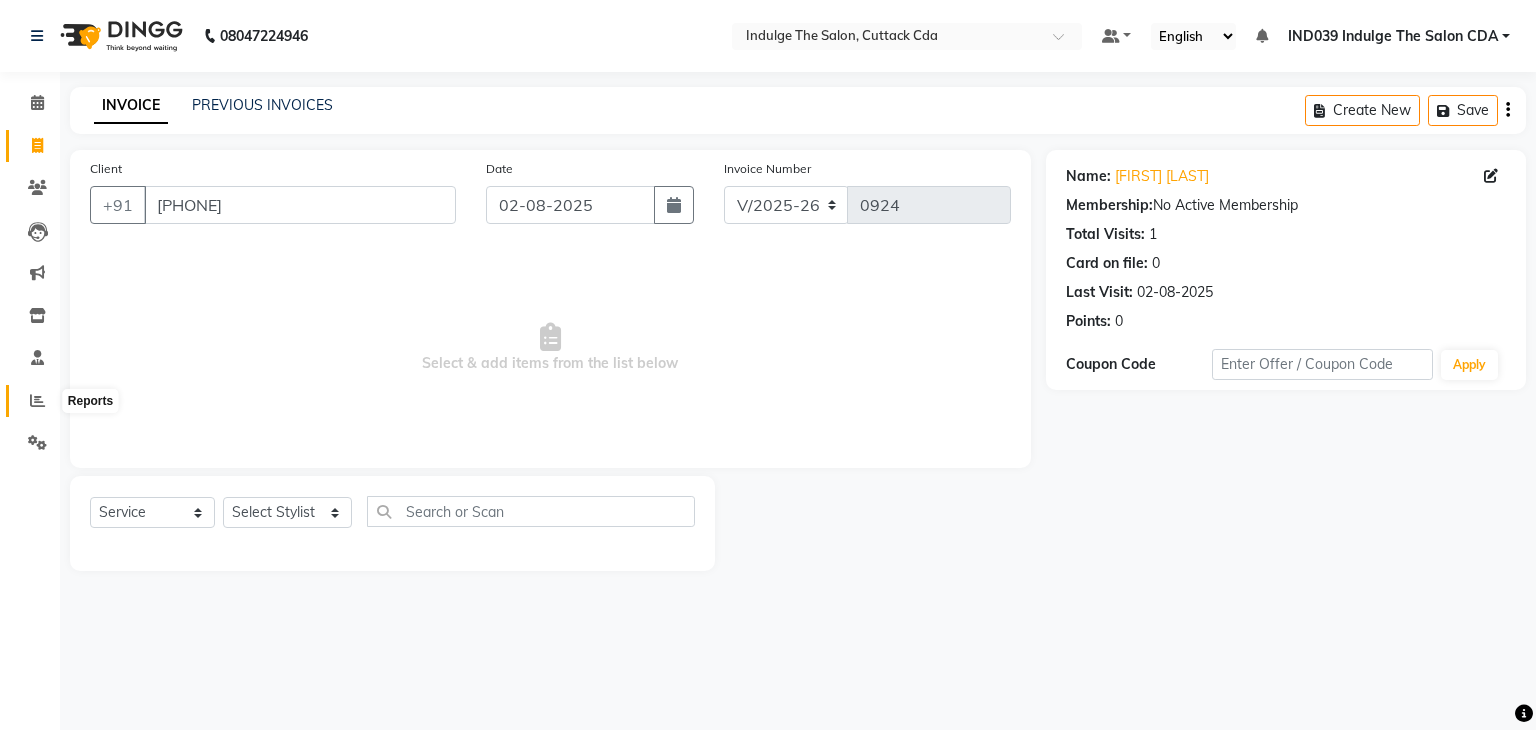 click 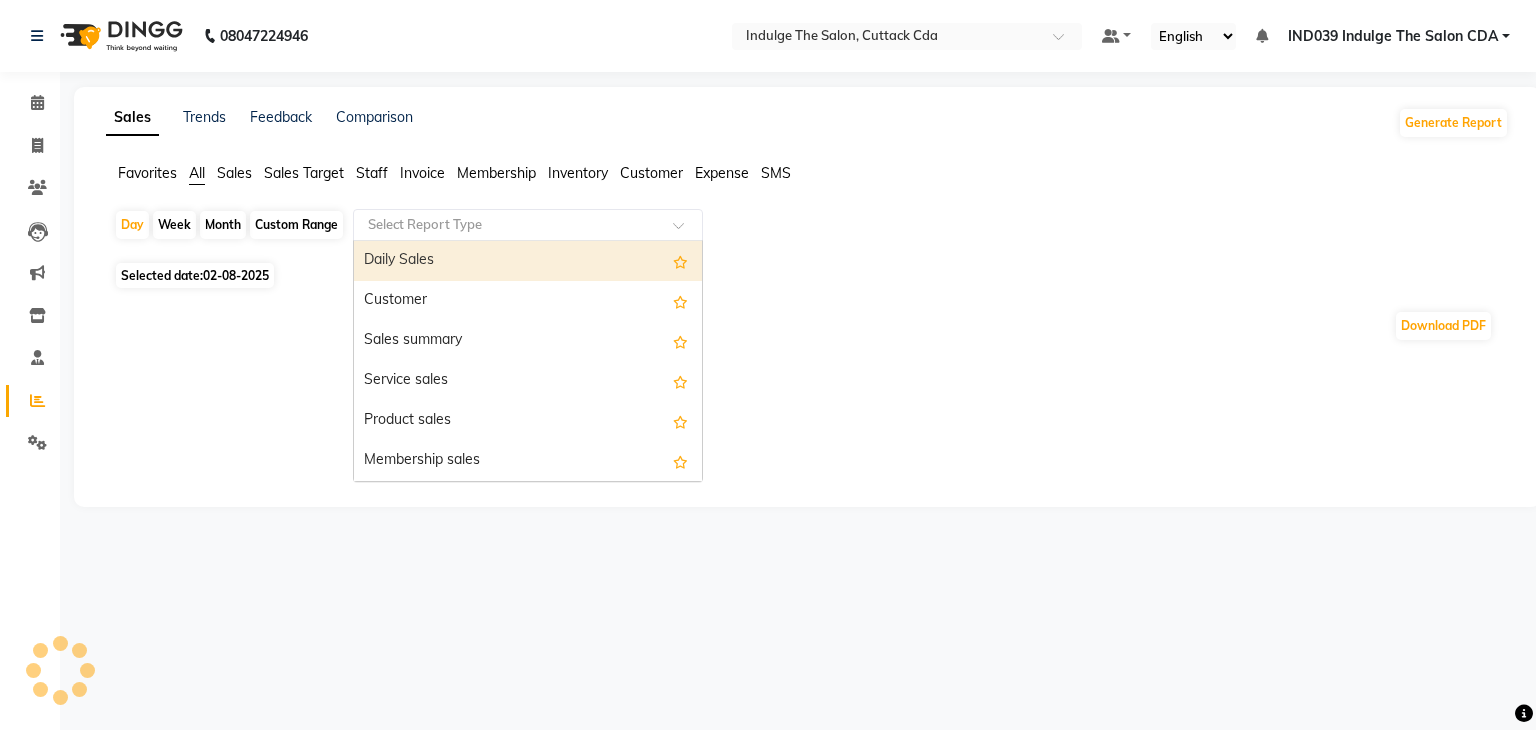click 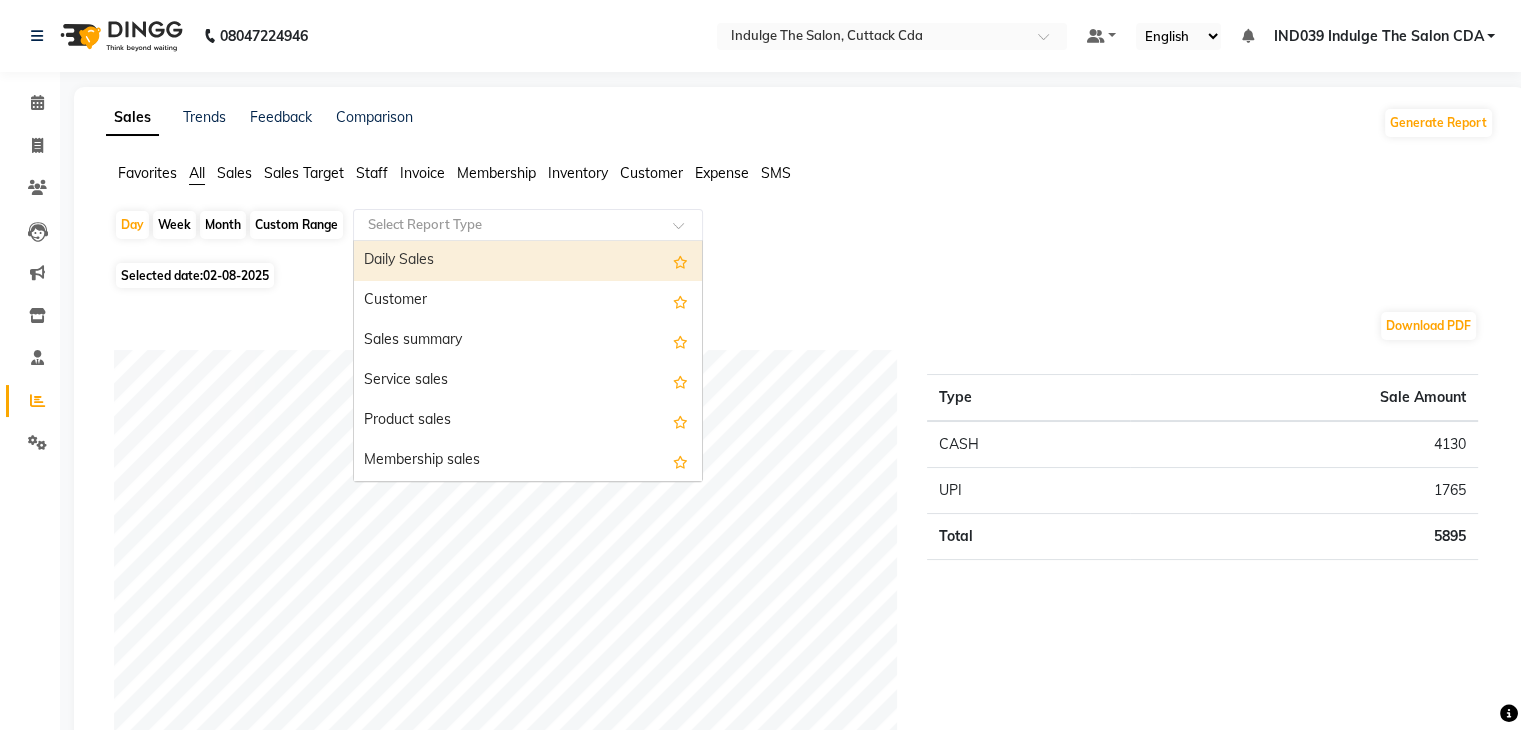 click on "Daily Sales" at bounding box center (528, 261) 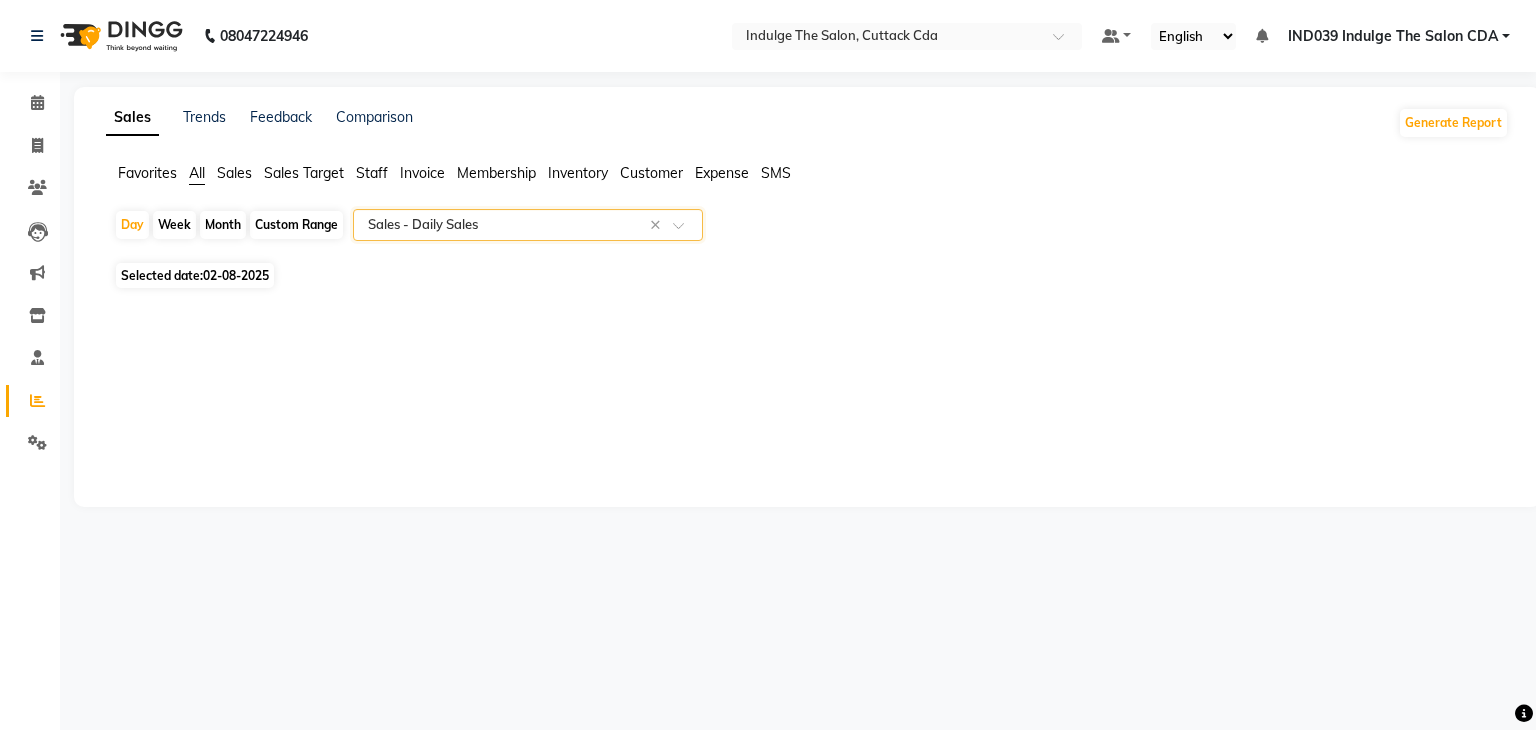 select on "full_report" 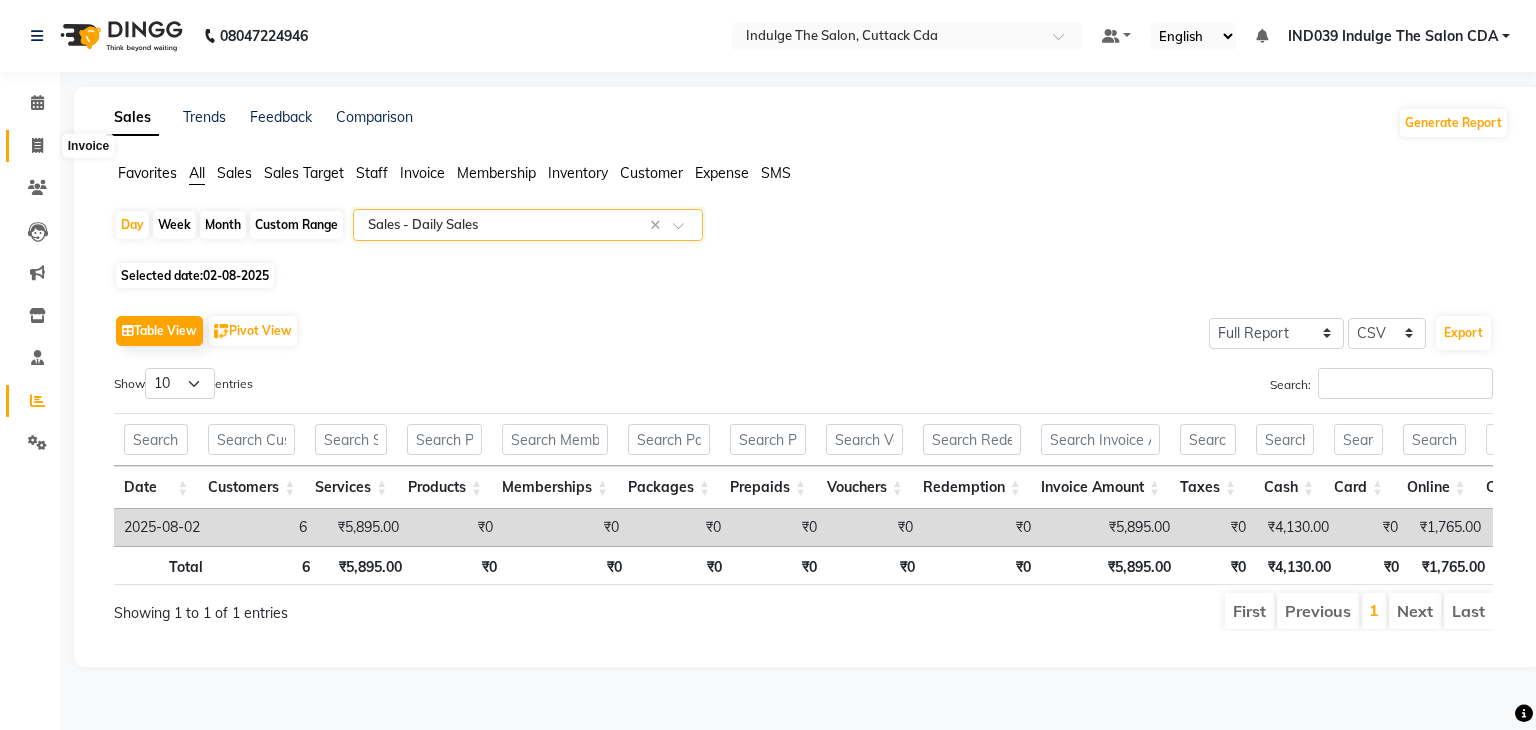 click 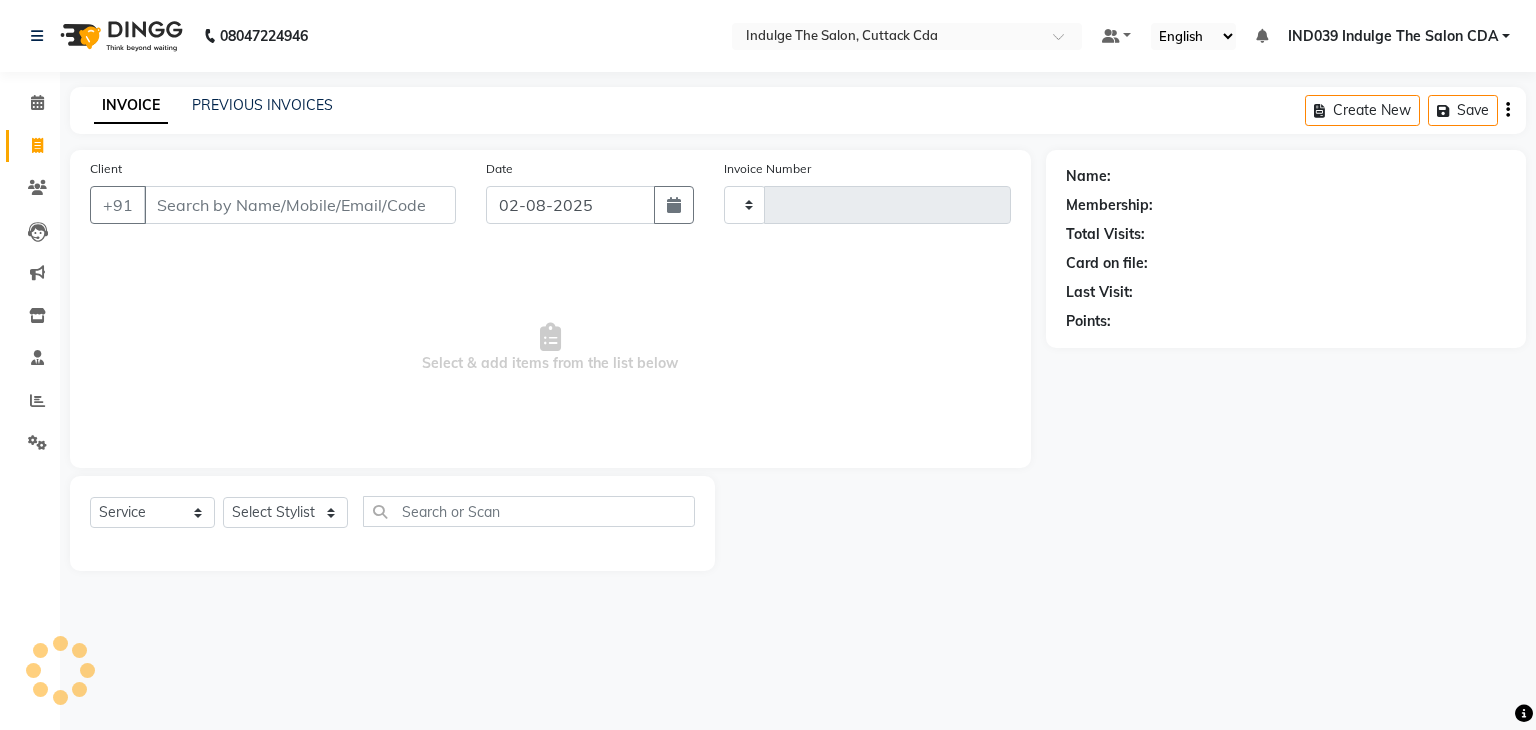 type on "0924" 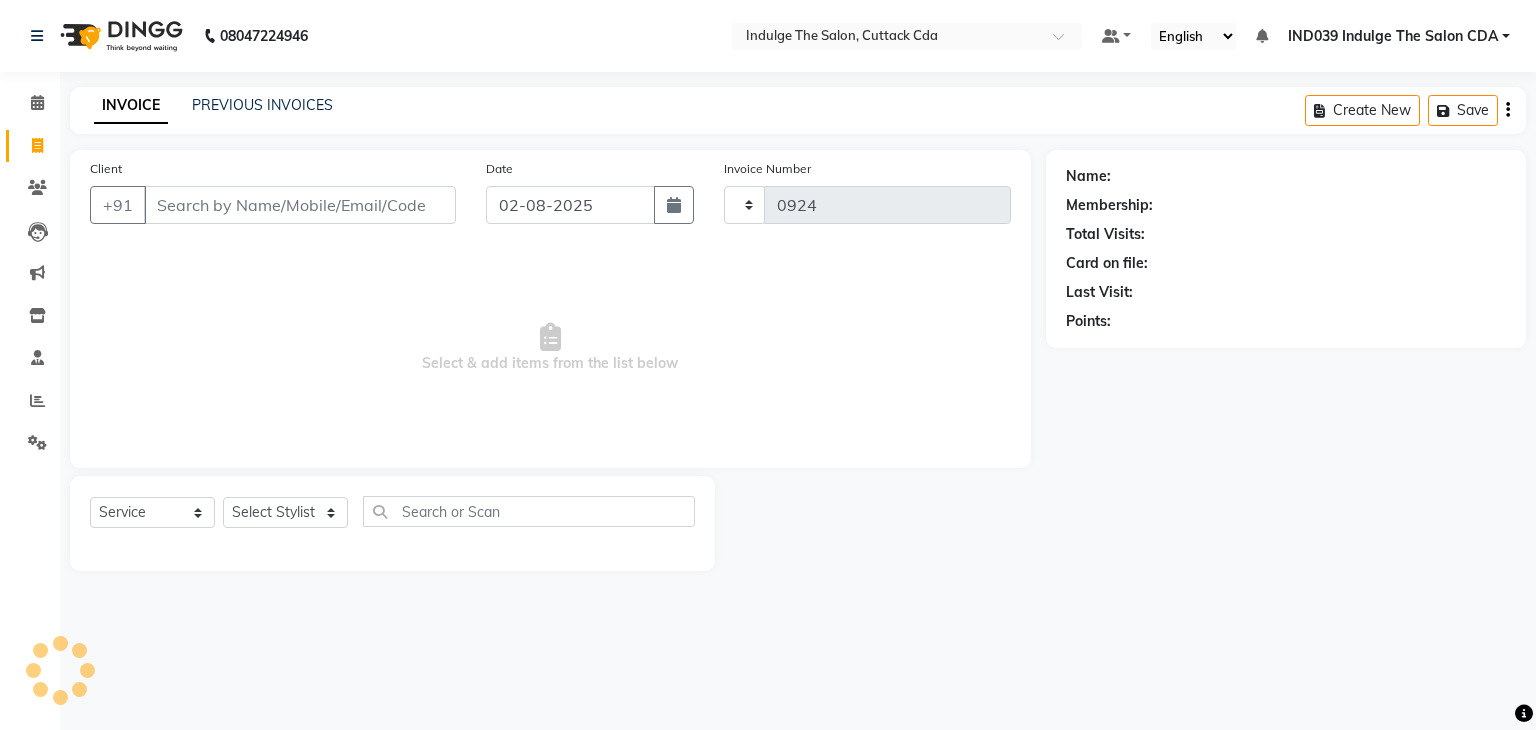 select on "7297" 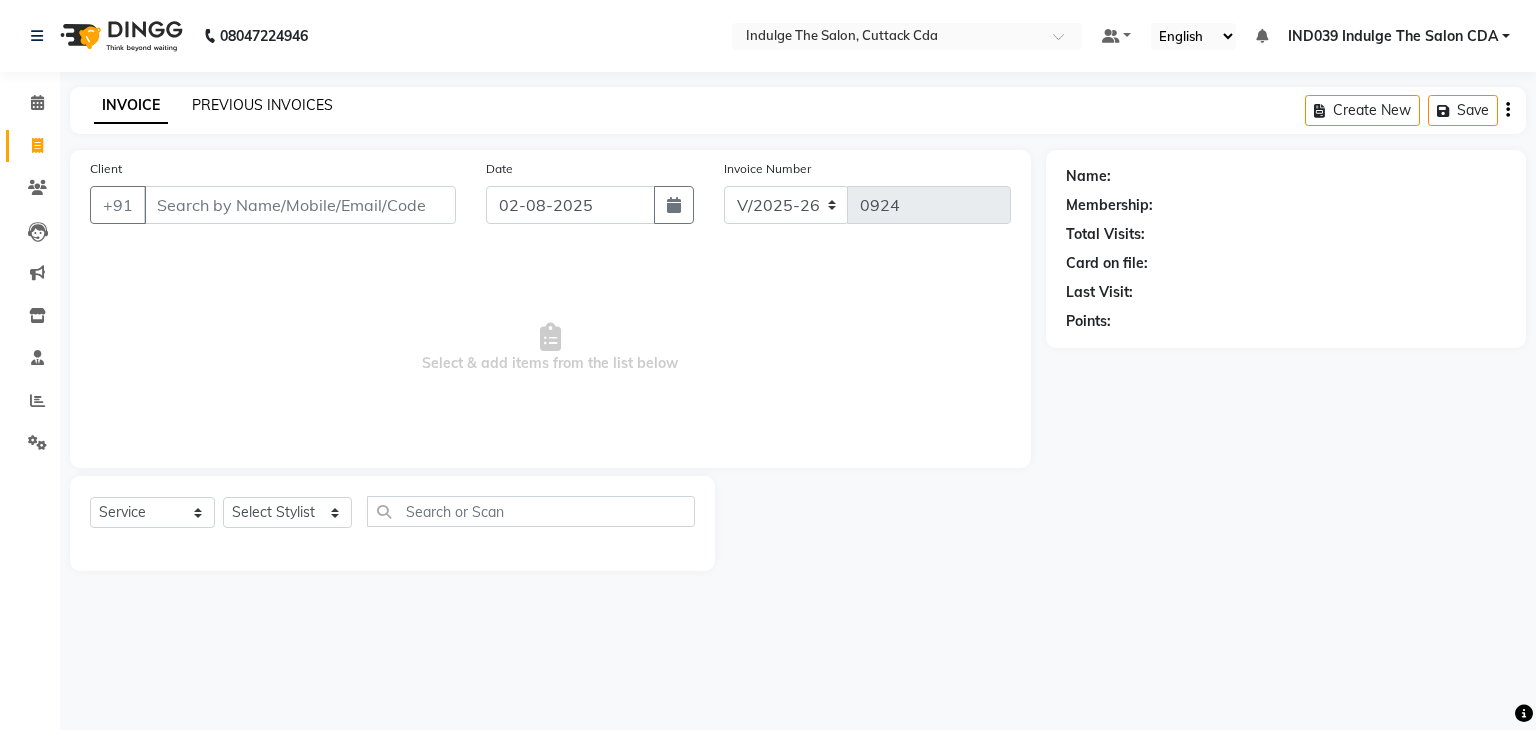 click on "PREVIOUS INVOICES" 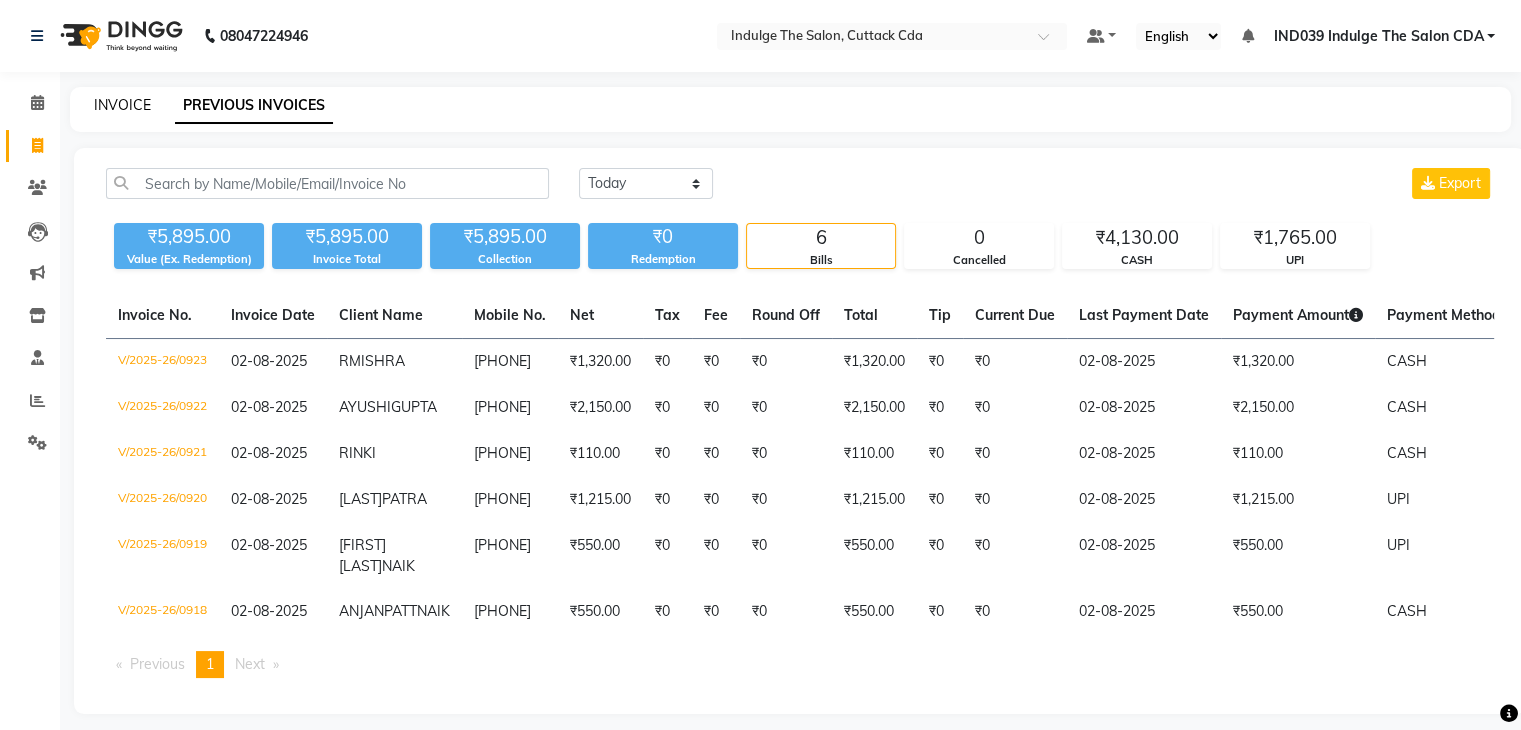 click on "INVOICE" 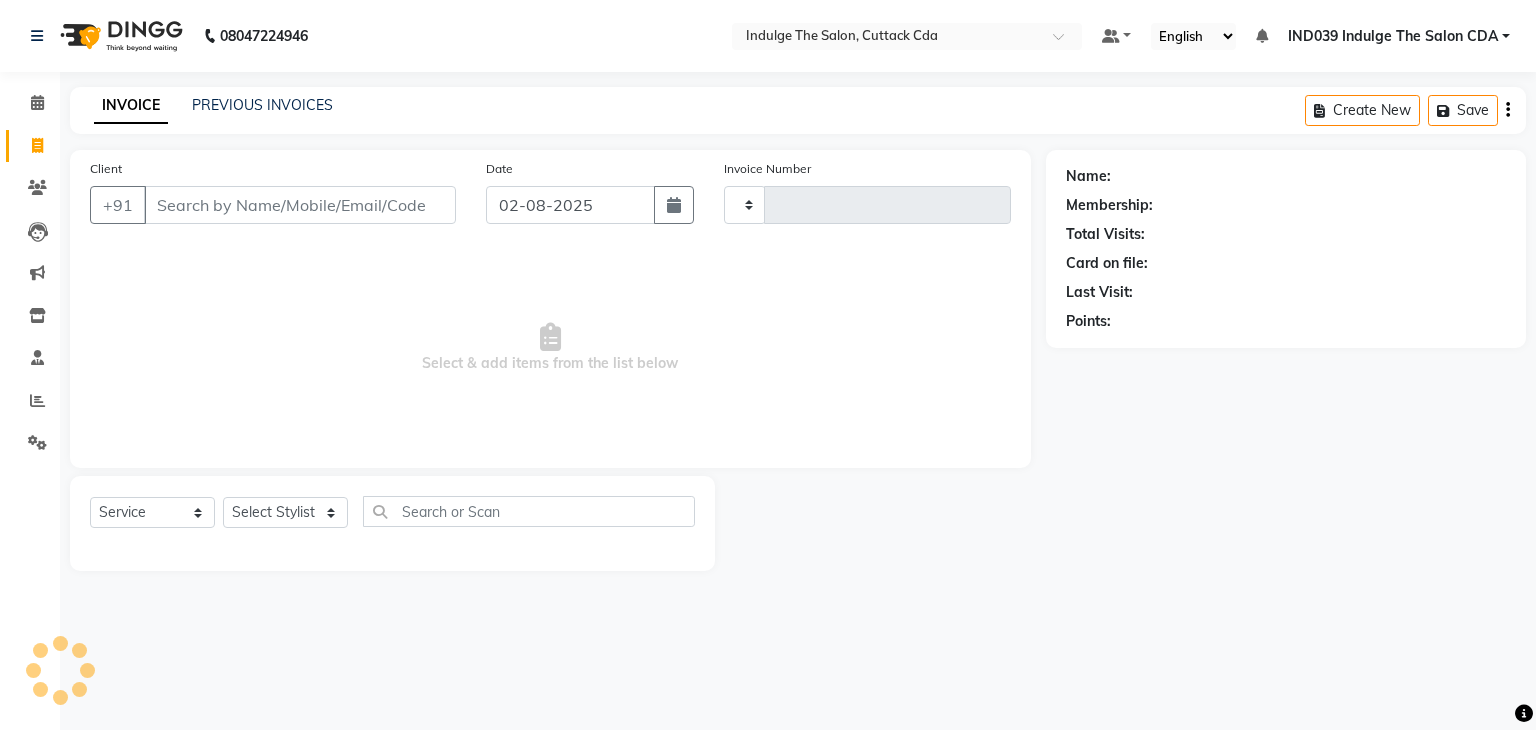 type on "0924" 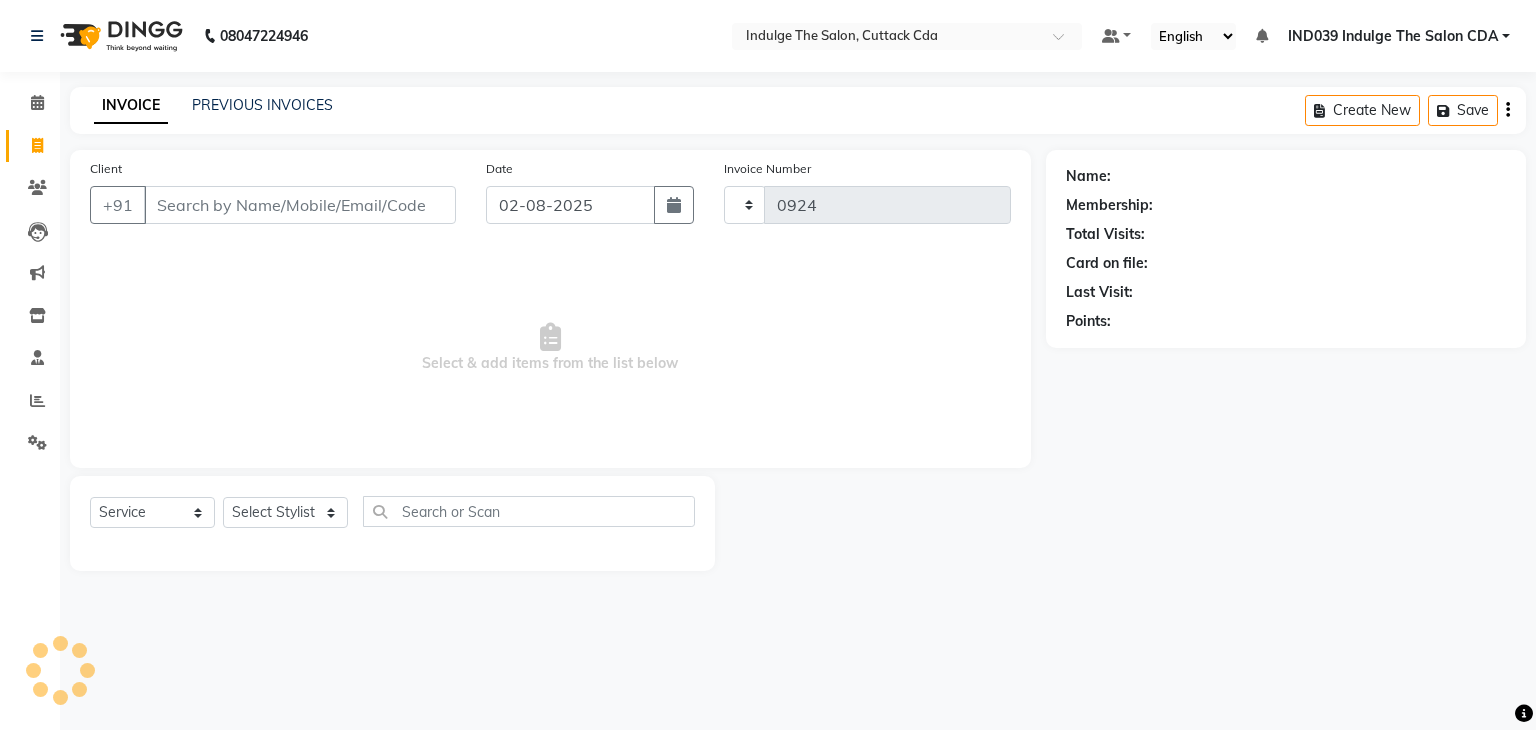 select on "7297" 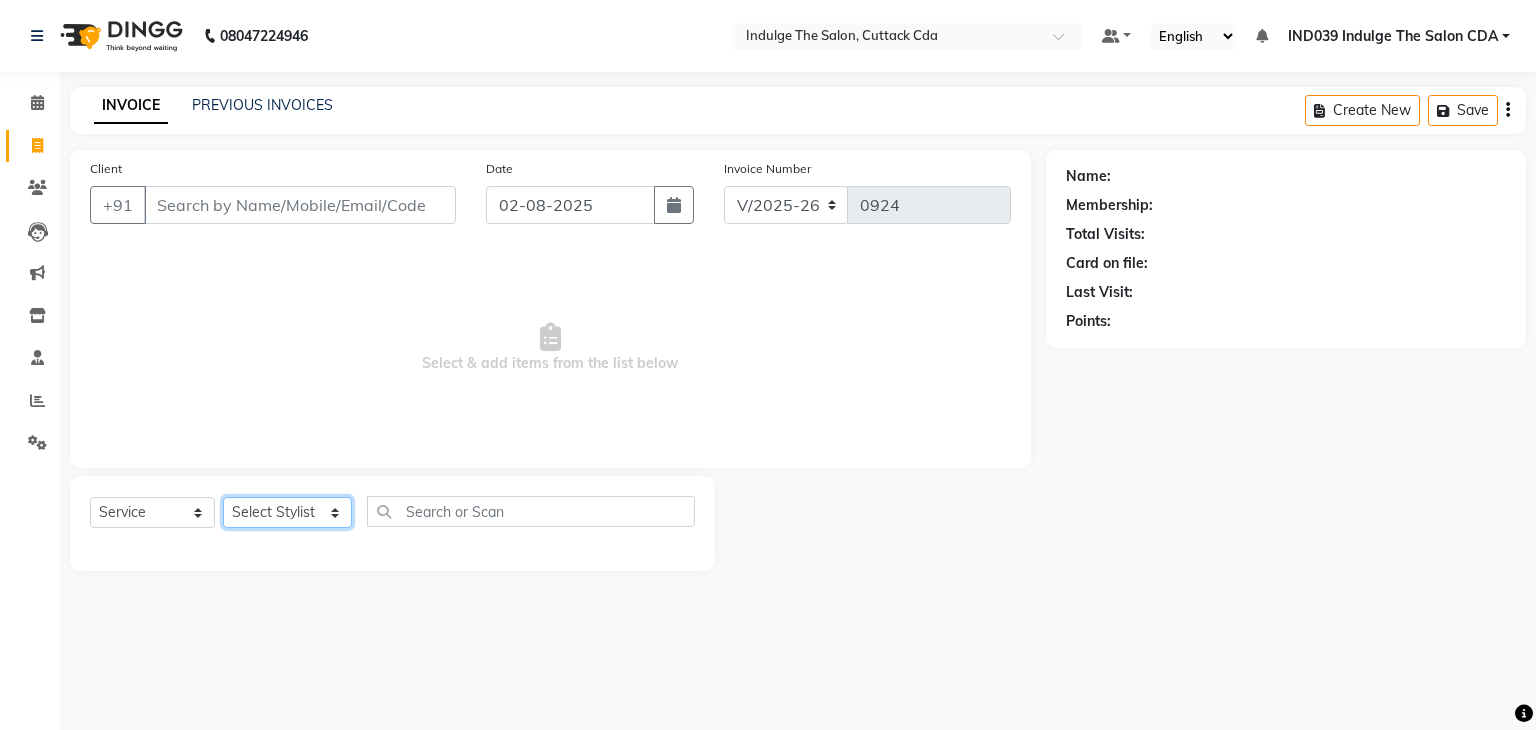 click on "Select Stylist [FIRST] [LAST]( Therapist ) [LAST] [LAST] Ind039 Indulge The Salon CDA [FIRST] [LAST] [FIRST] [LAST] [FIRST] [LAST]  [FIRST] [LAST]  [FIRST] [LAST]" 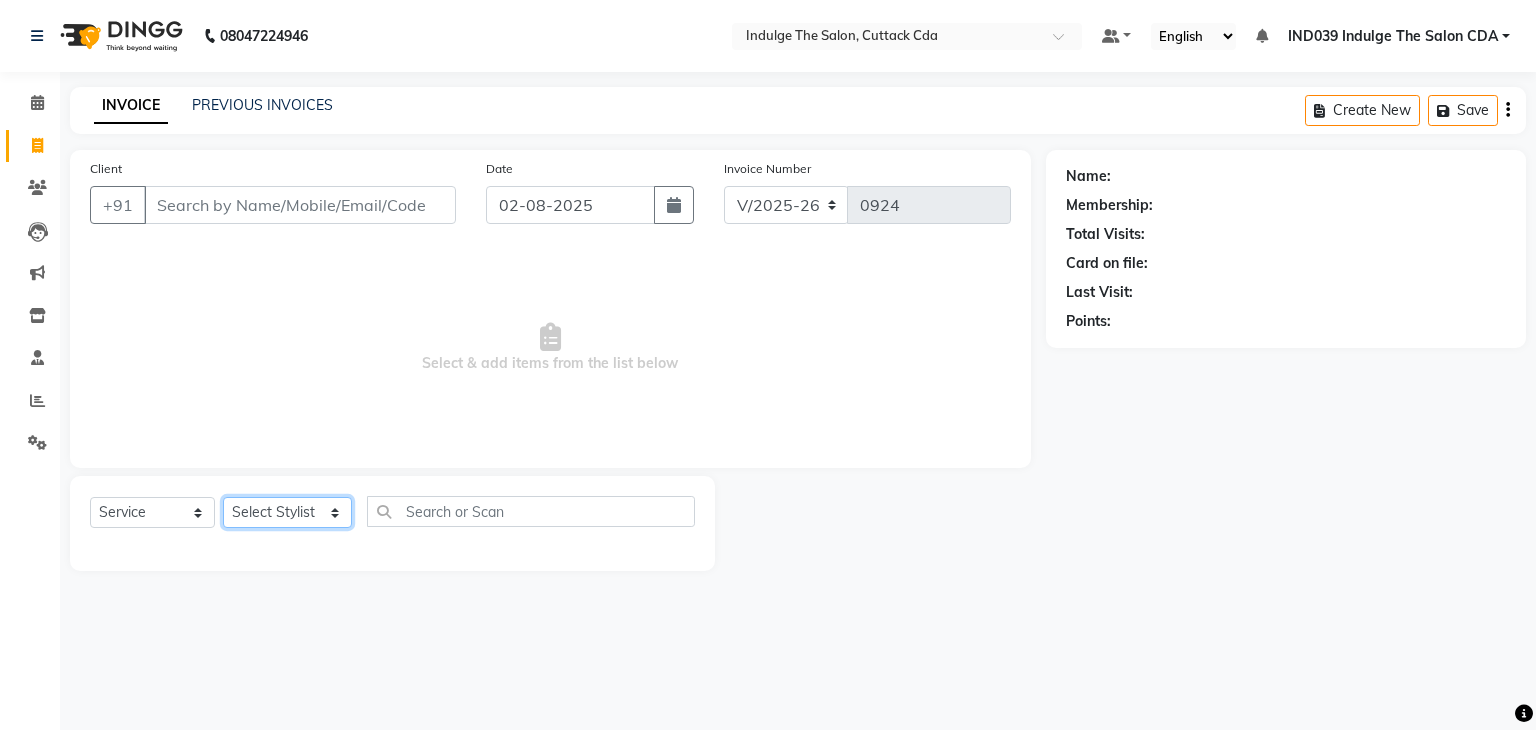 select on "87394" 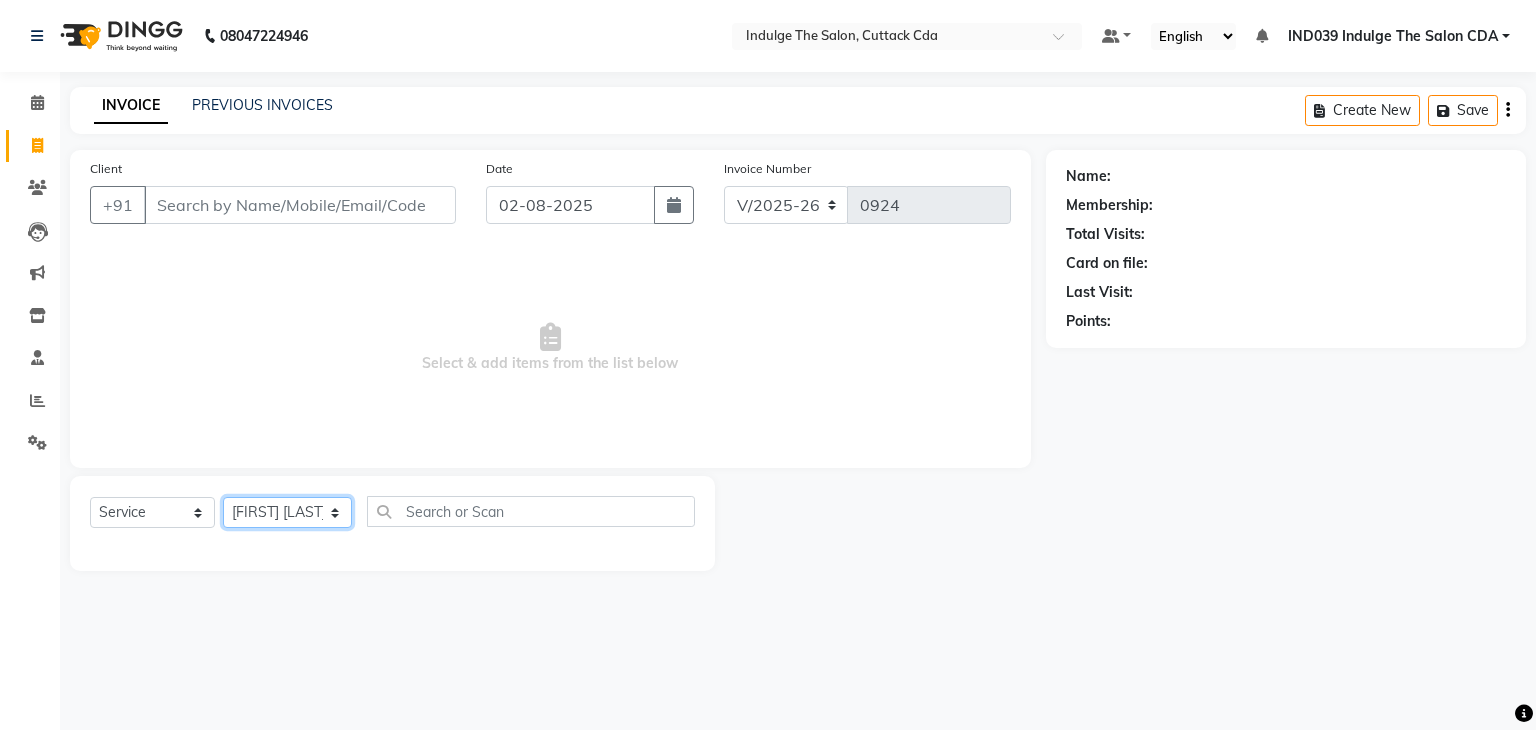 click on "Select Stylist [FIRST] [LAST]( Therapist ) [LAST] [LAST] Ind039 Indulge The Salon CDA [FIRST] [LAST] [FIRST] [LAST] [FIRST] [LAST]  [FIRST] [LAST]  [FIRST] [LAST]" 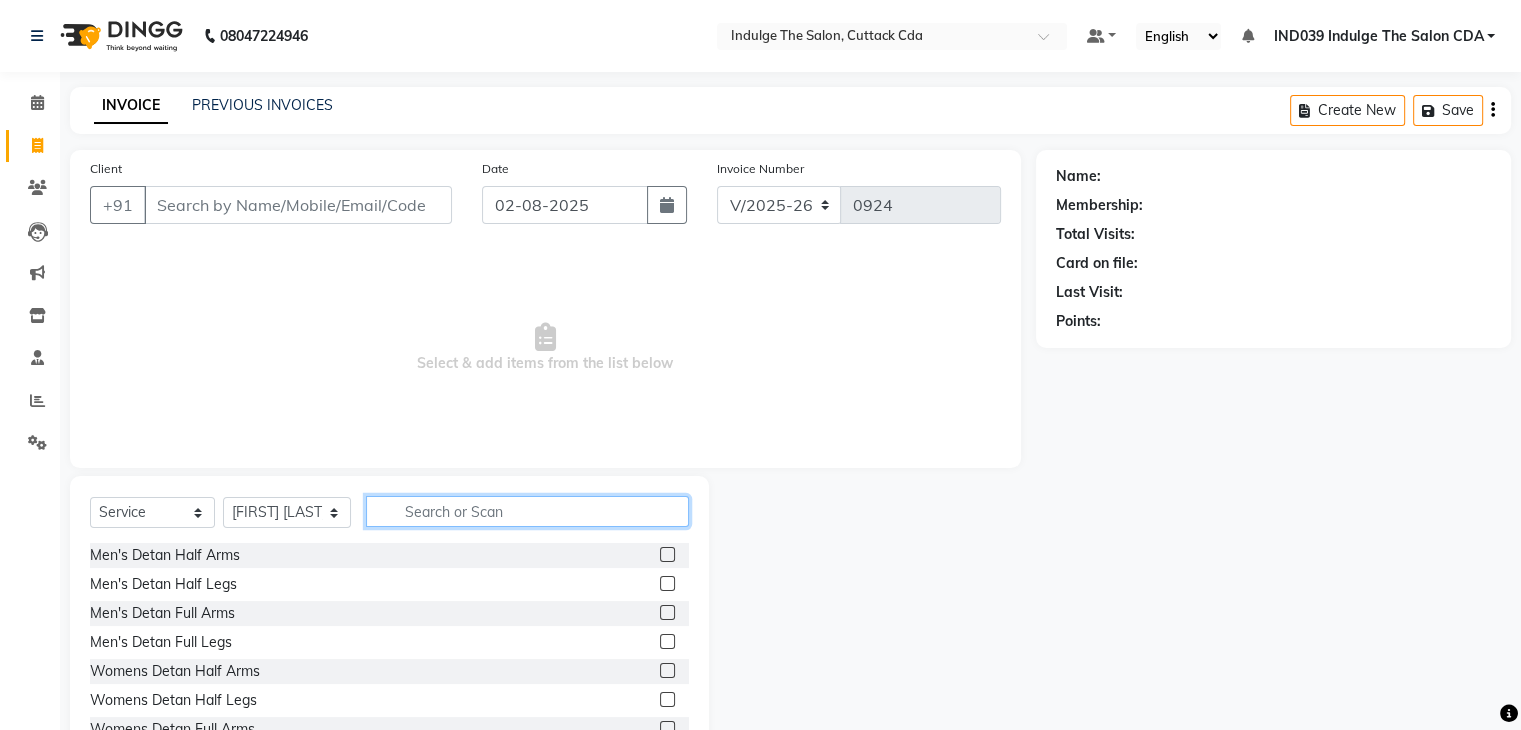 click 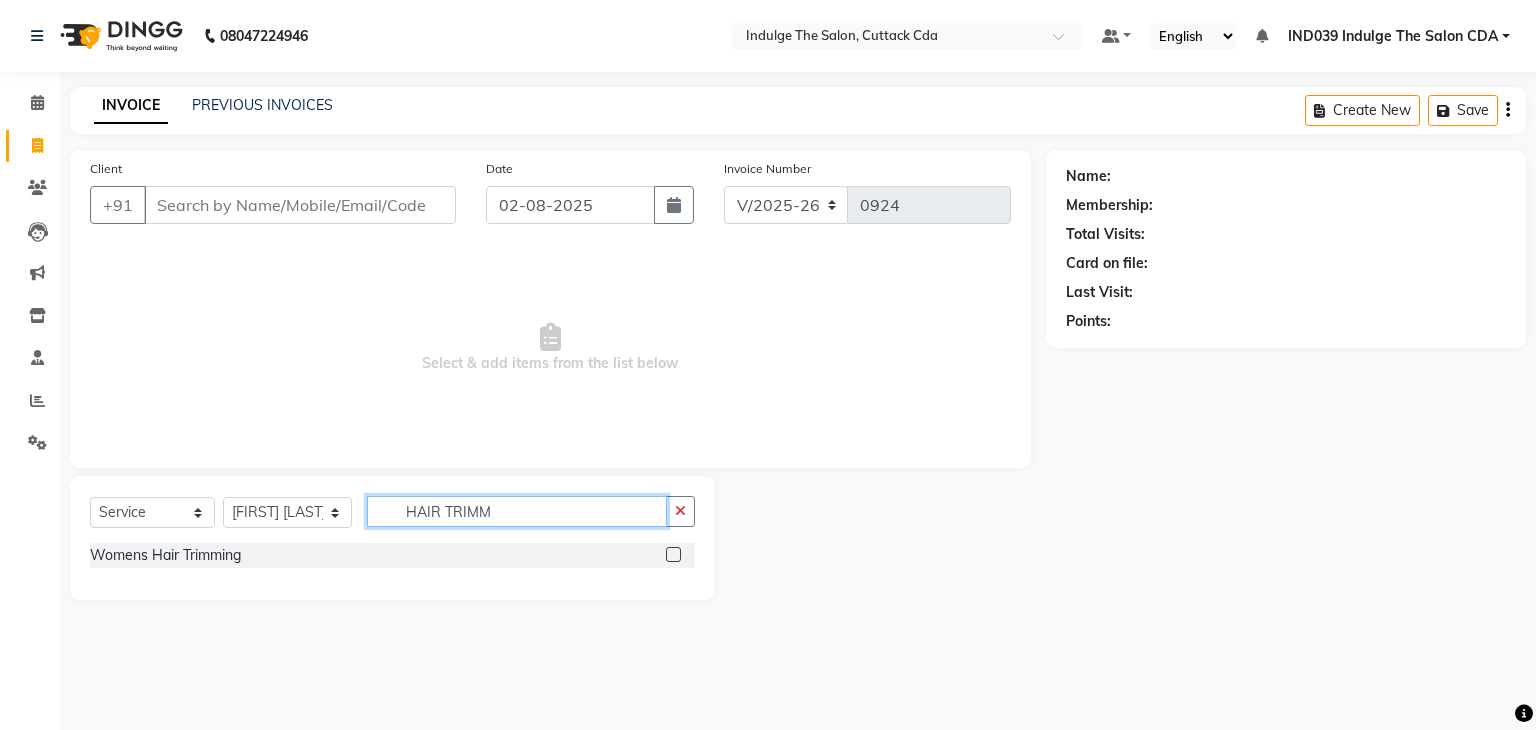 type on "HAIR TRIMM" 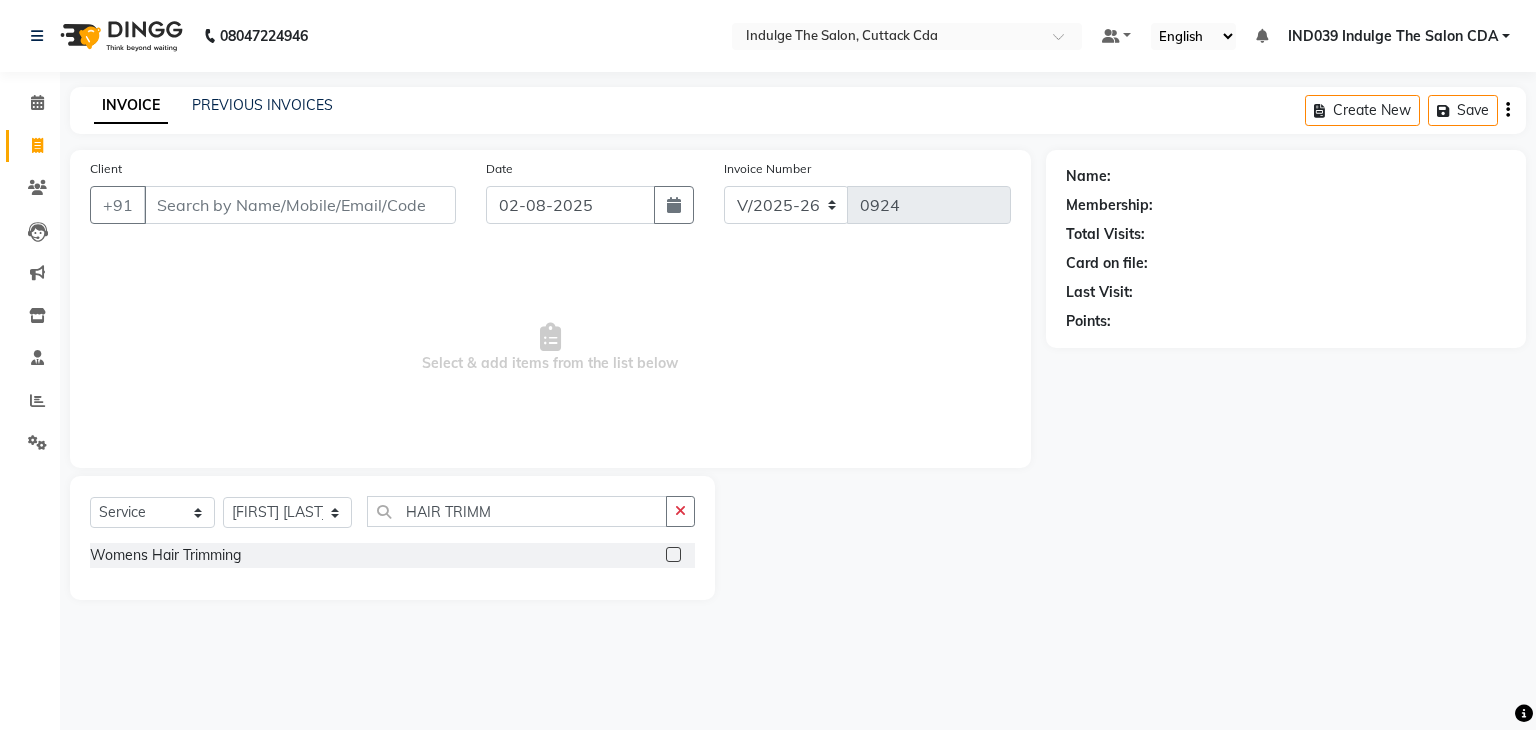 click 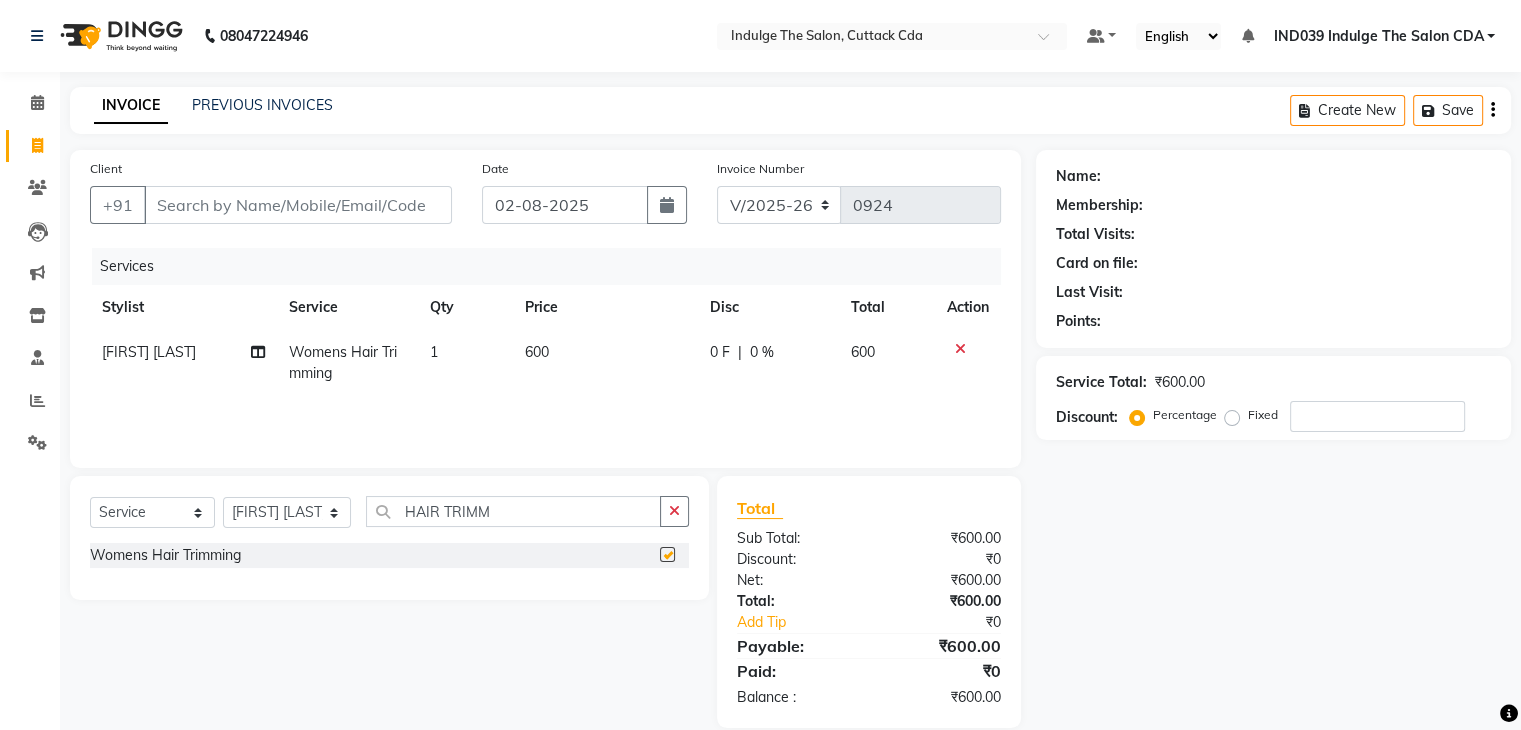 checkbox on "false" 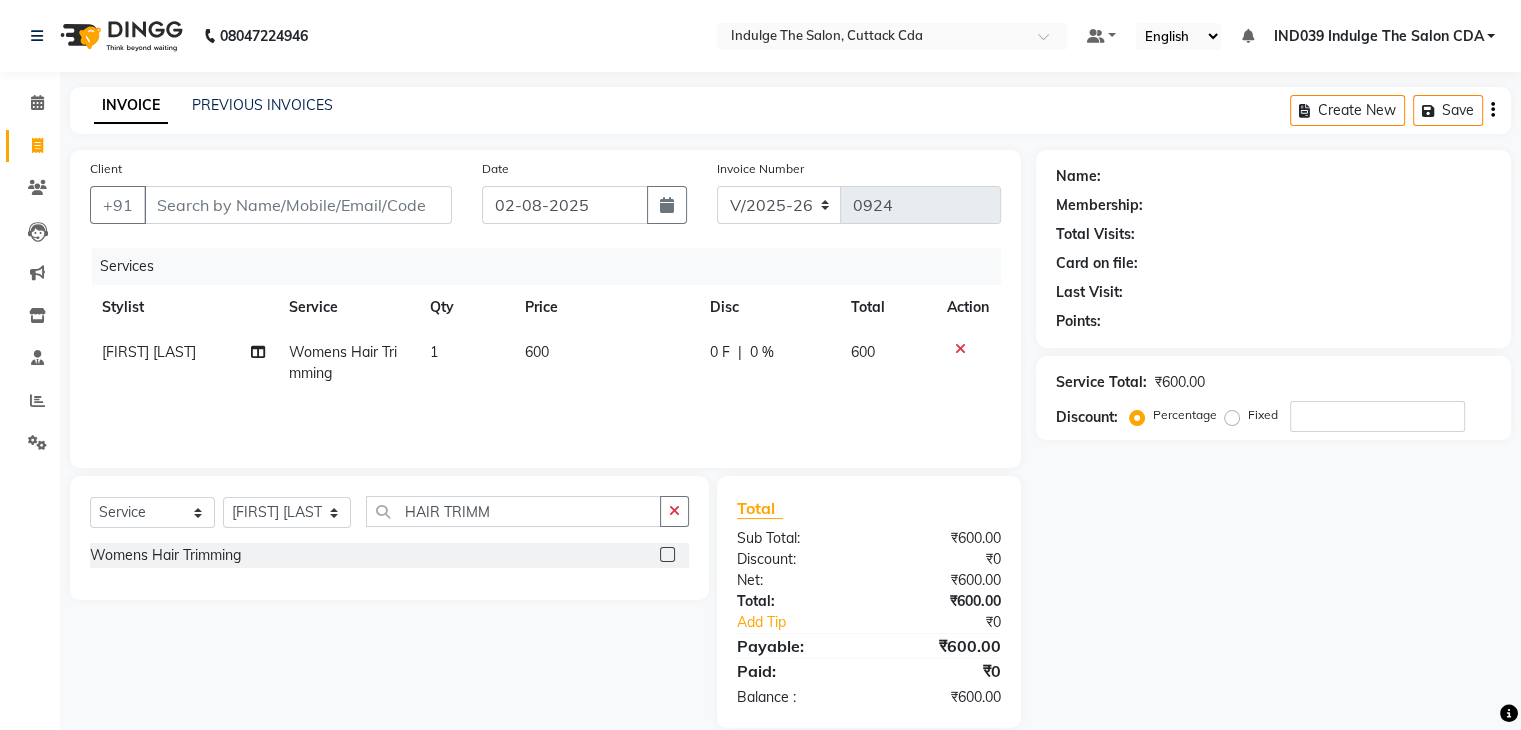 click 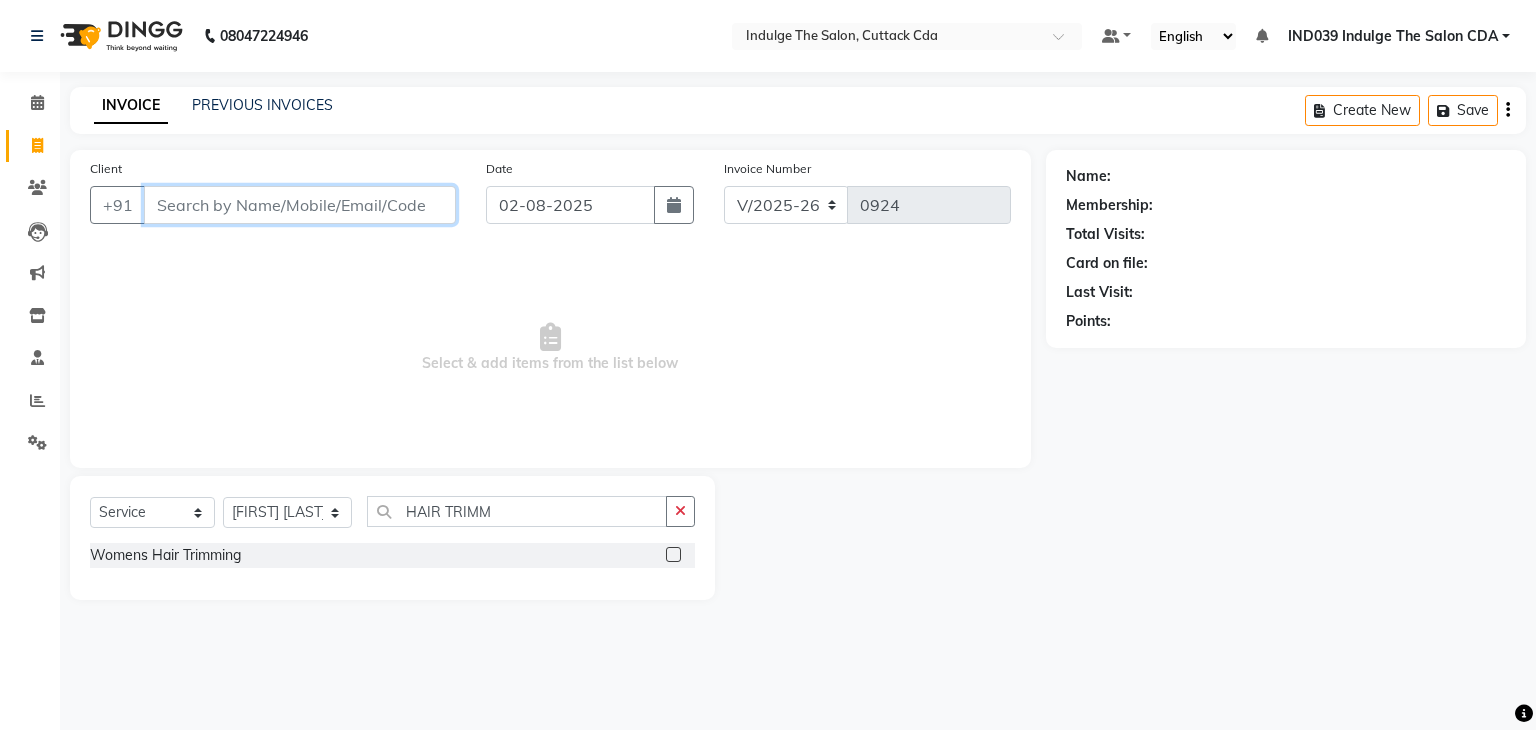 click on "Client" at bounding box center [300, 205] 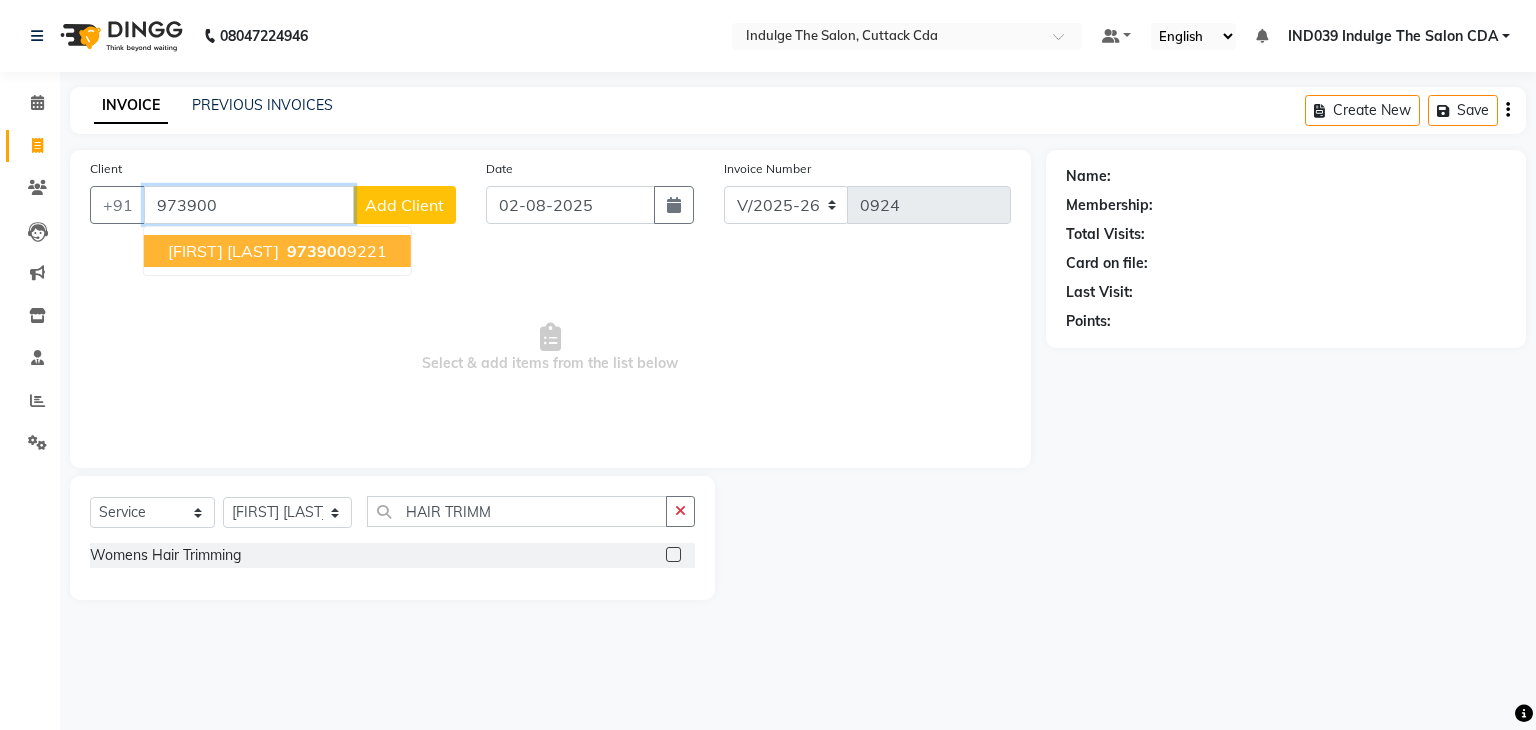 click on "973900" at bounding box center (317, 251) 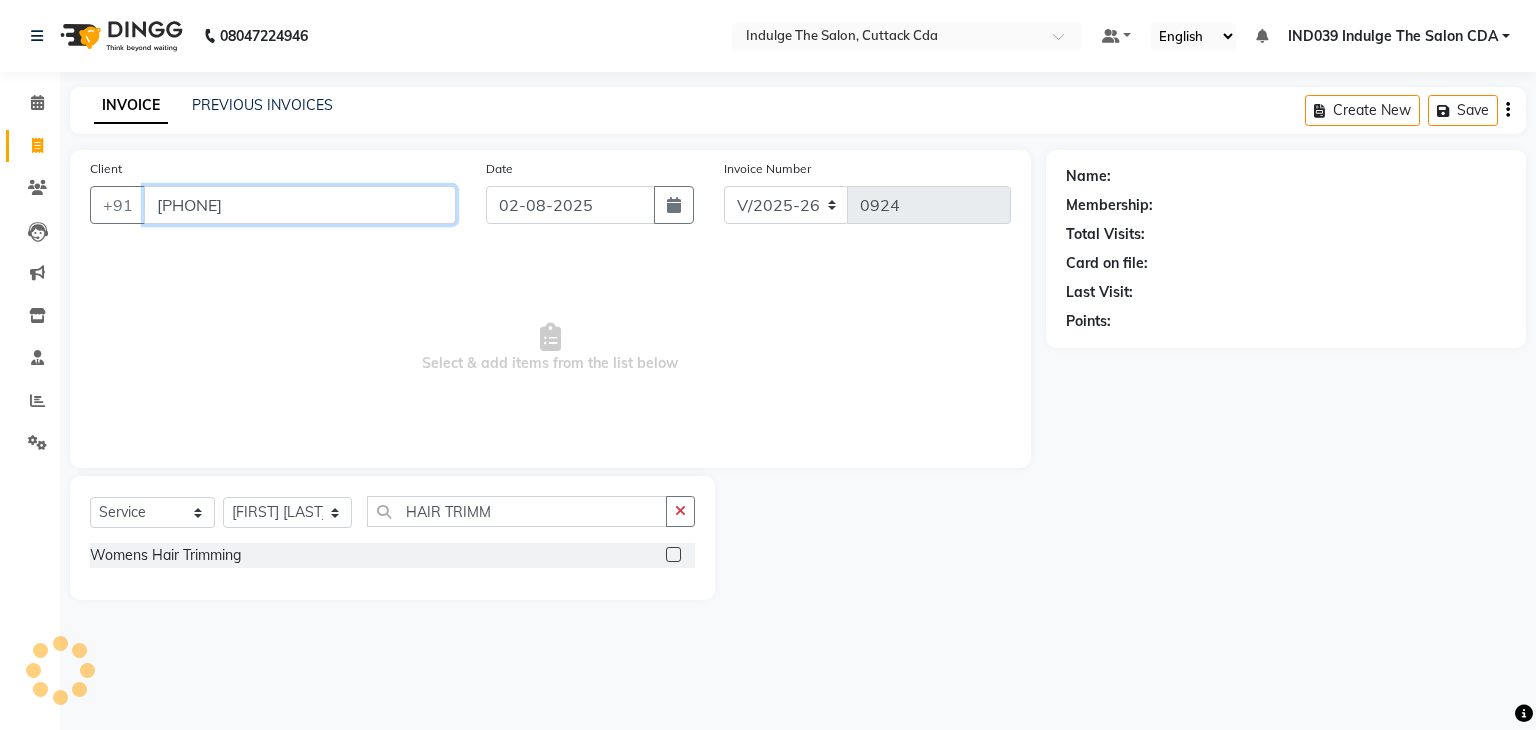 type on "[PHONE]" 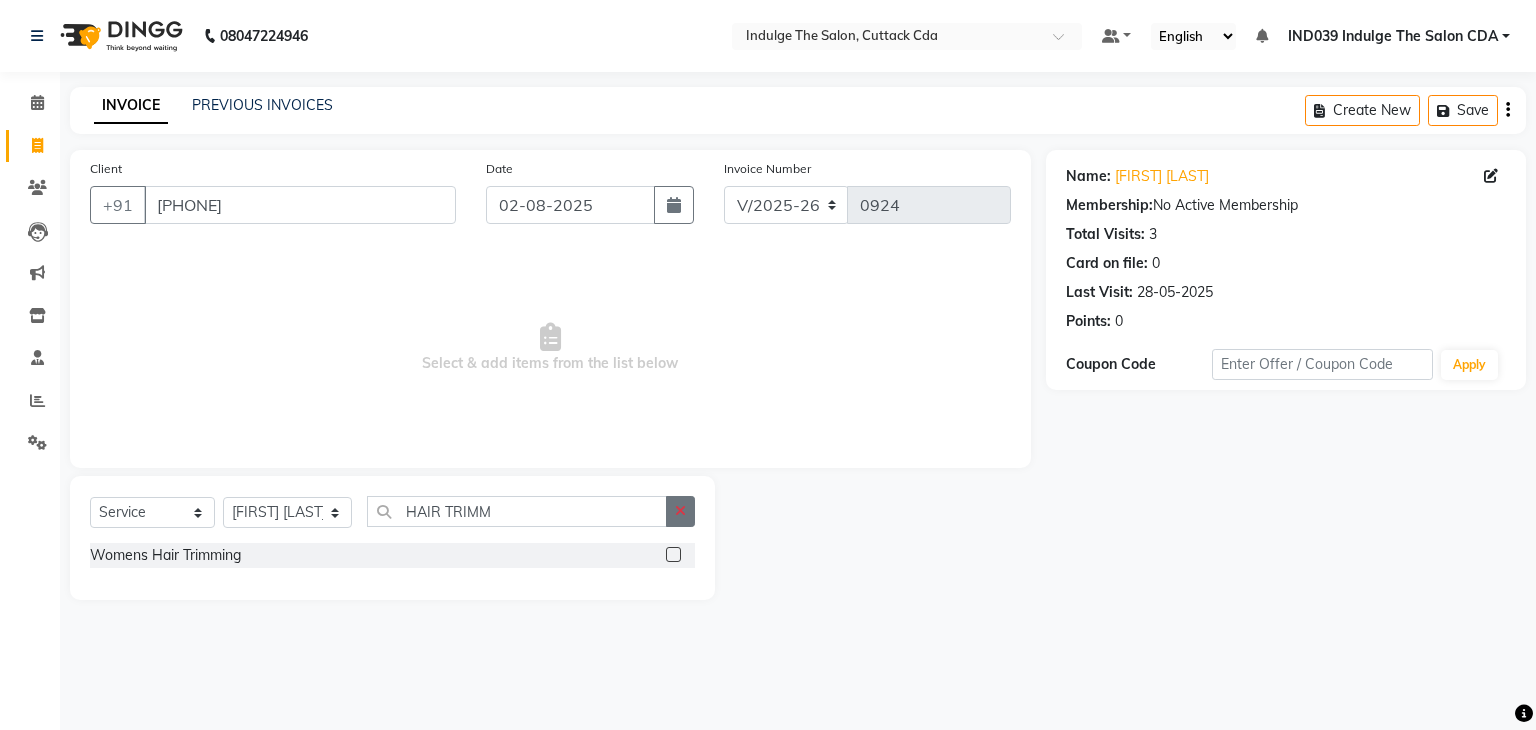 click 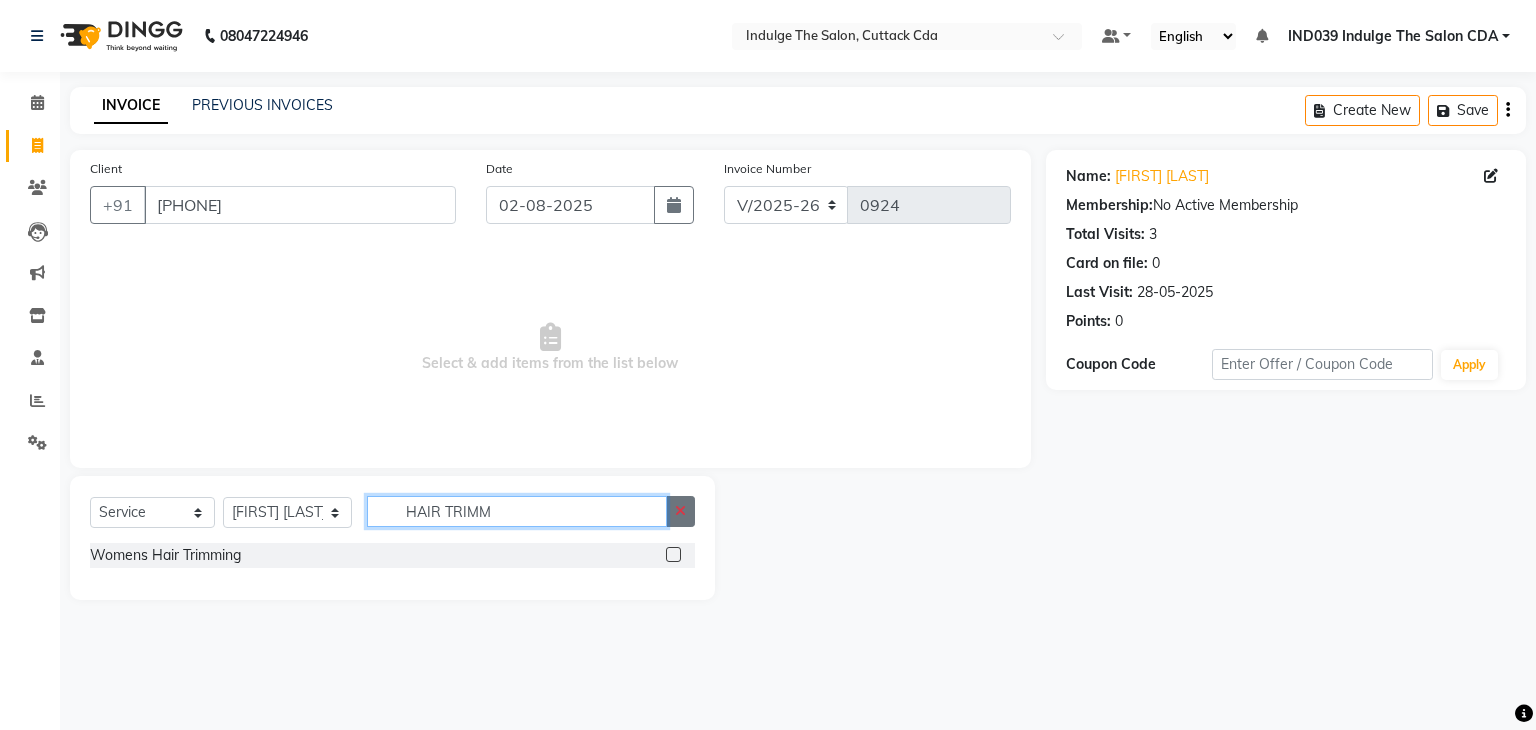 type 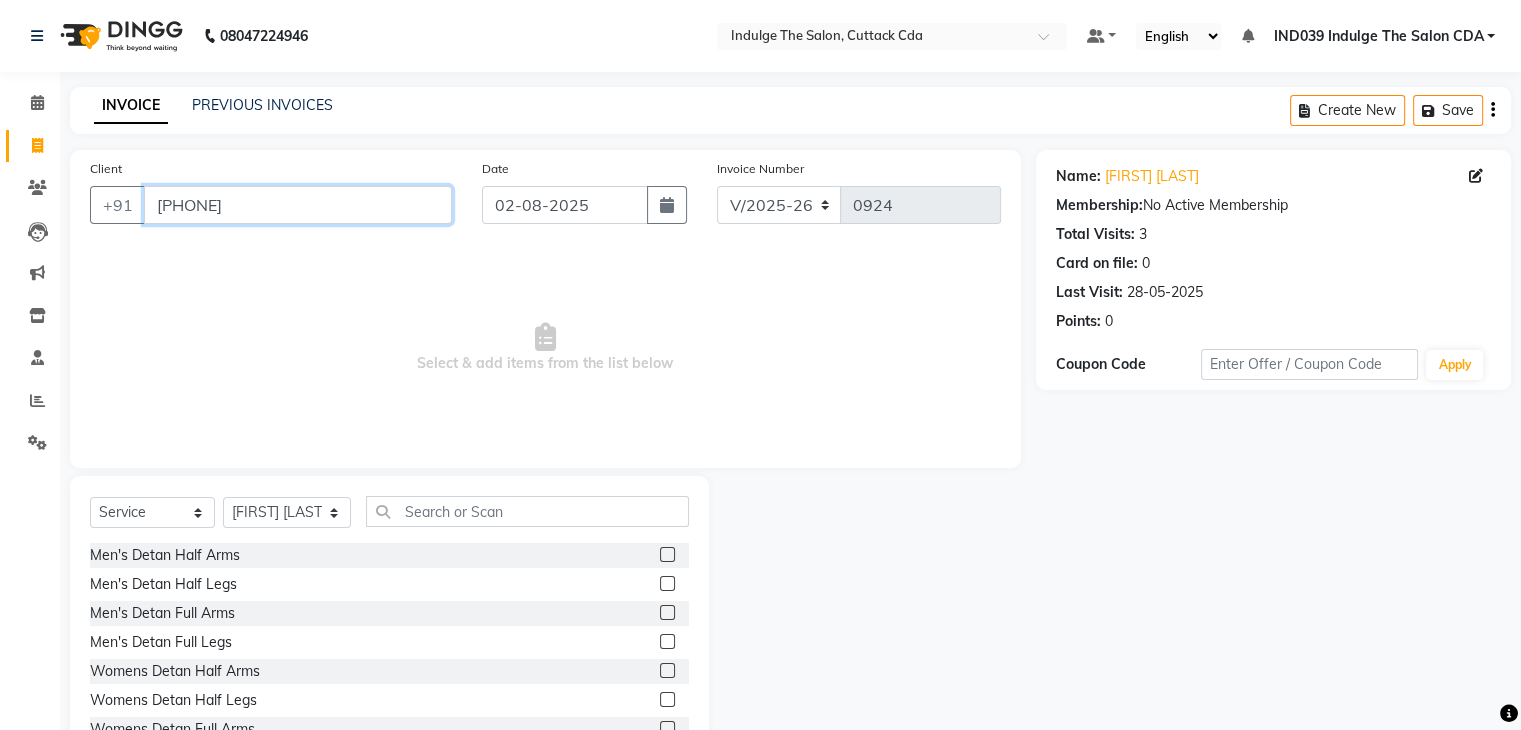 drag, startPoint x: 155, startPoint y: 201, endPoint x: 285, endPoint y: 225, distance: 132.19682 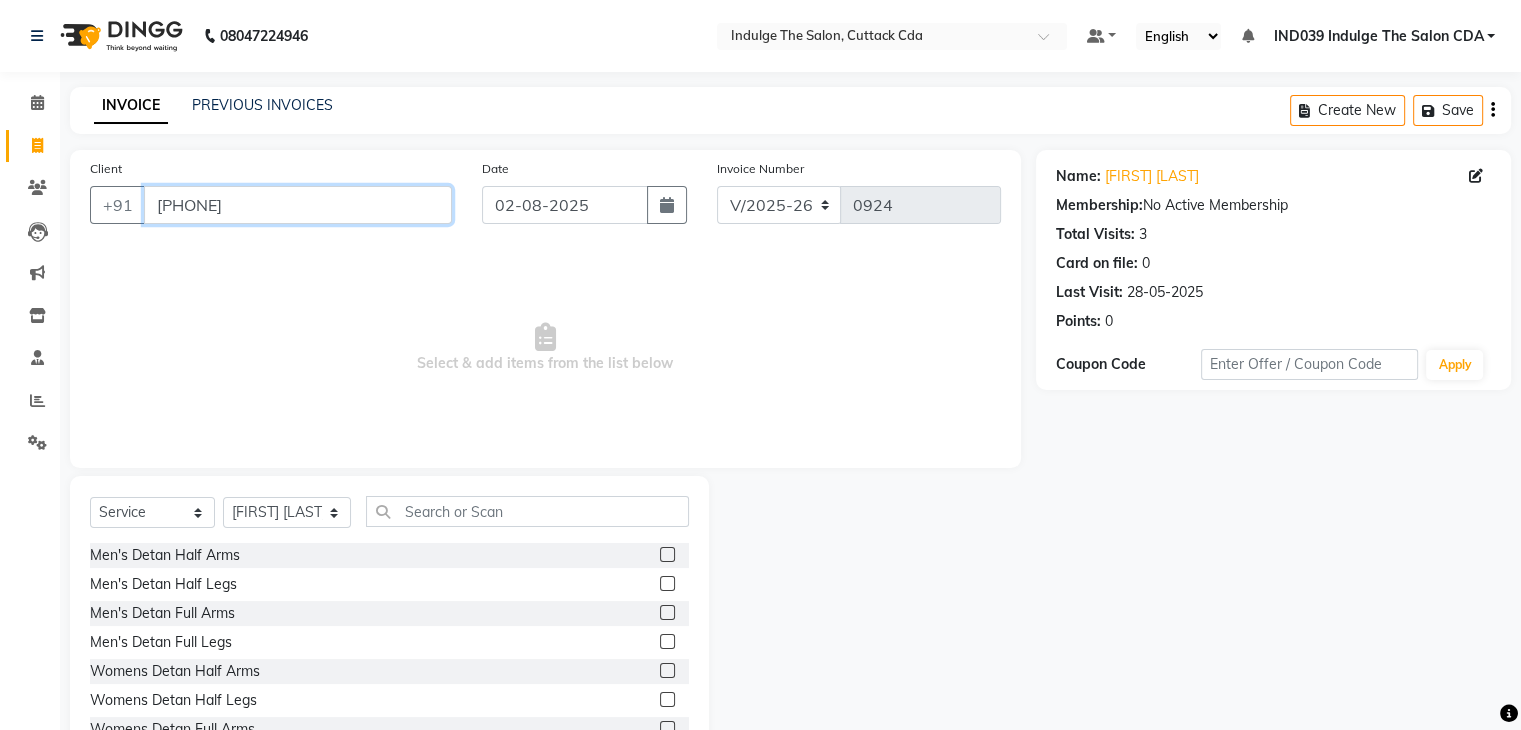 click on "Client +91 [PHONE]" 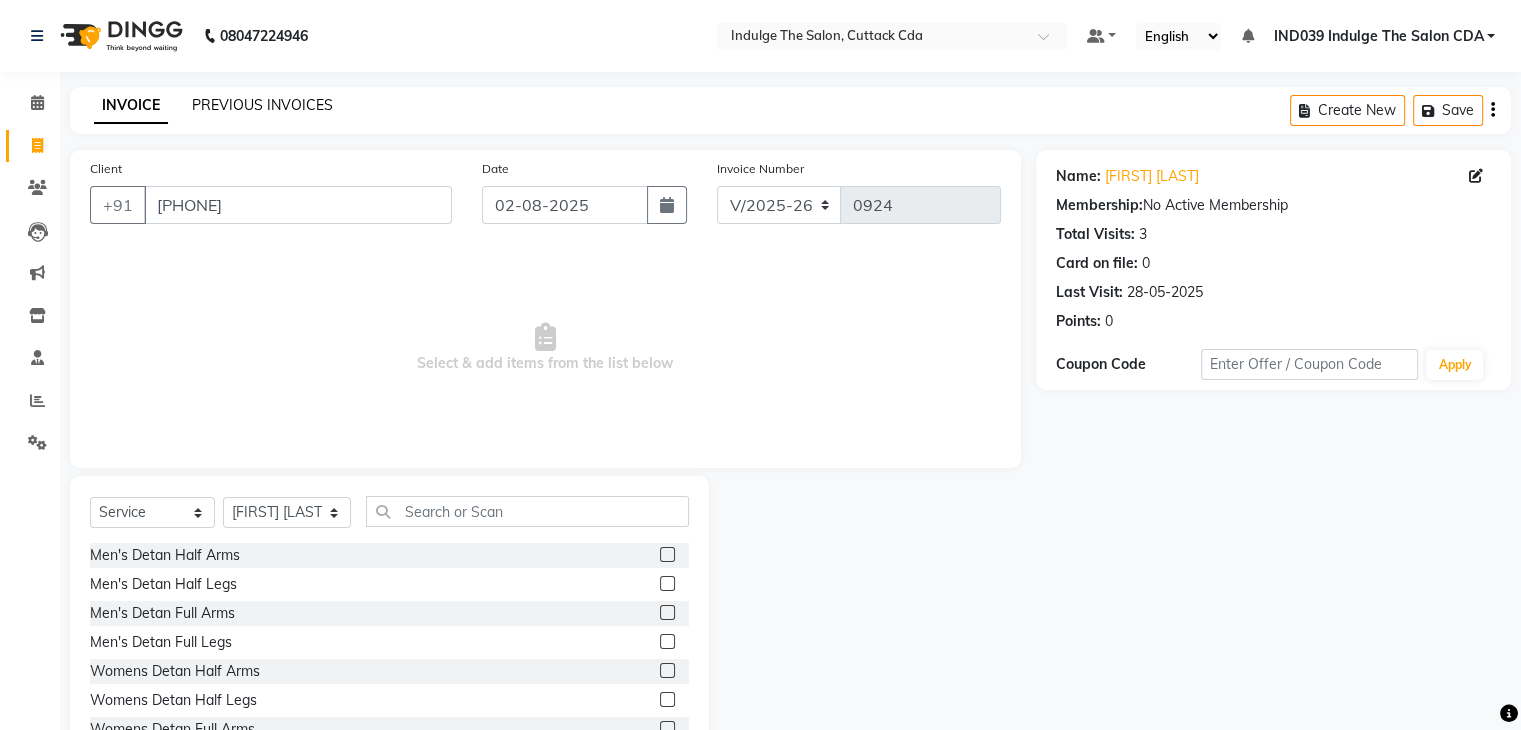 click on "PREVIOUS INVOICES" 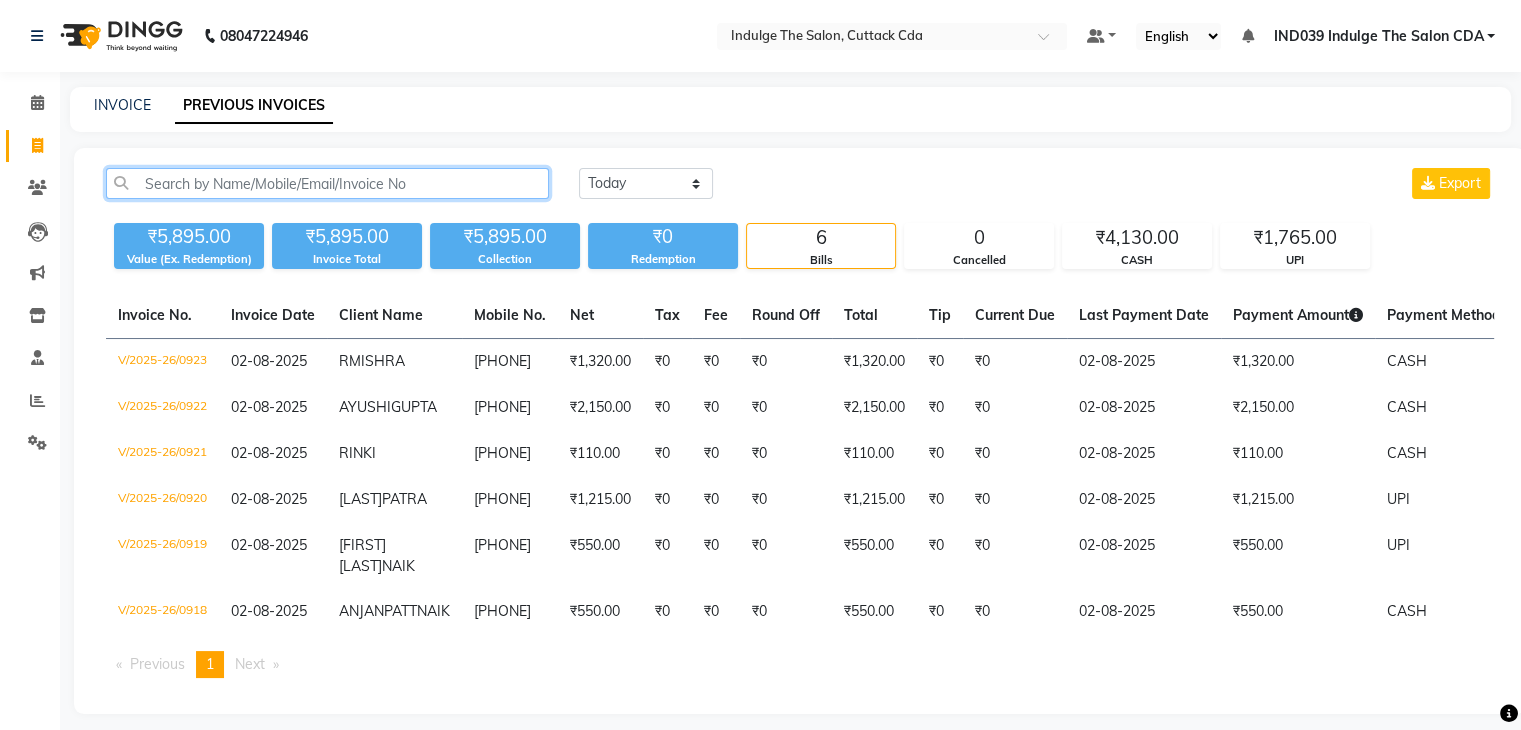 click 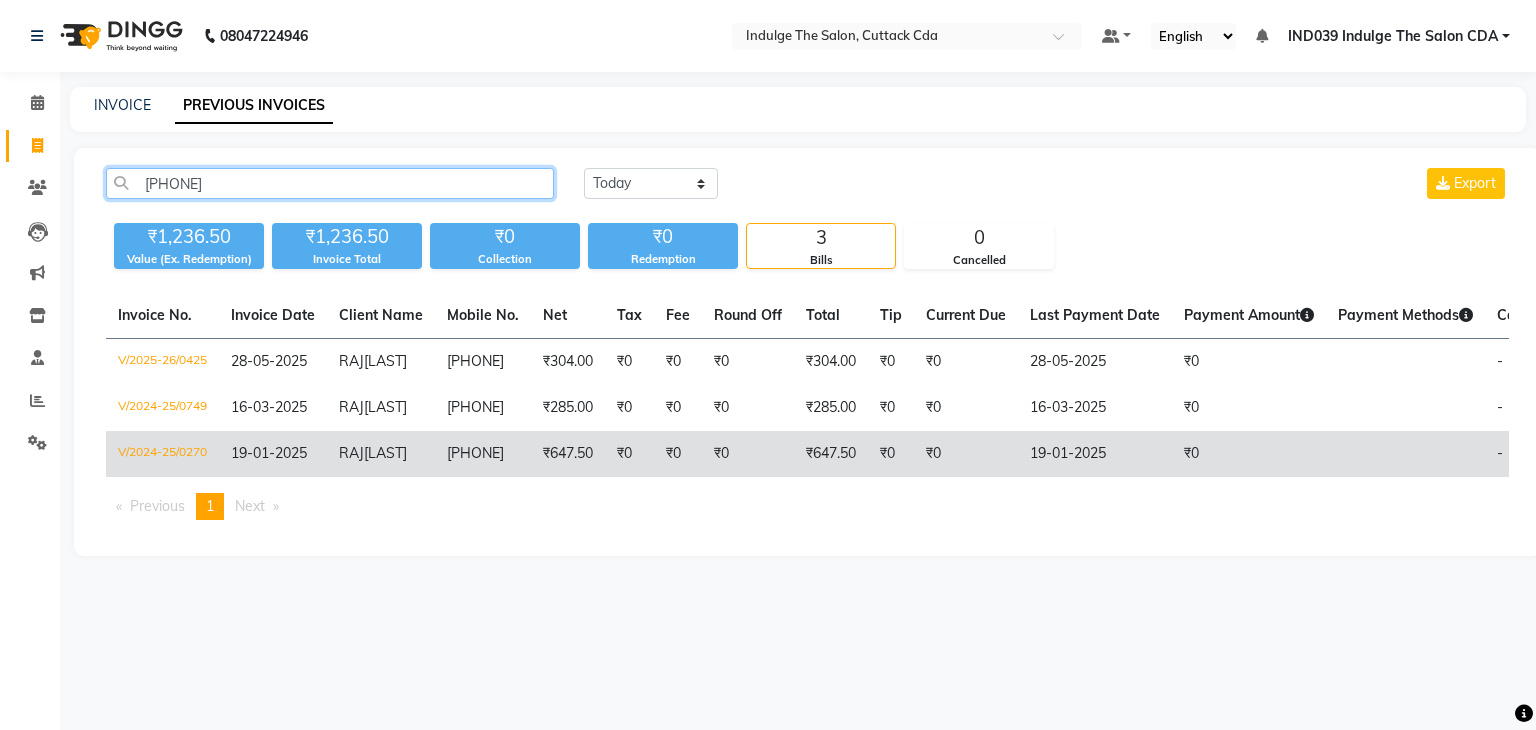 type on "[PHONE]" 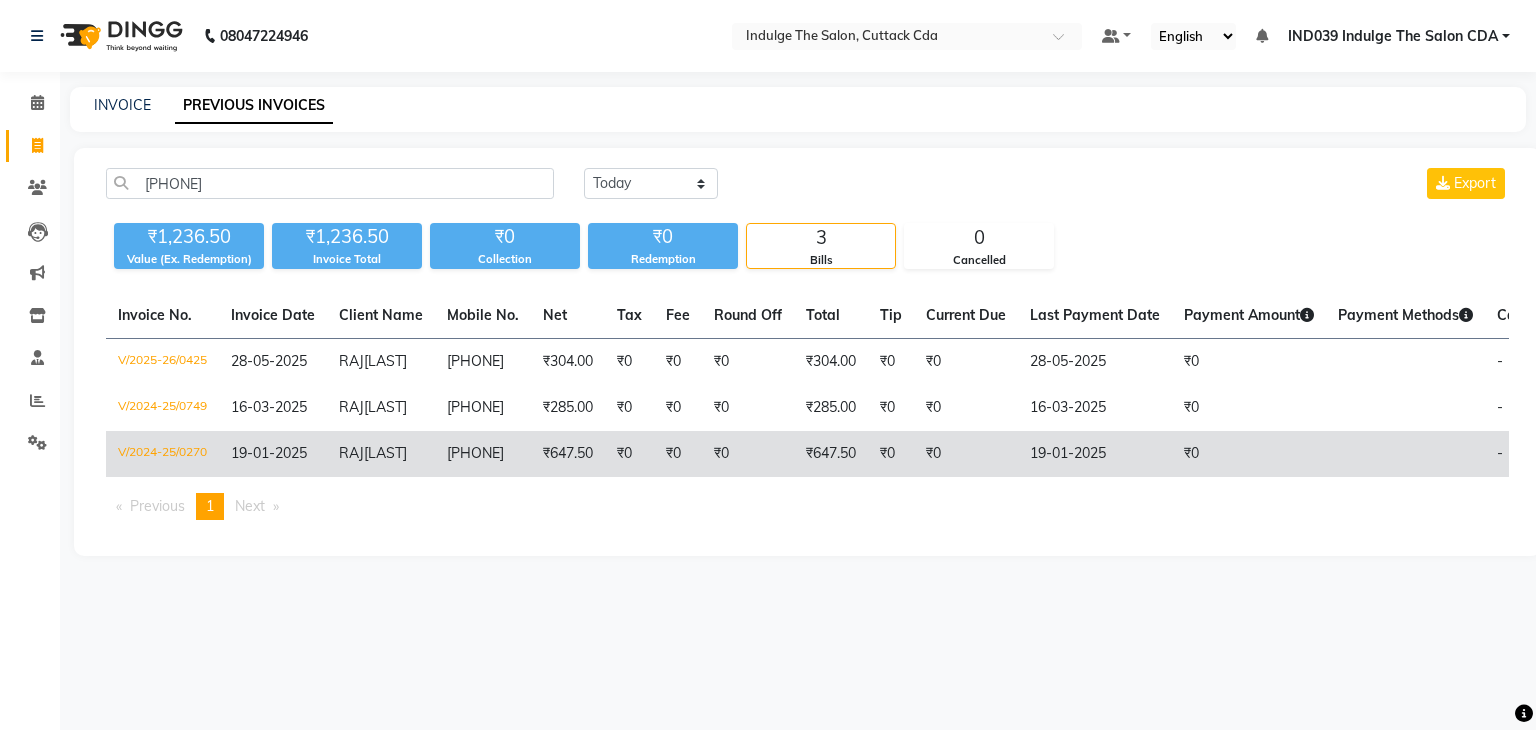 click on "V/2024-25/0270" 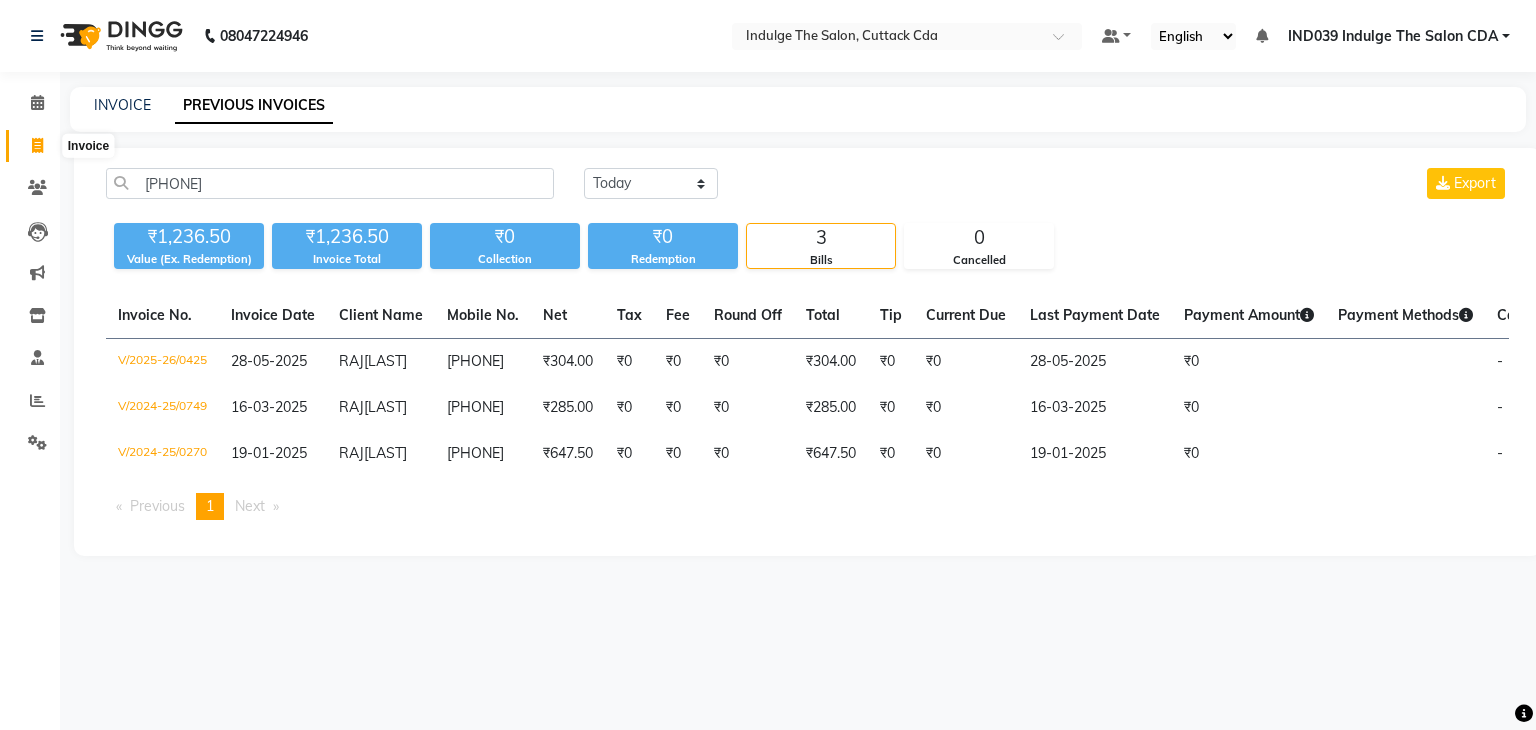 click 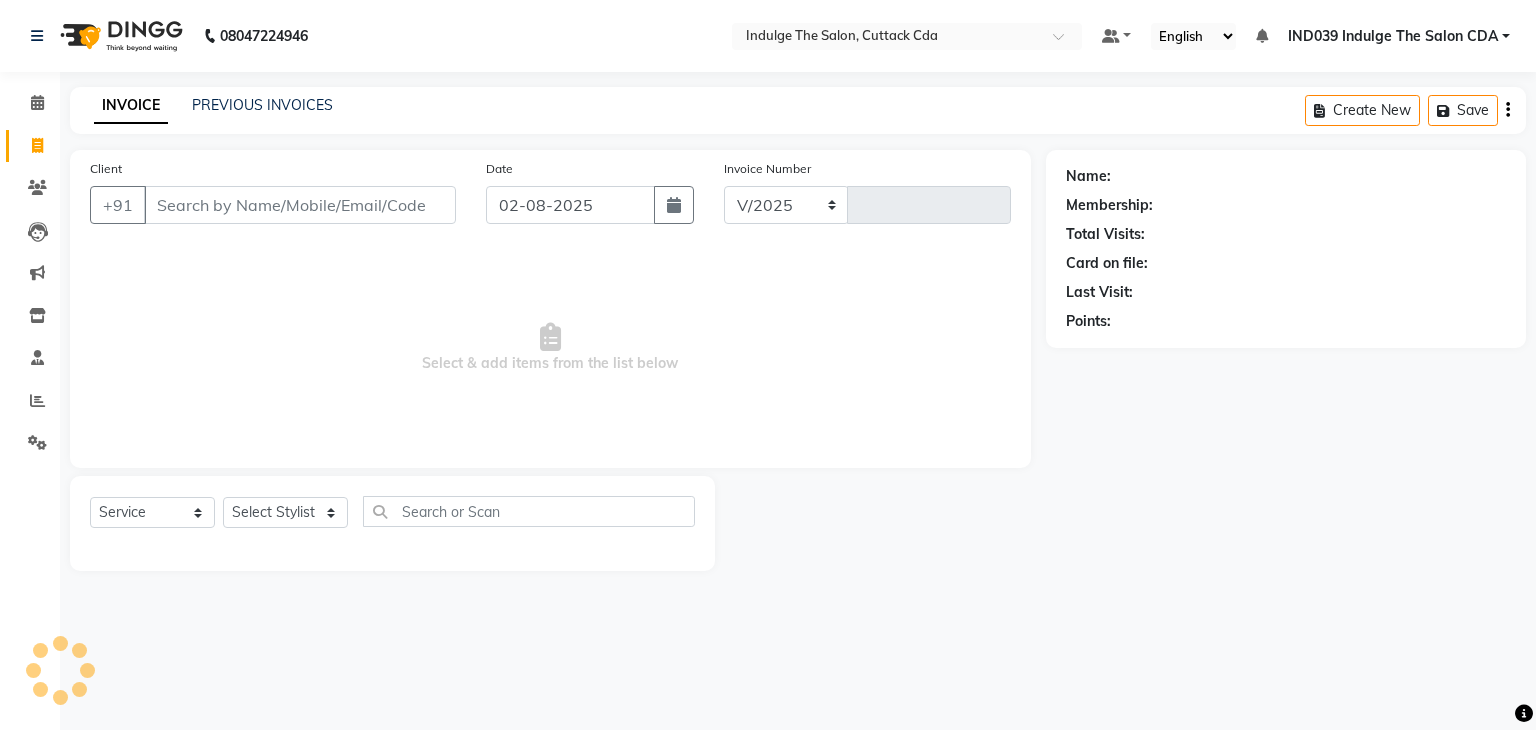 select on "7297" 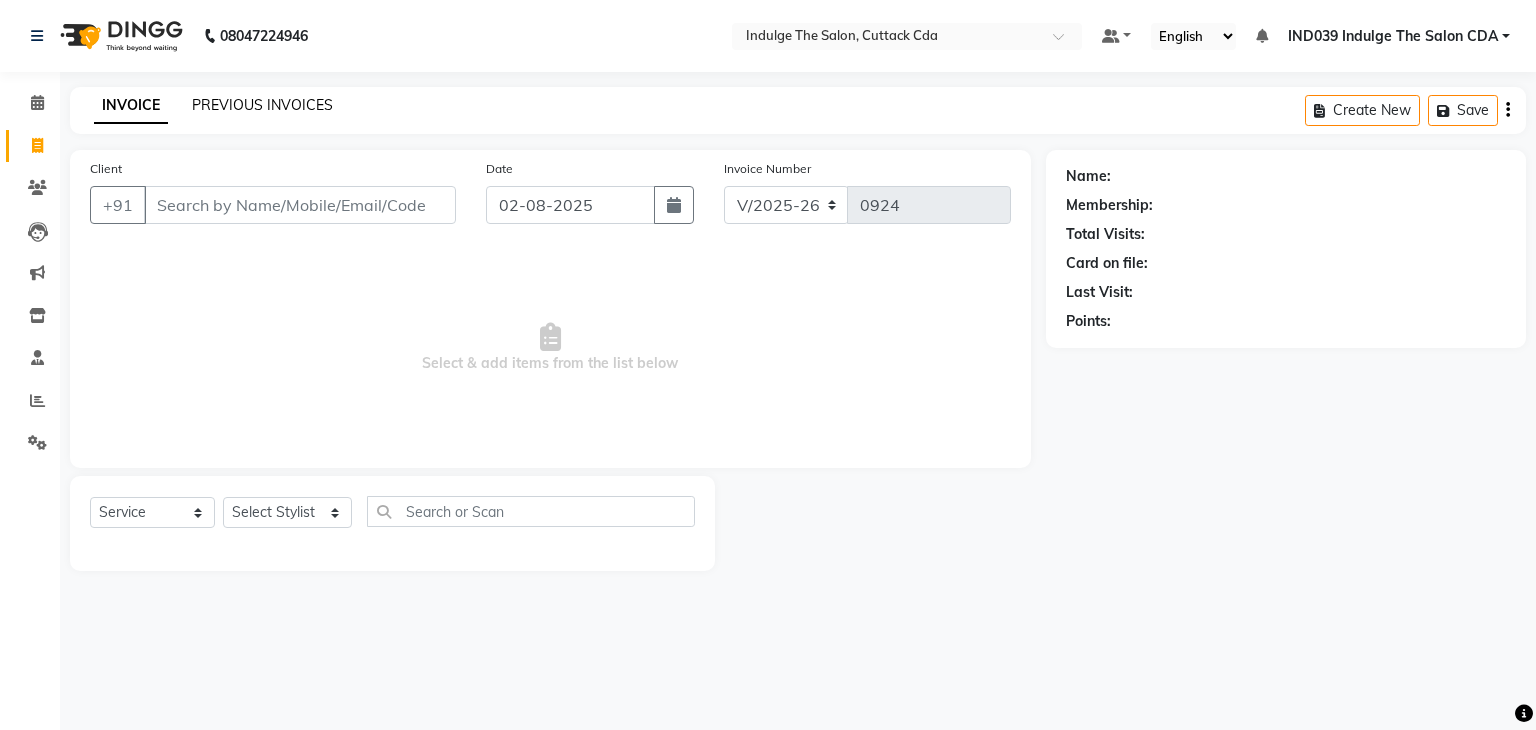 click on "PREVIOUS INVOICES" 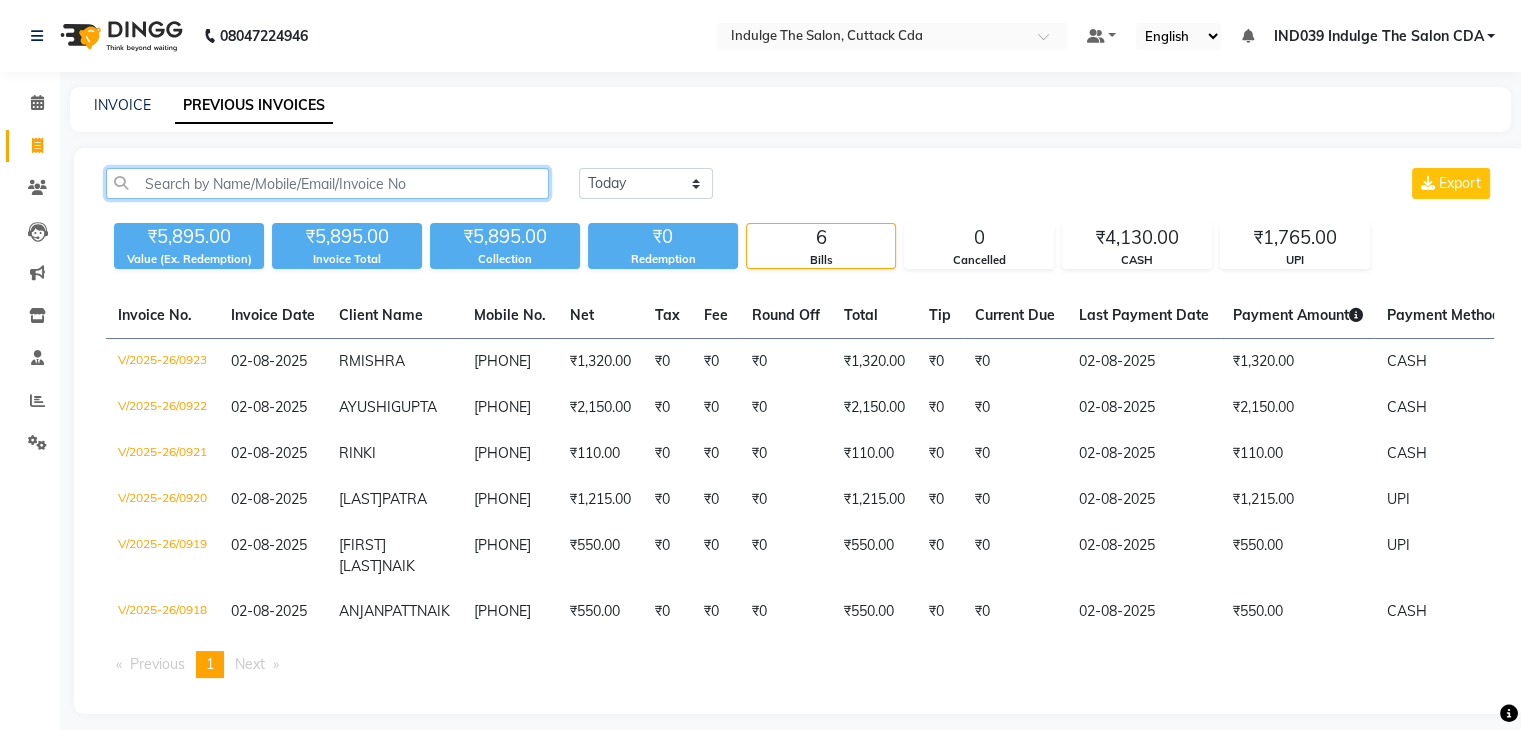 click 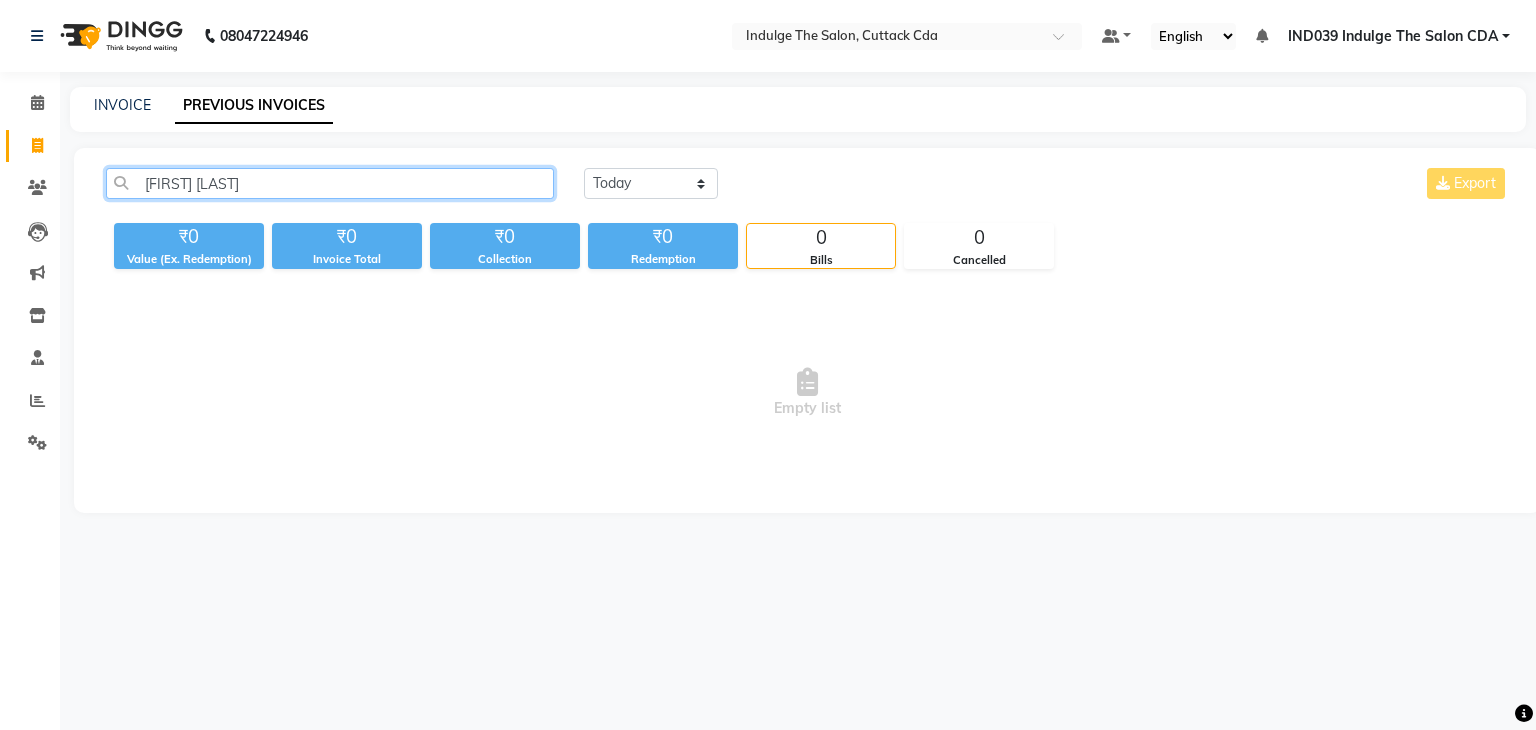 click on "[FIRST] [LAST]" 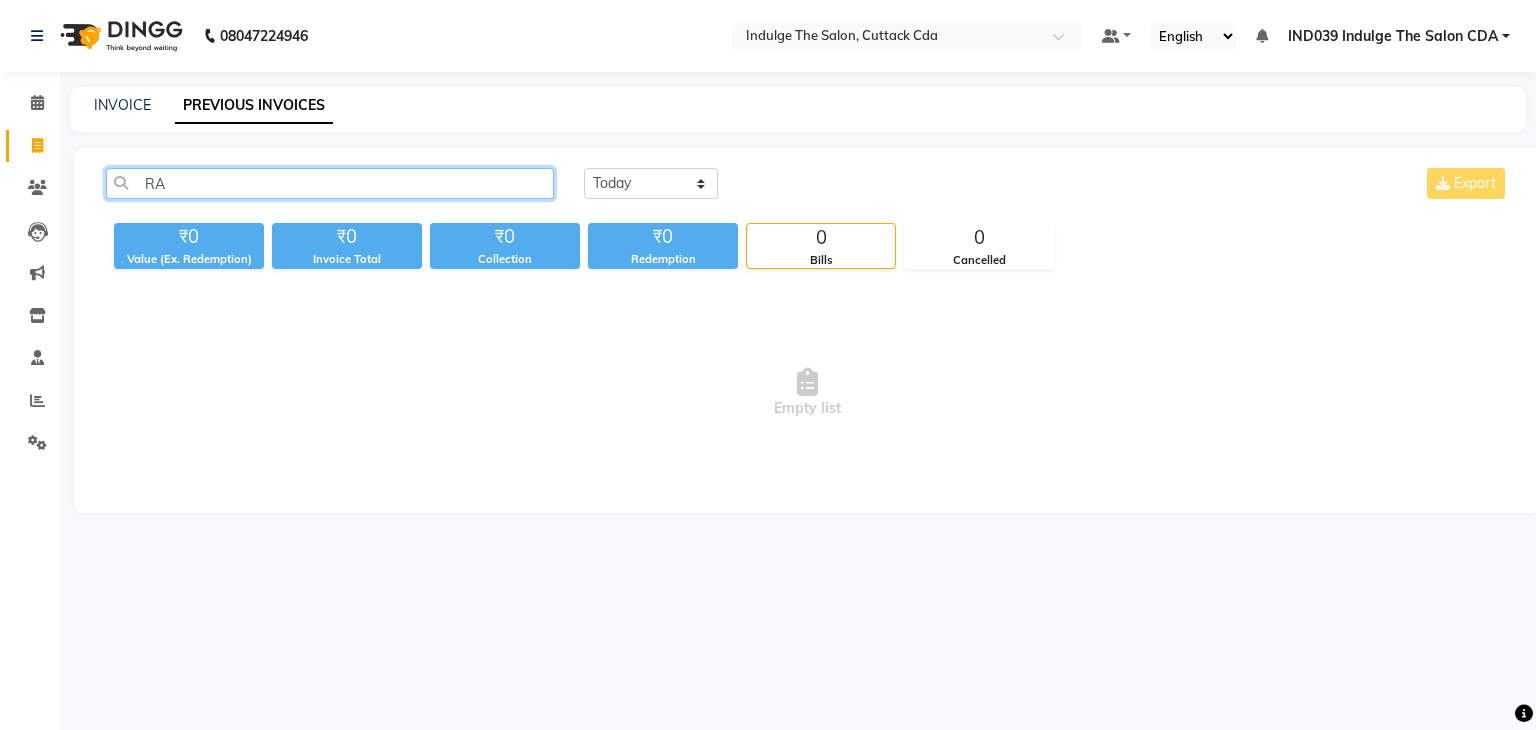 type on "R" 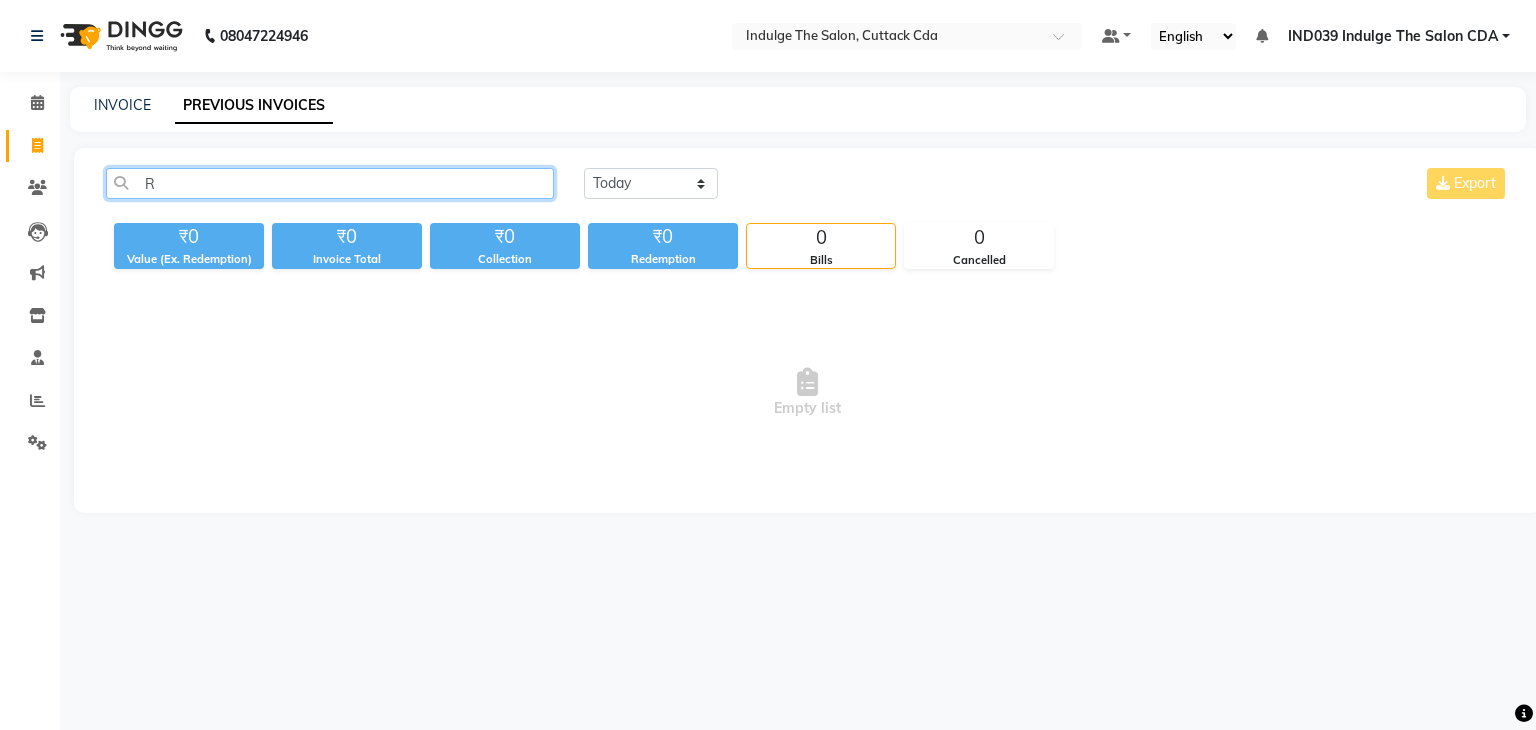 type 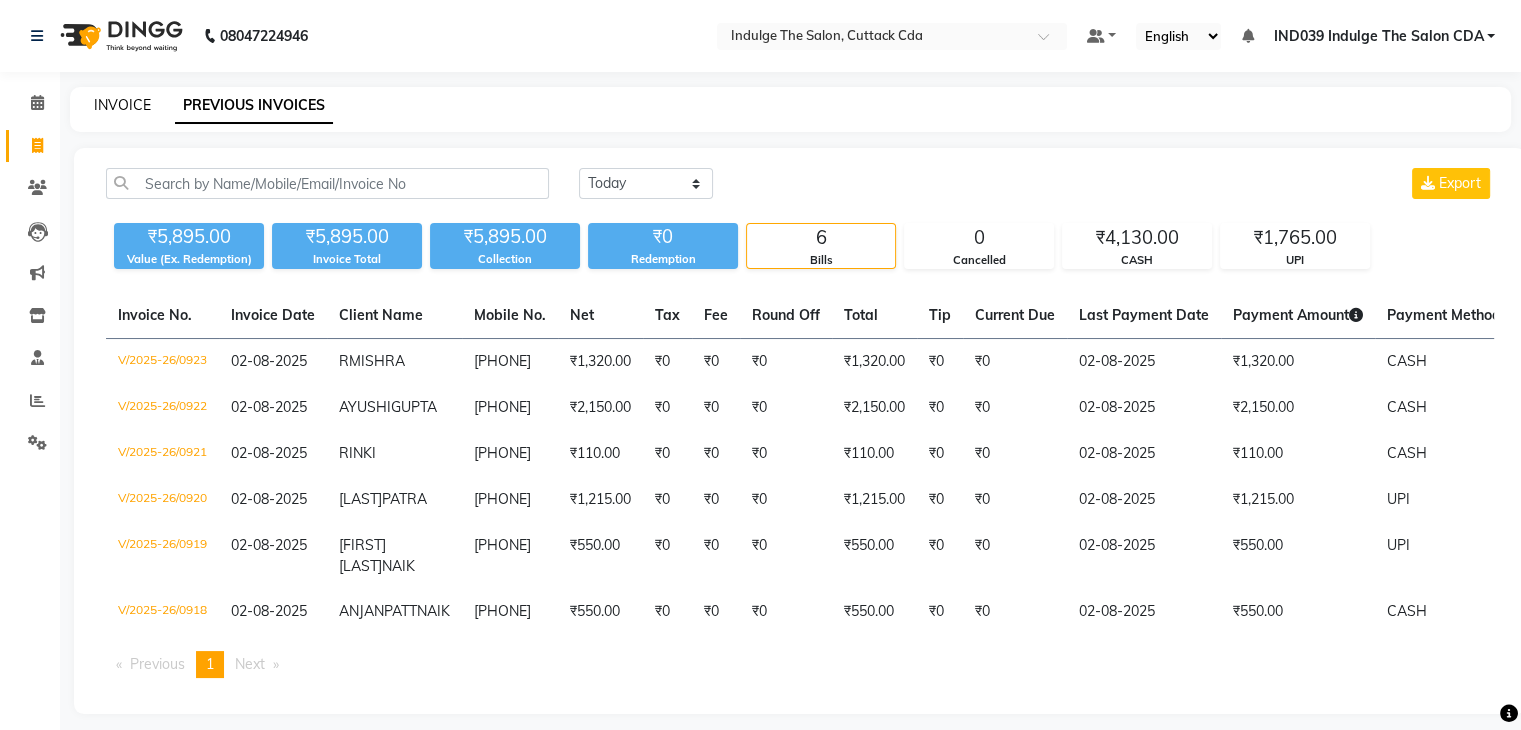 click on "INVOICE" 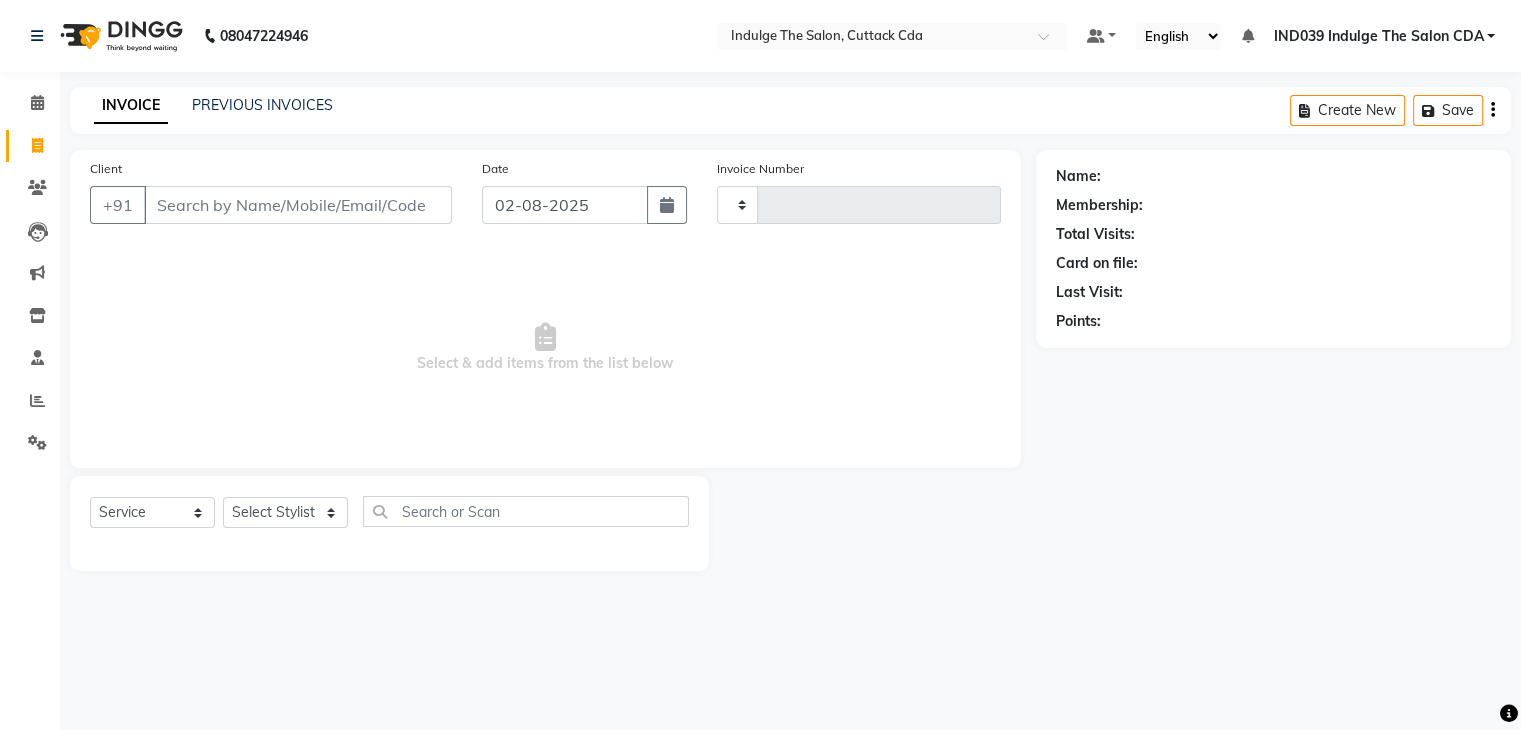 type on "0924" 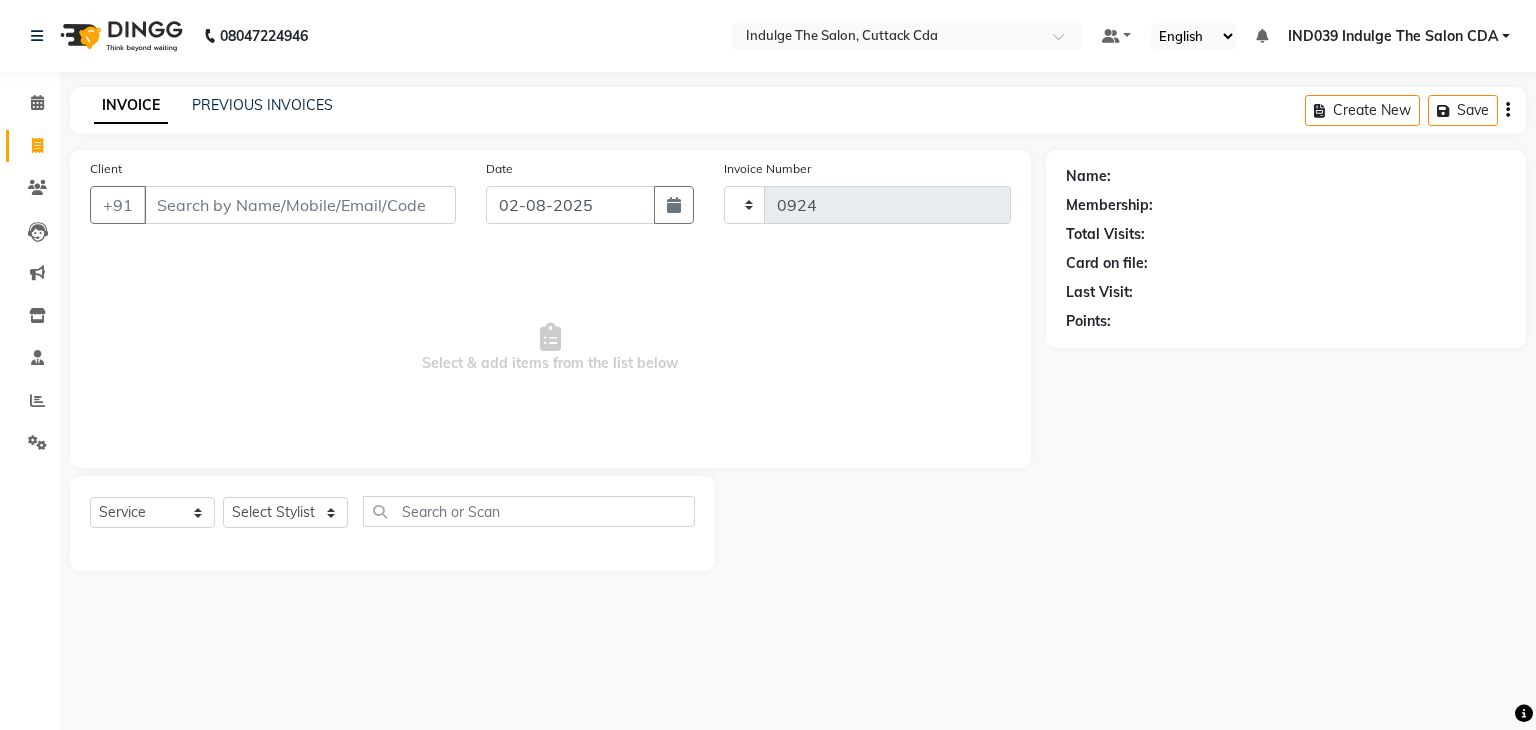 select on "7297" 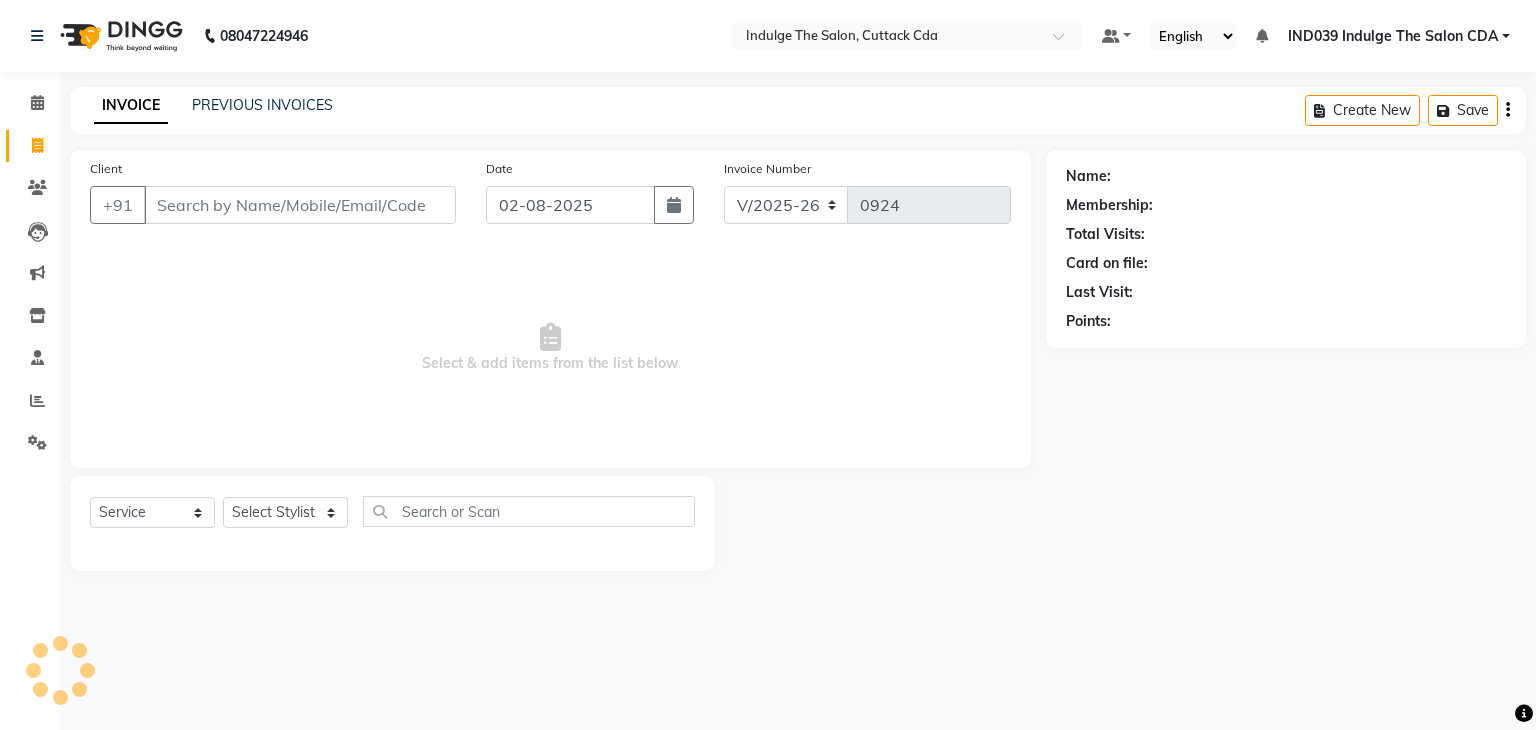 click on "Client" at bounding box center (300, 205) 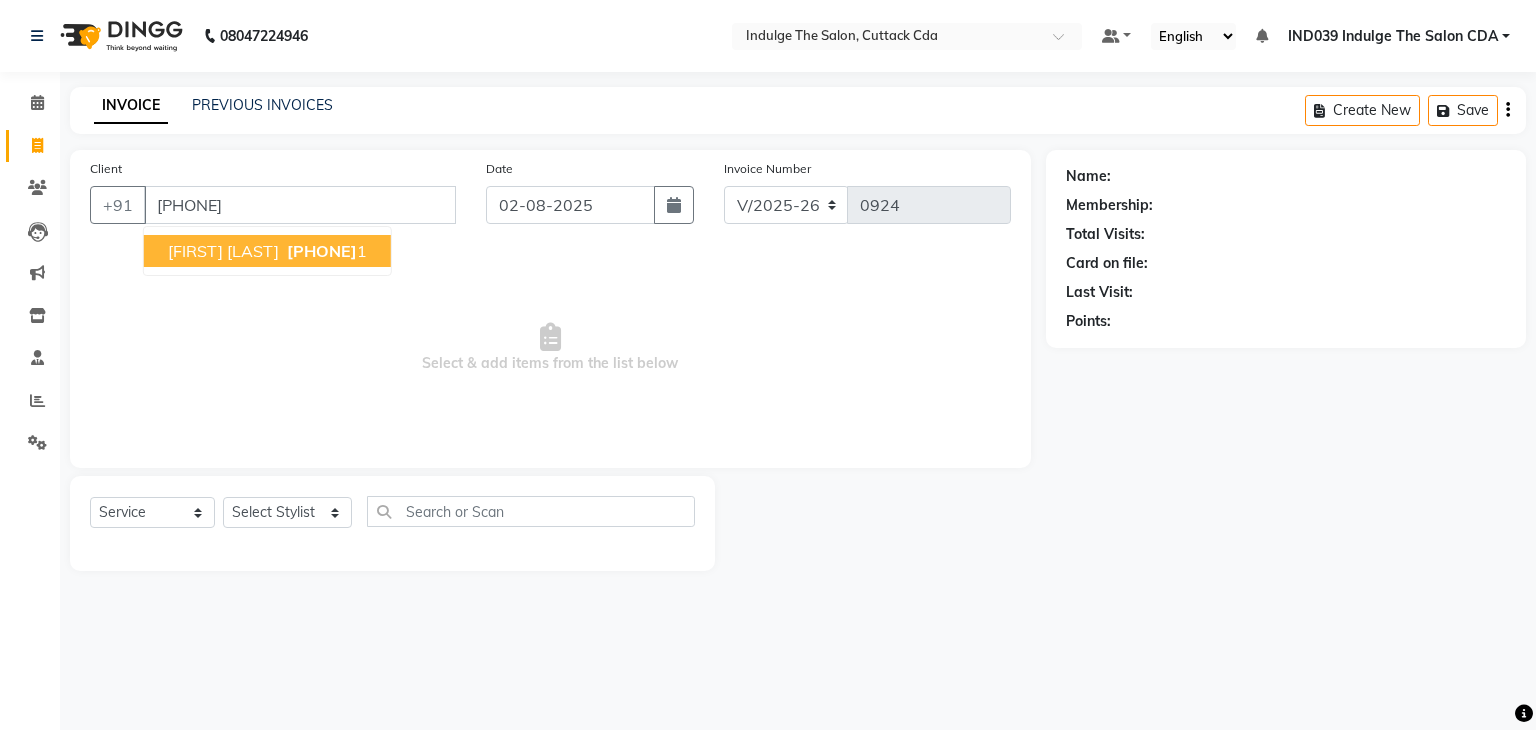 type on "[PHONE]" 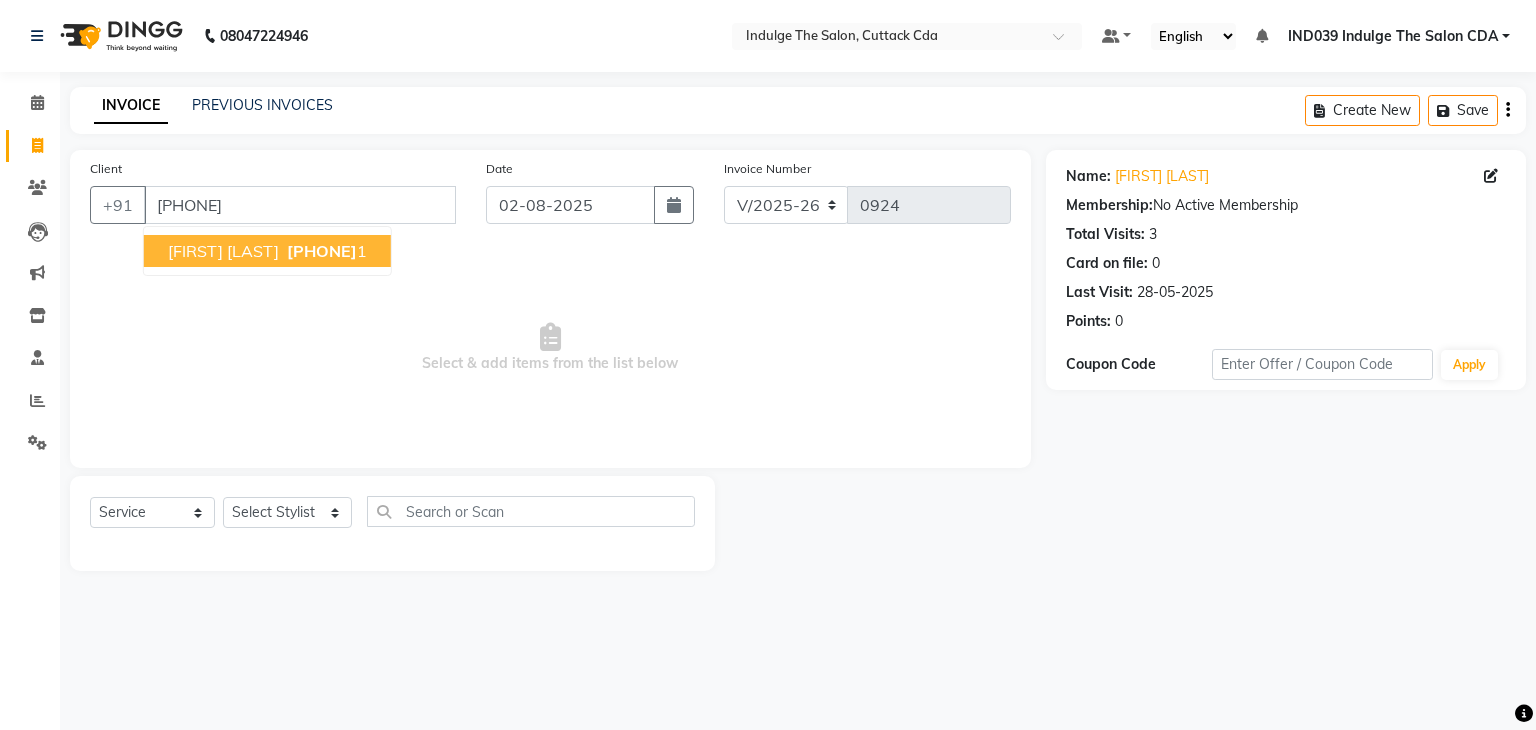 click on "[FIRST] [LAST]" at bounding box center [223, 251] 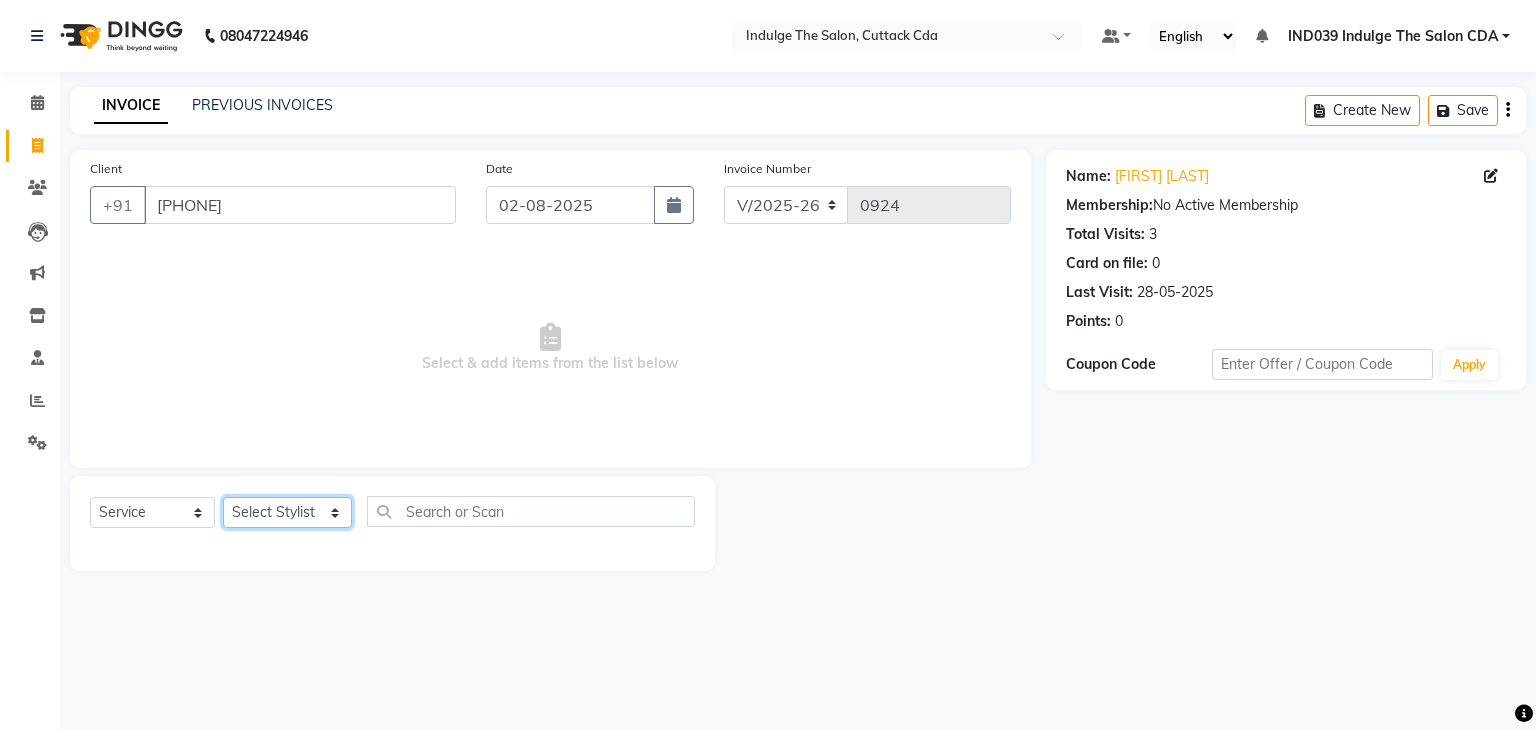 click on "Select Stylist [FIRST] [LAST]( Therapist ) [LAST] [LAST] Ind039 Indulge The Salon CDA [FIRST] [LAST] [FIRST] [LAST] [FIRST] [LAST]  [FIRST] [LAST]  [FIRST] [LAST]" 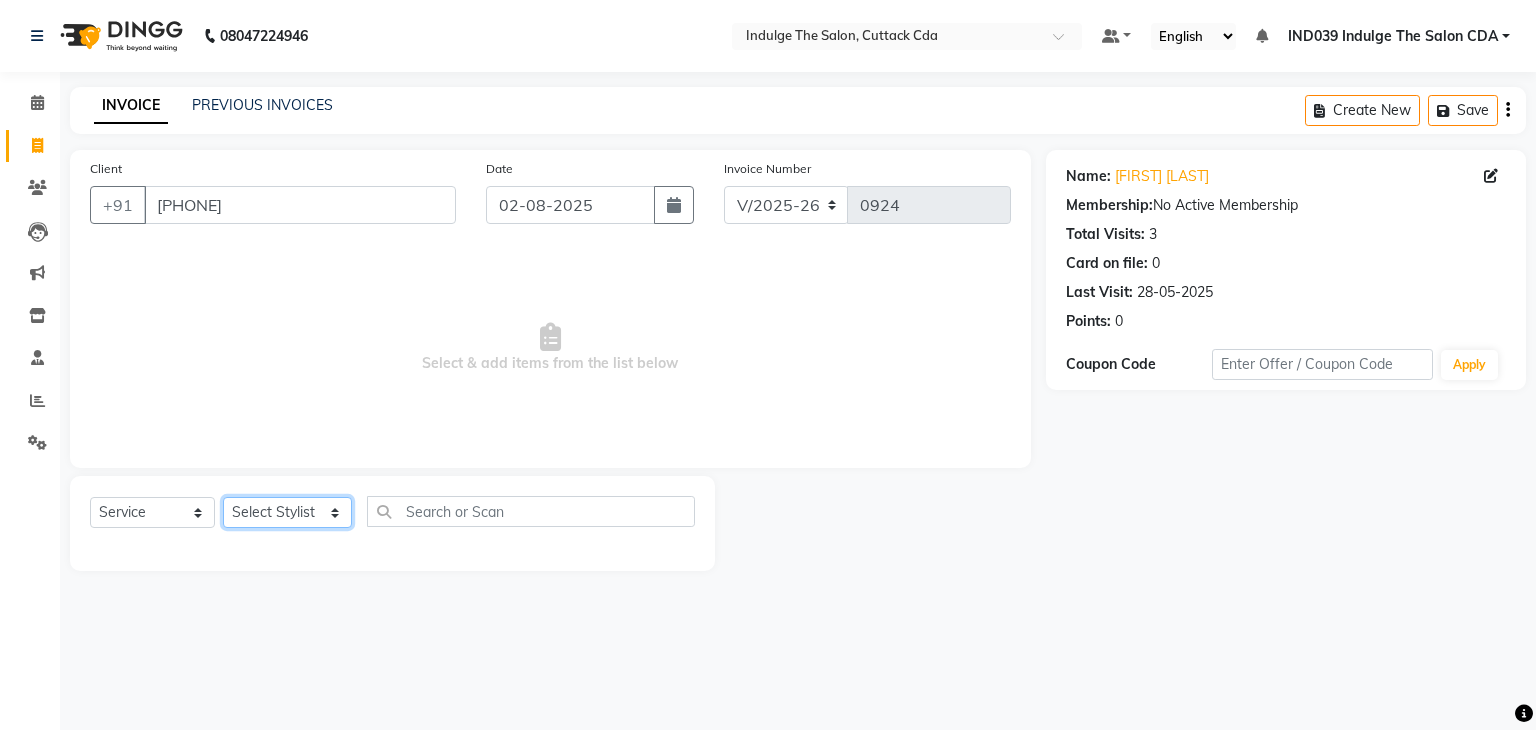 select on "87394" 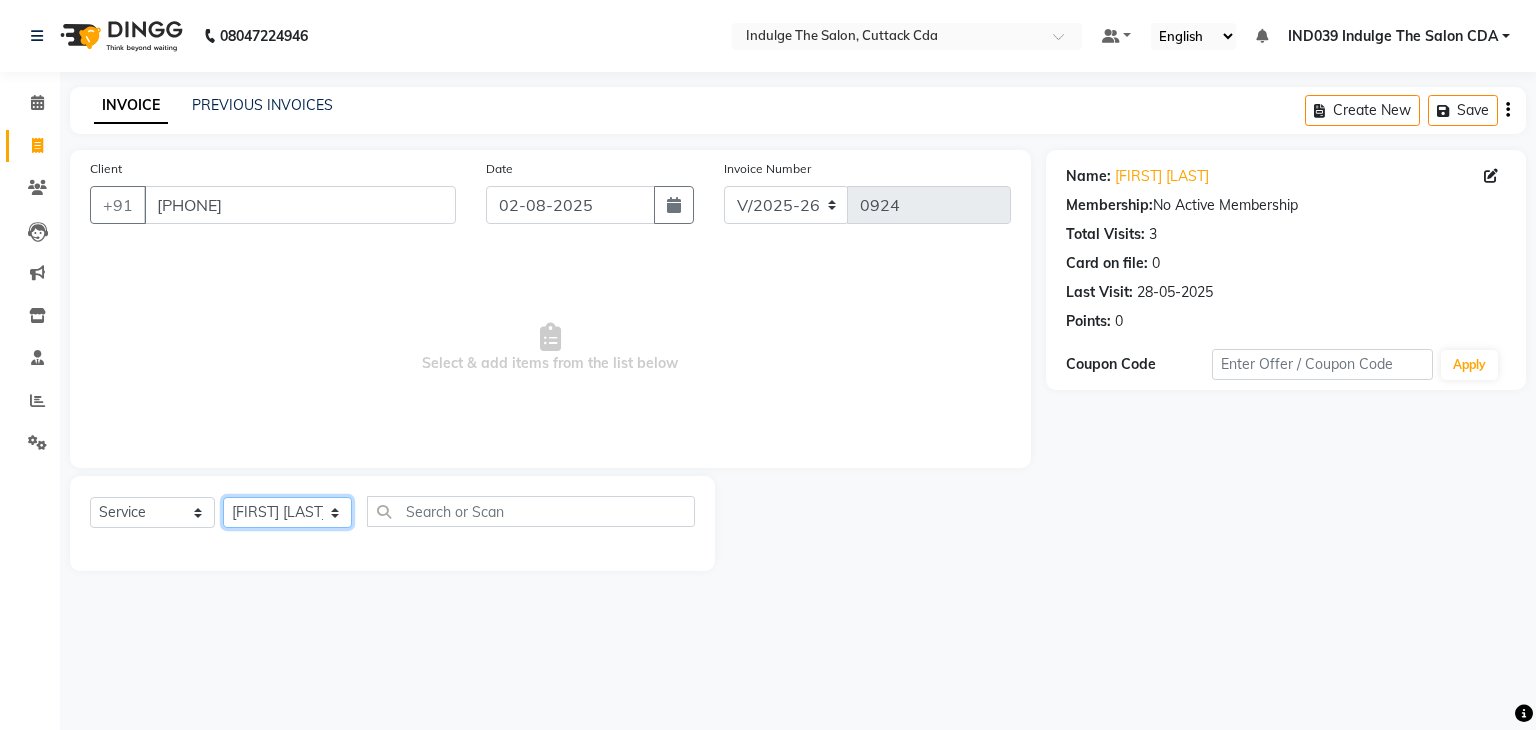 click on "Select Stylist [FIRST] [LAST]( Therapist ) [LAST] [LAST] Ind039 Indulge The Salon CDA [FIRST] [LAST] [FIRST] [LAST] [FIRST] [LAST]  [FIRST] [LAST]  [FIRST] [LAST]" 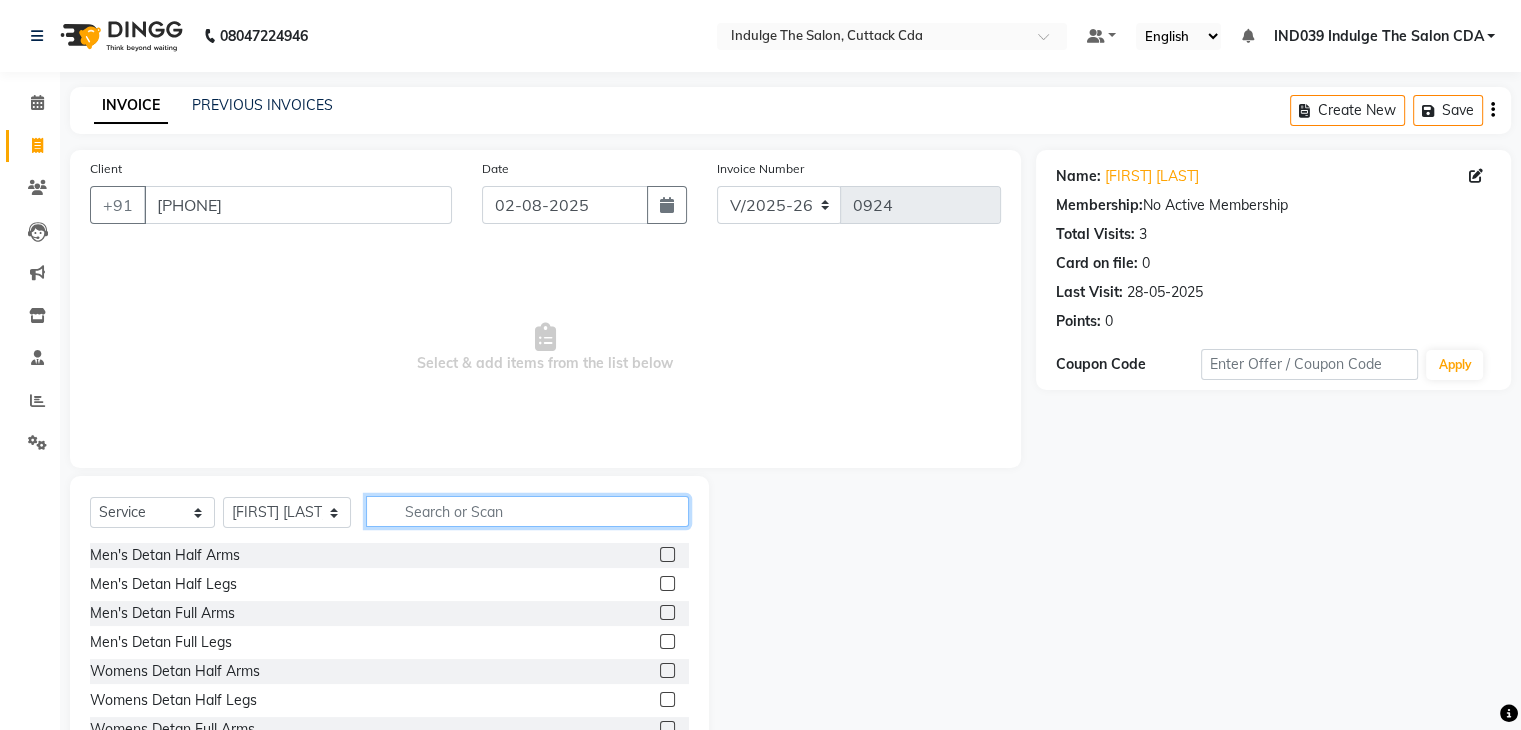 click 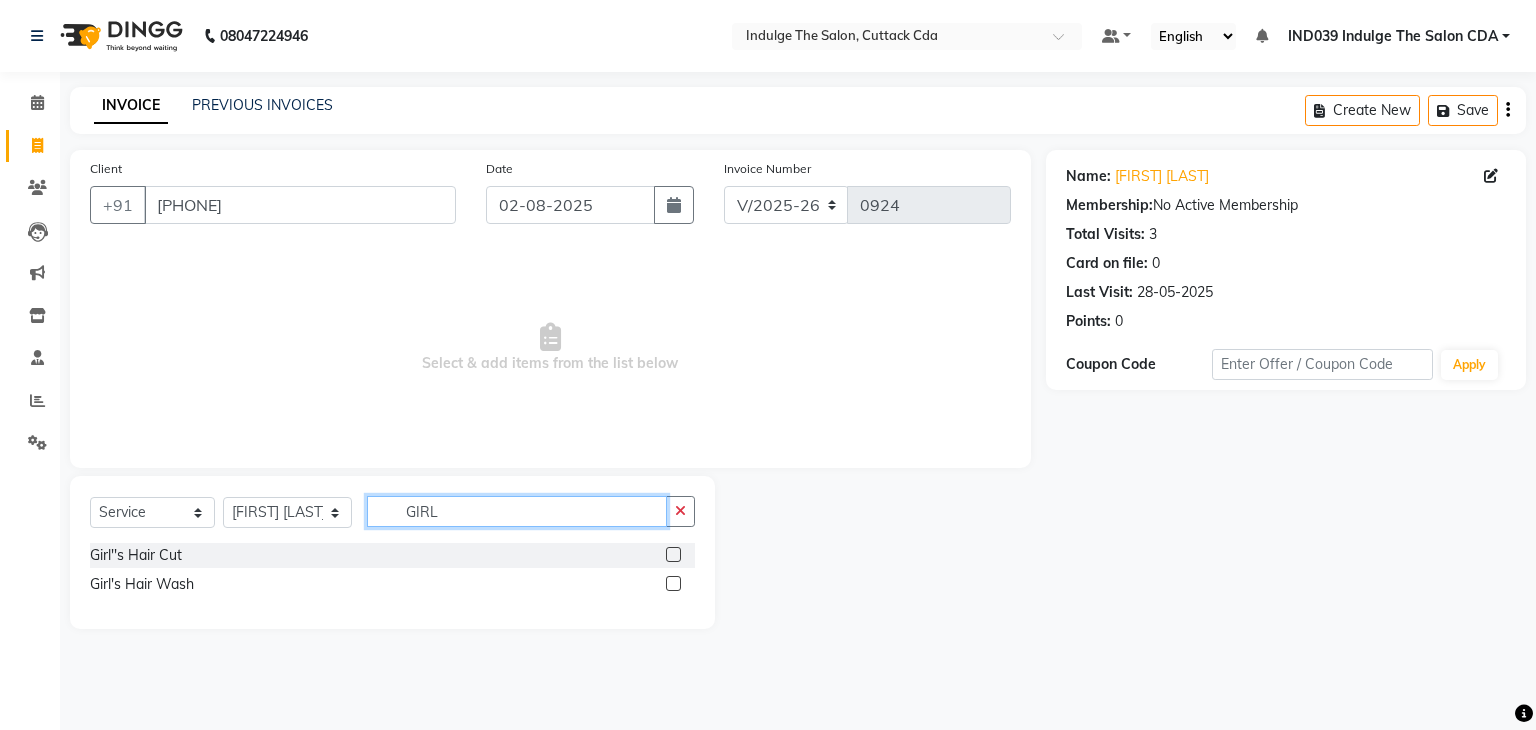 type on "GIRL" 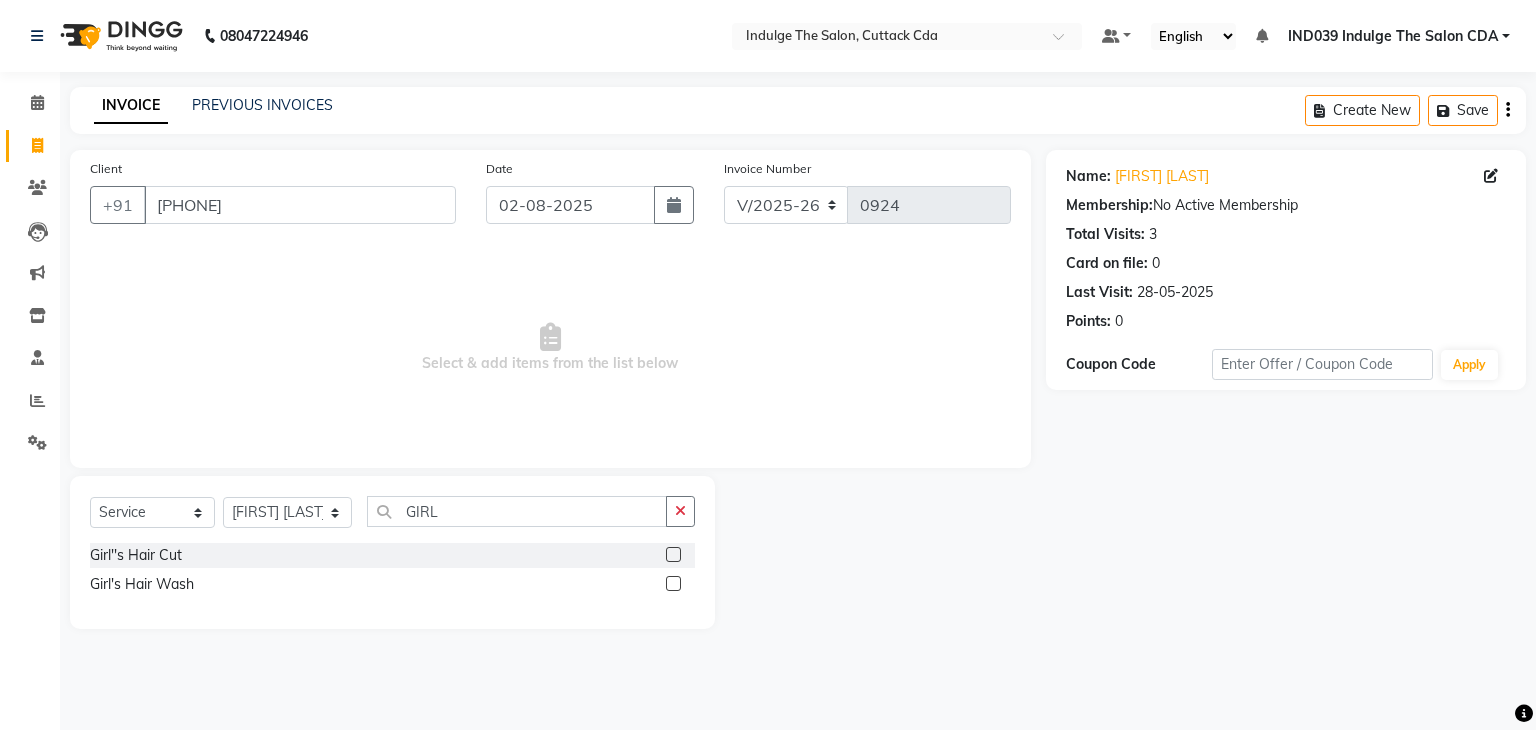 click 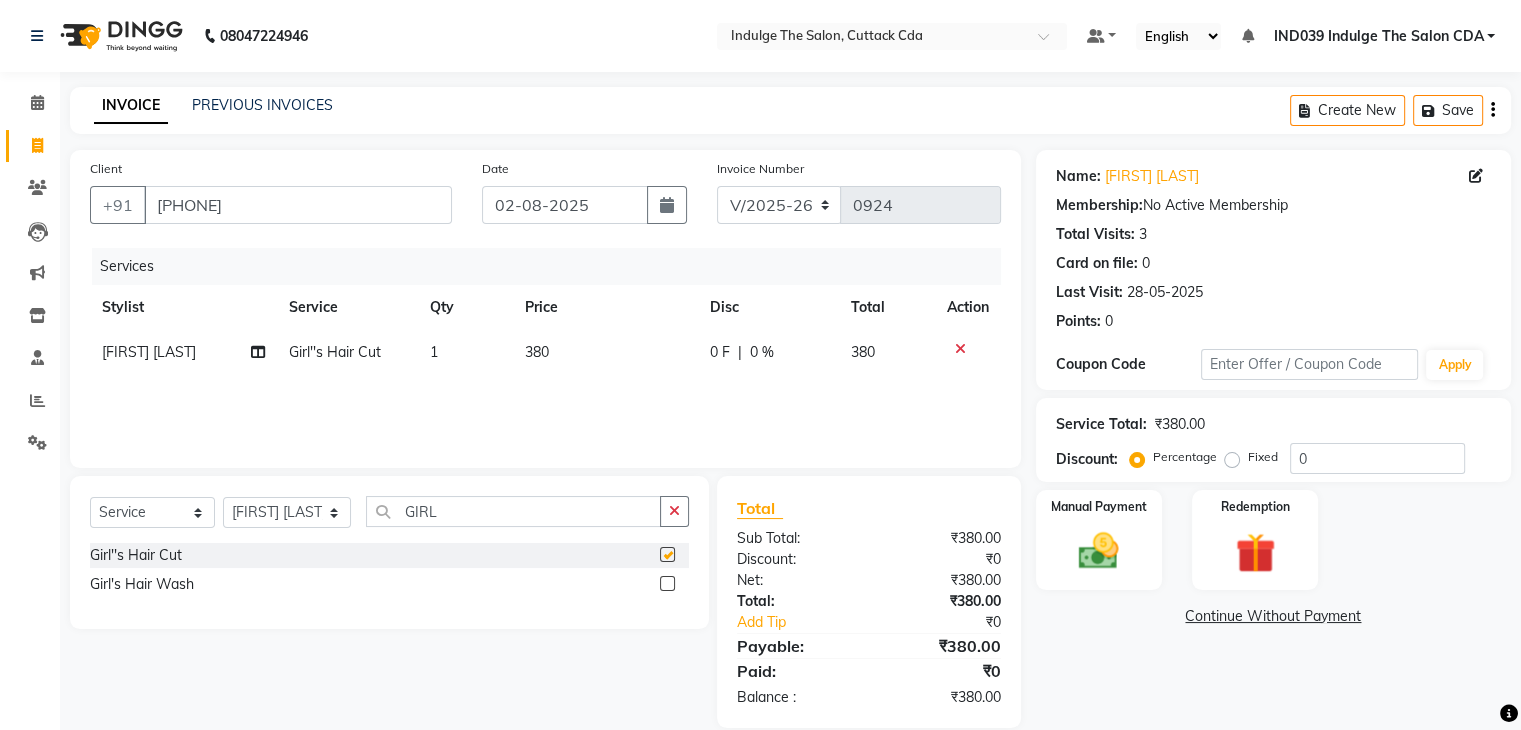 checkbox on "false" 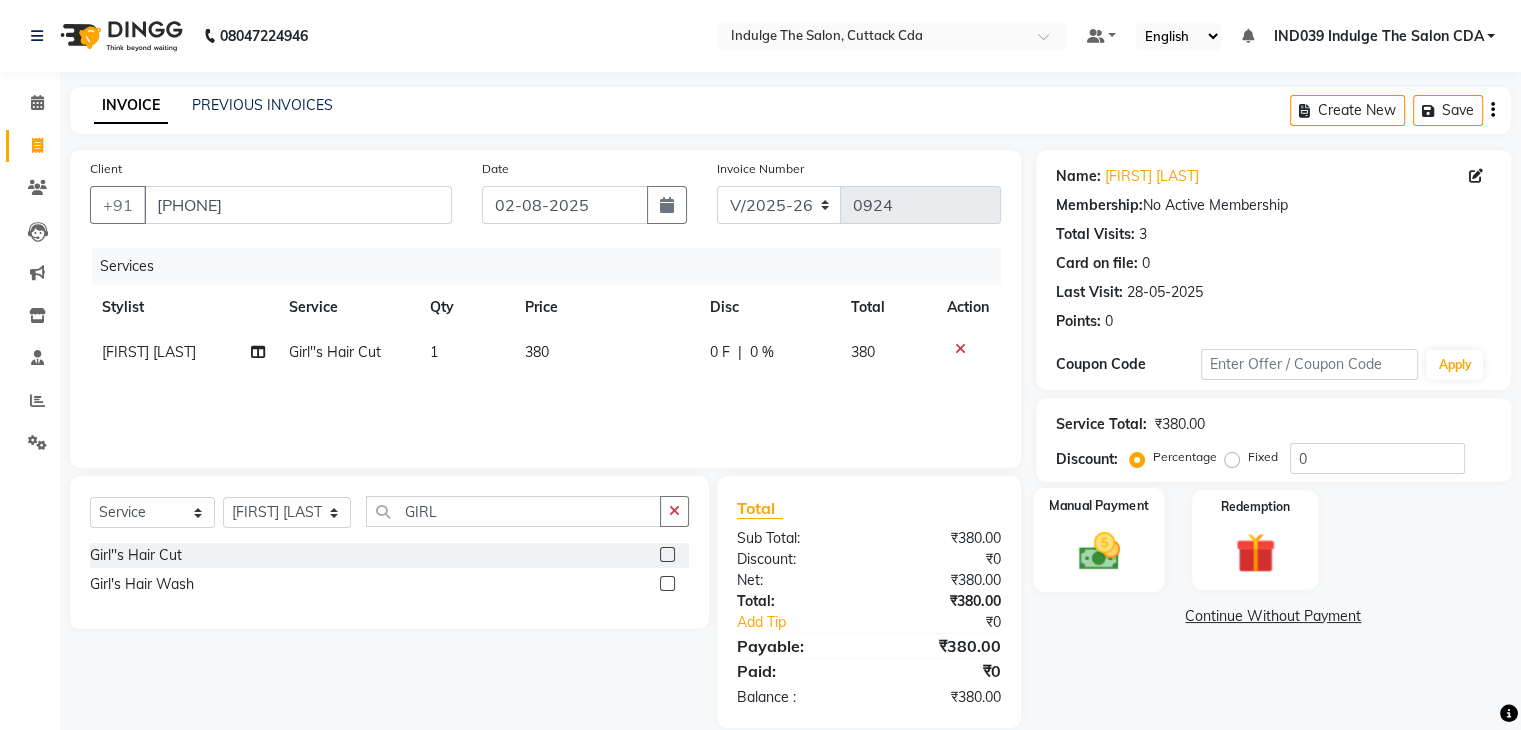 click 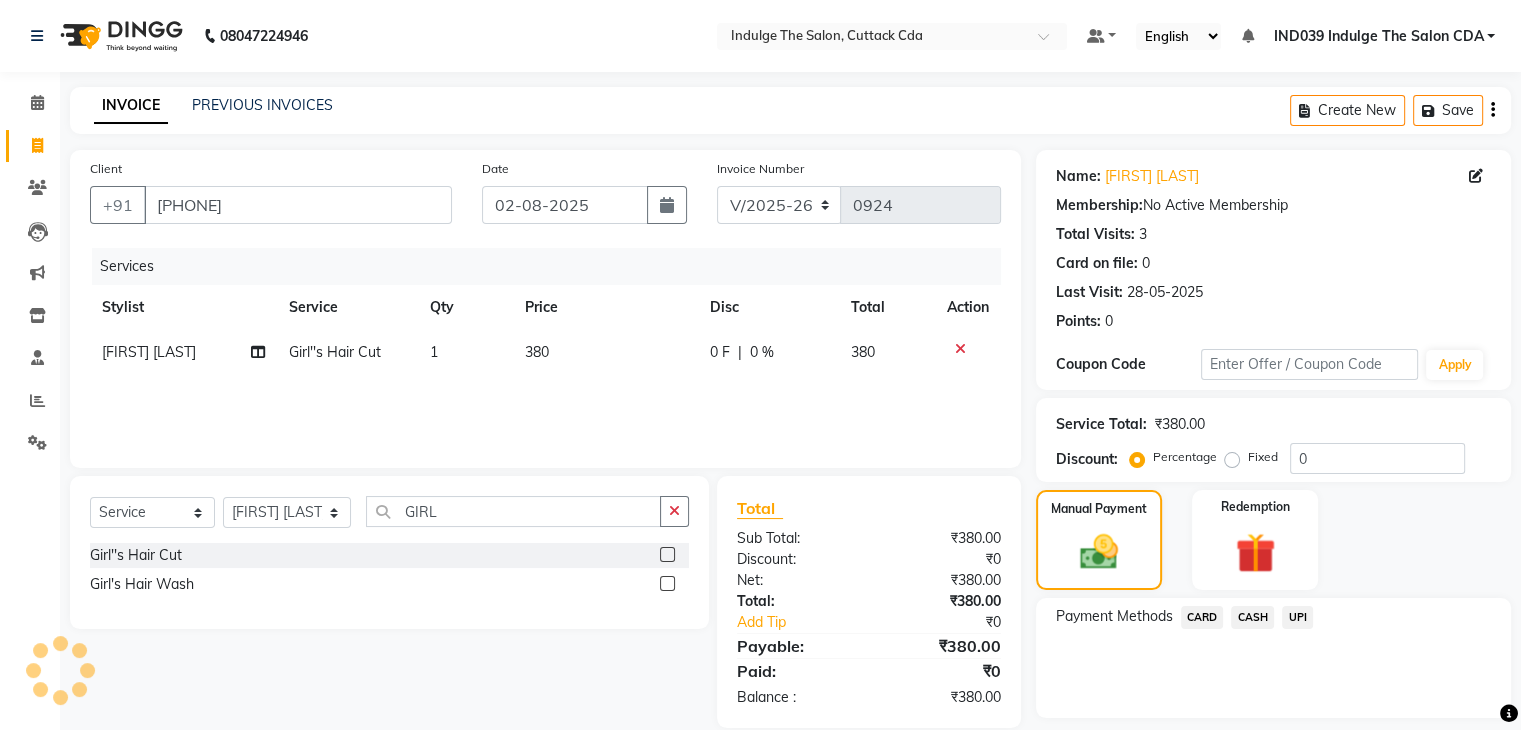 click on "UPI" 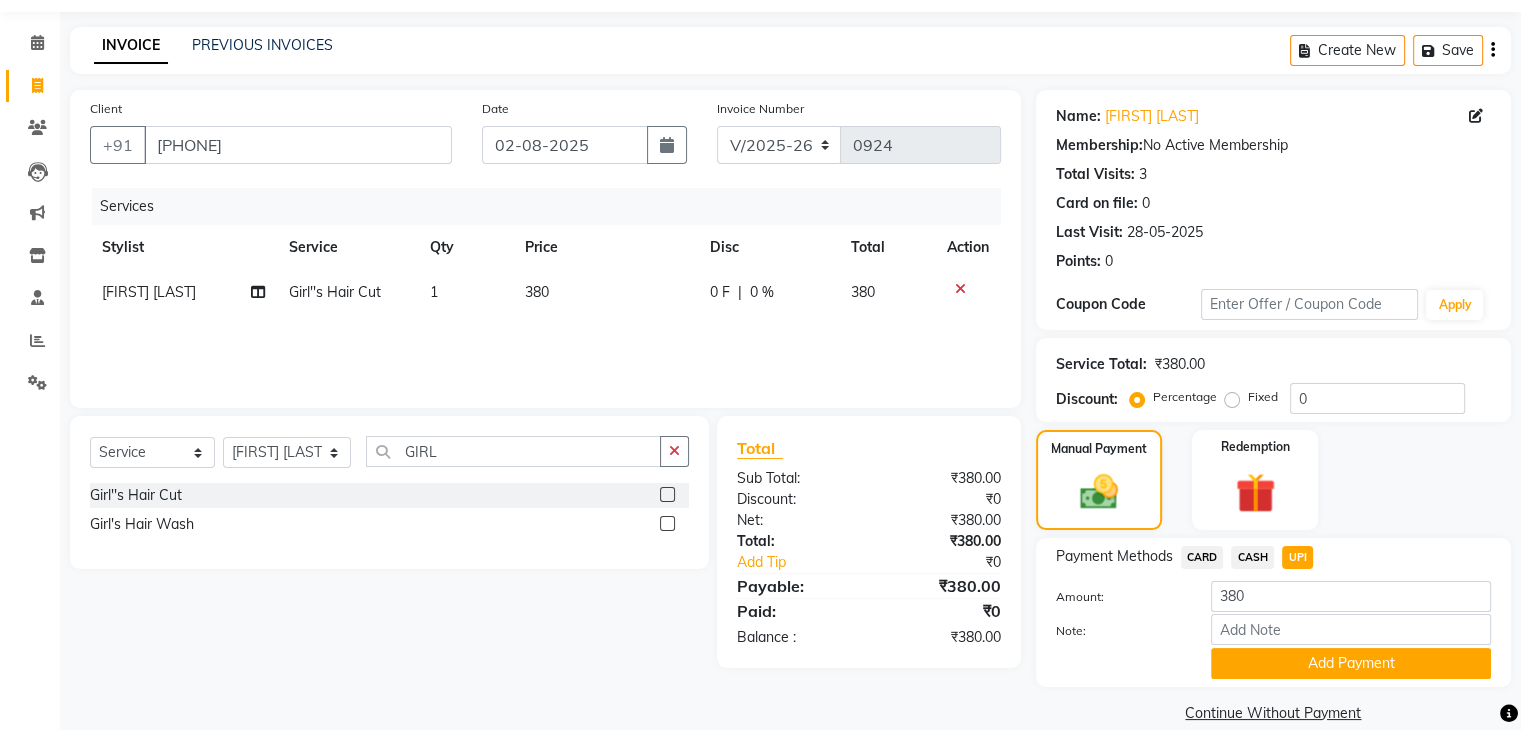 scroll, scrollTop: 89, scrollLeft: 0, axis: vertical 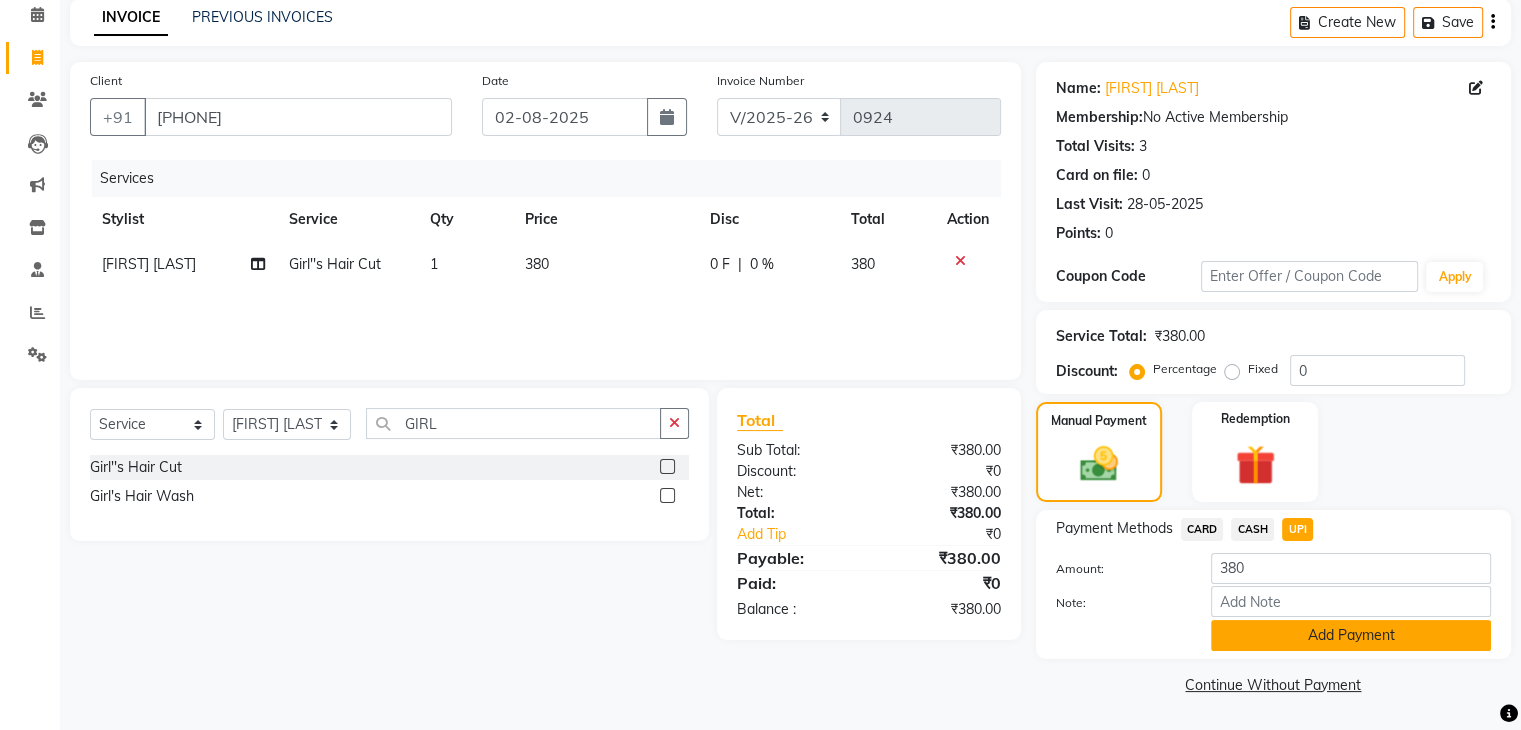 click on "Add Payment" 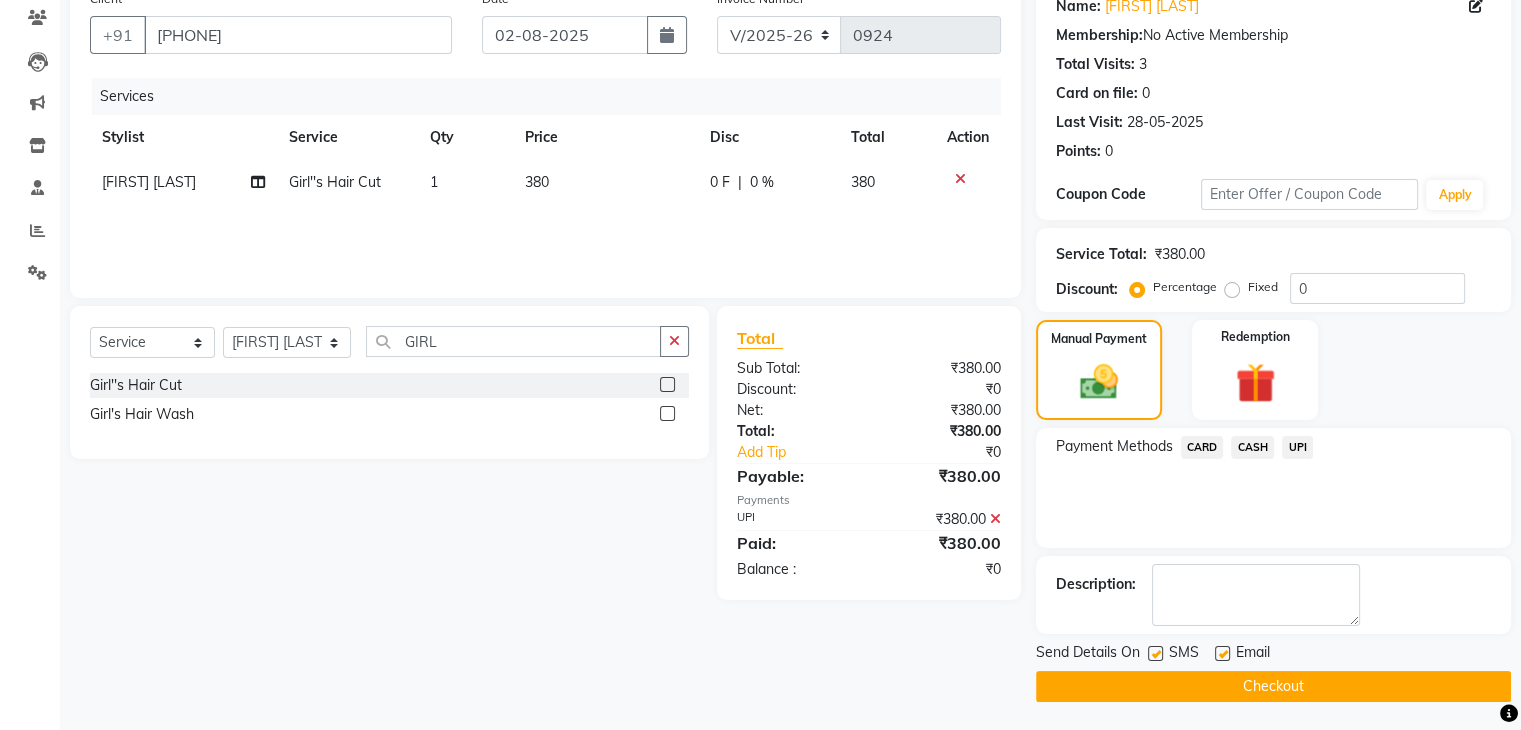 scroll, scrollTop: 171, scrollLeft: 0, axis: vertical 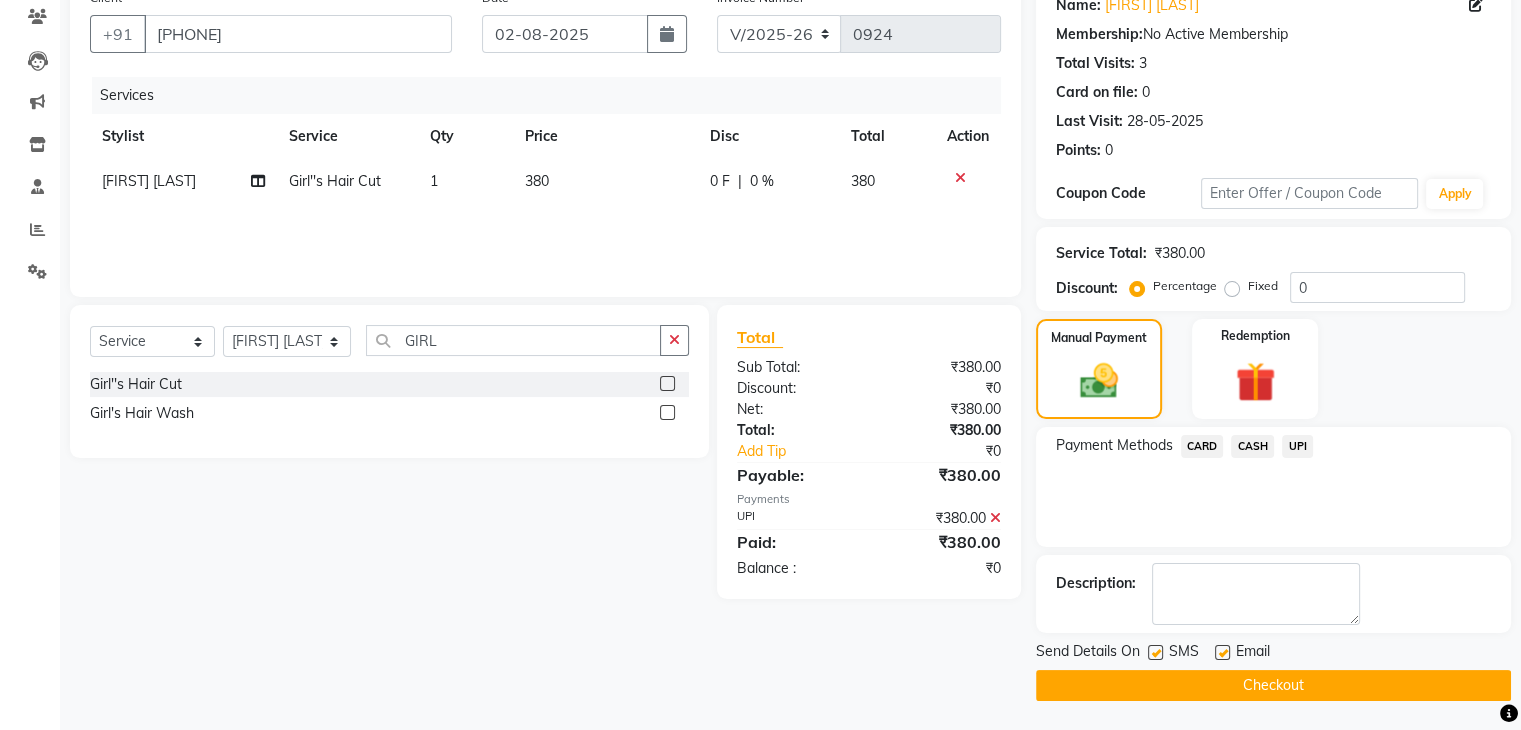 click on "Checkout" 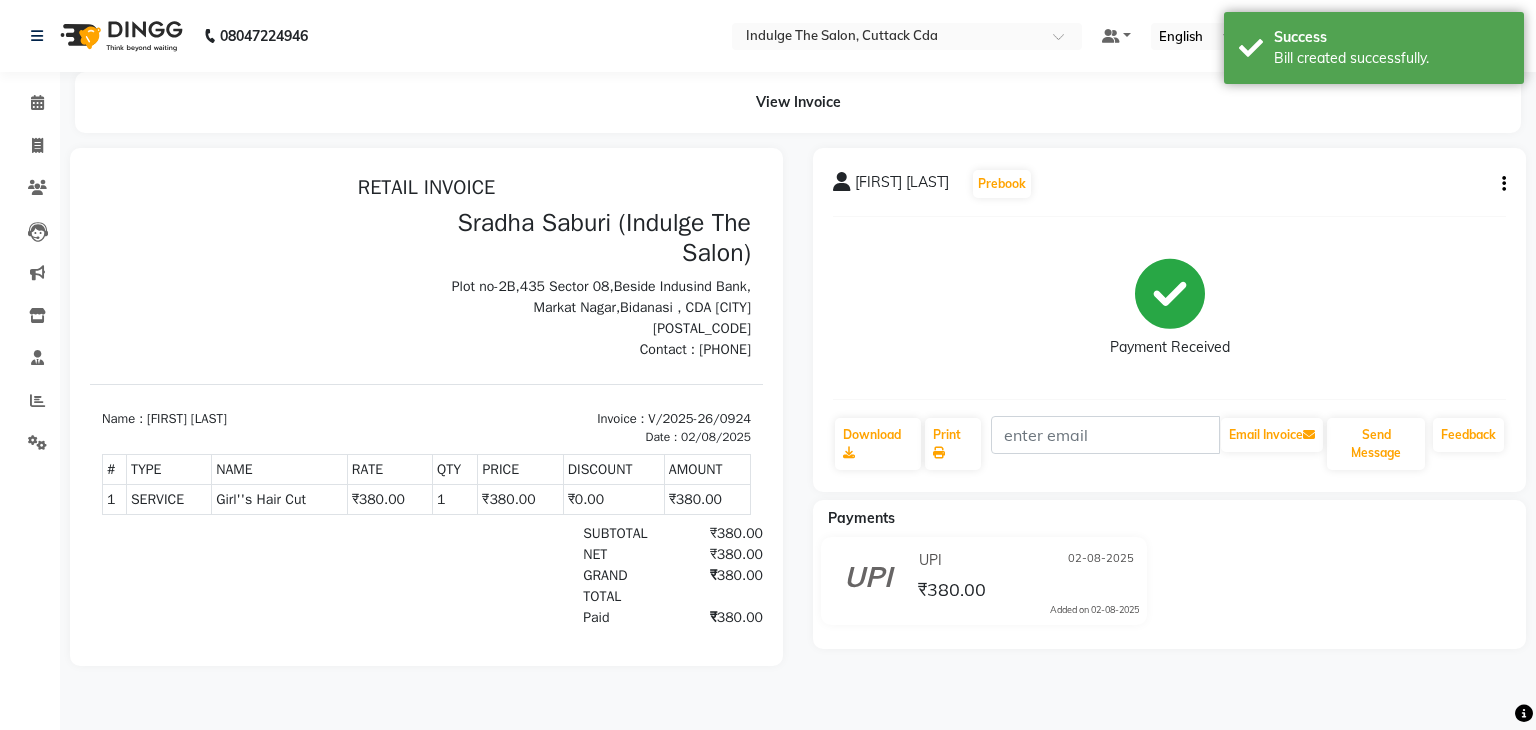 scroll, scrollTop: 0, scrollLeft: 0, axis: both 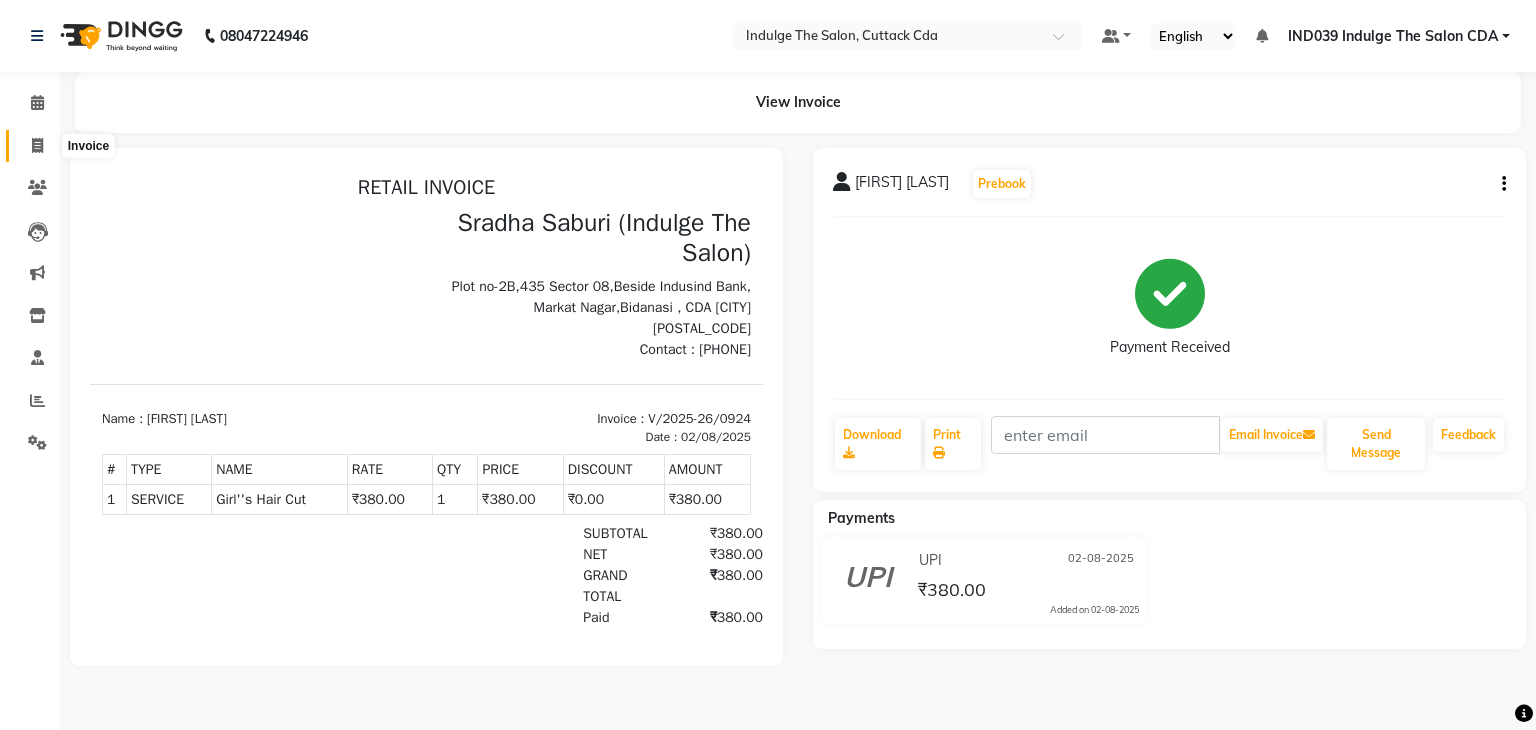 click 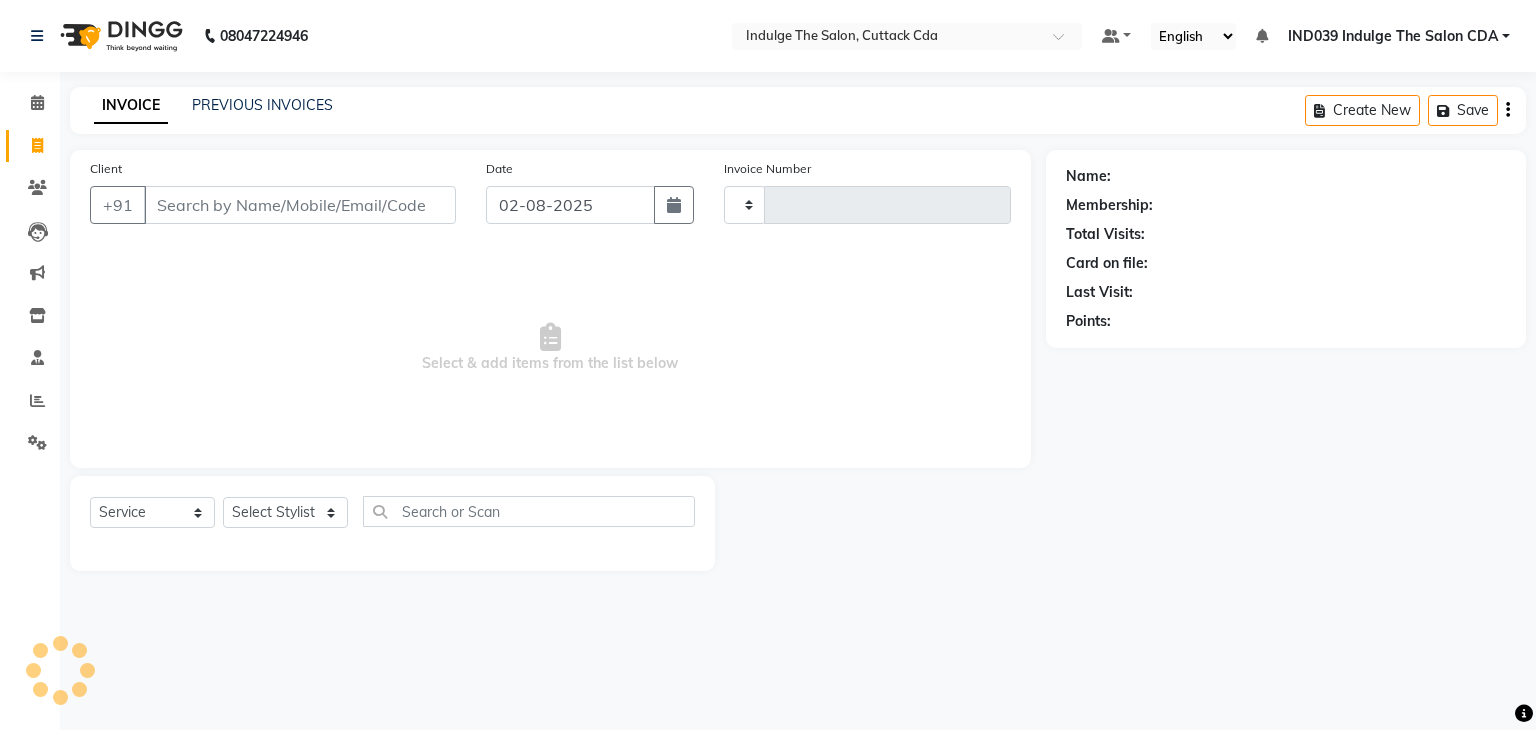 type on "0925" 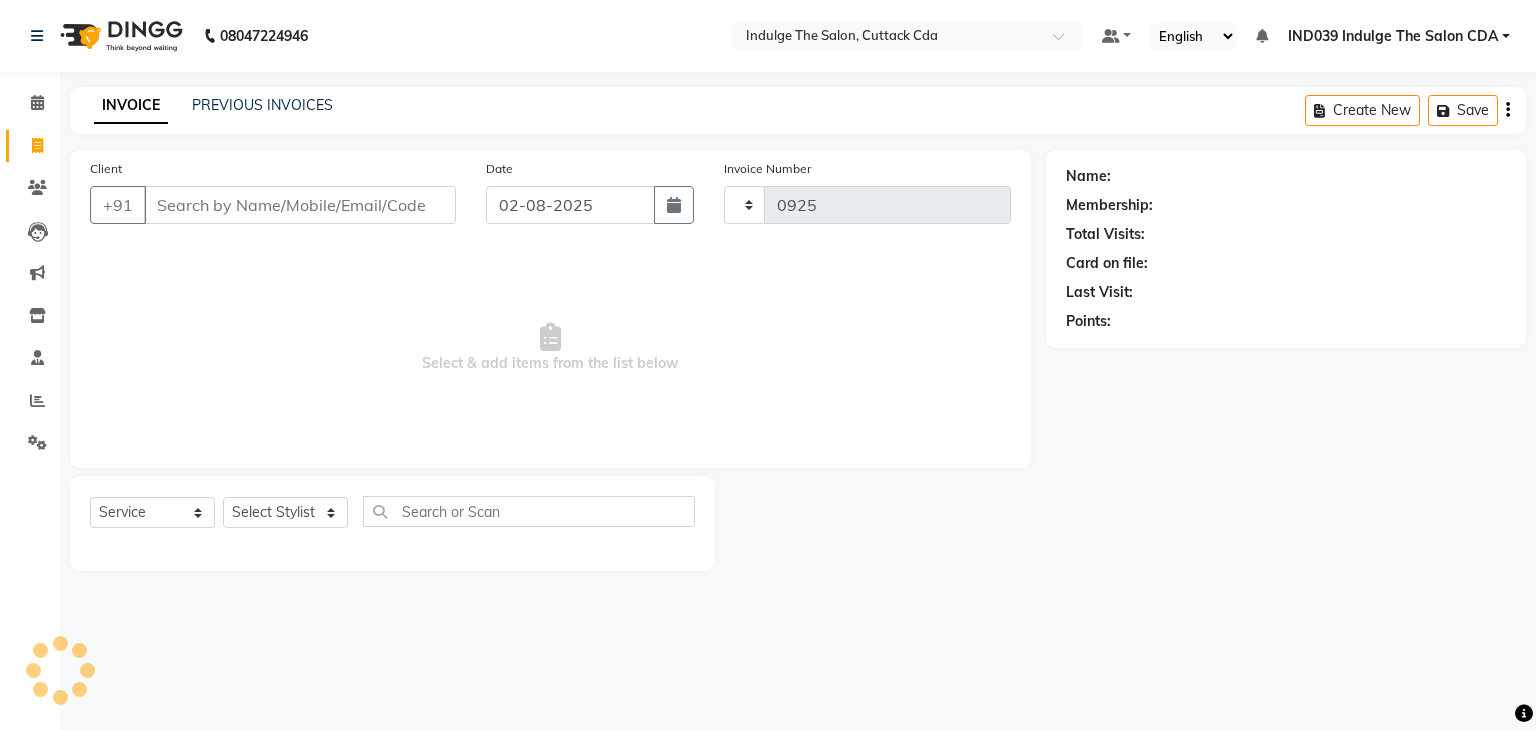 select on "7297" 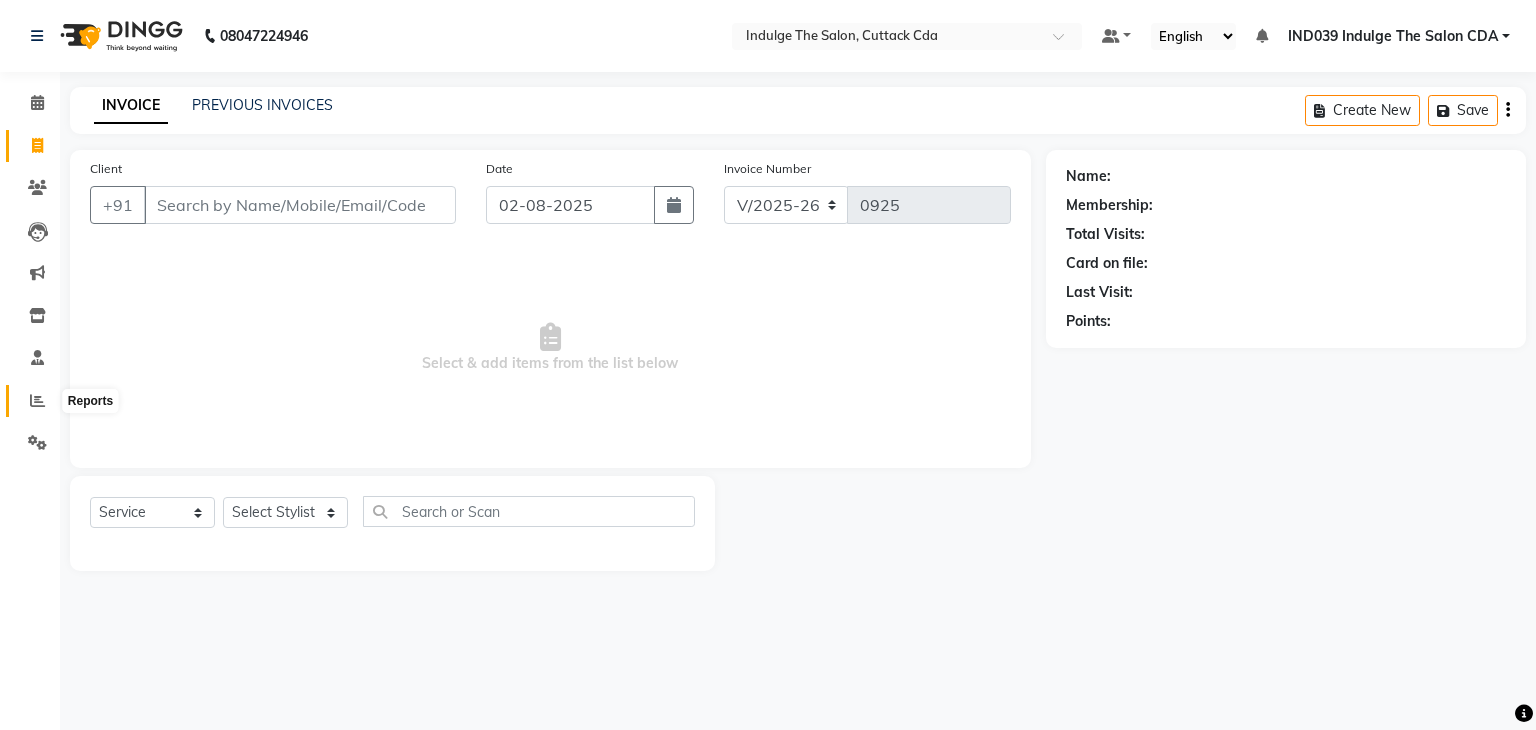 click 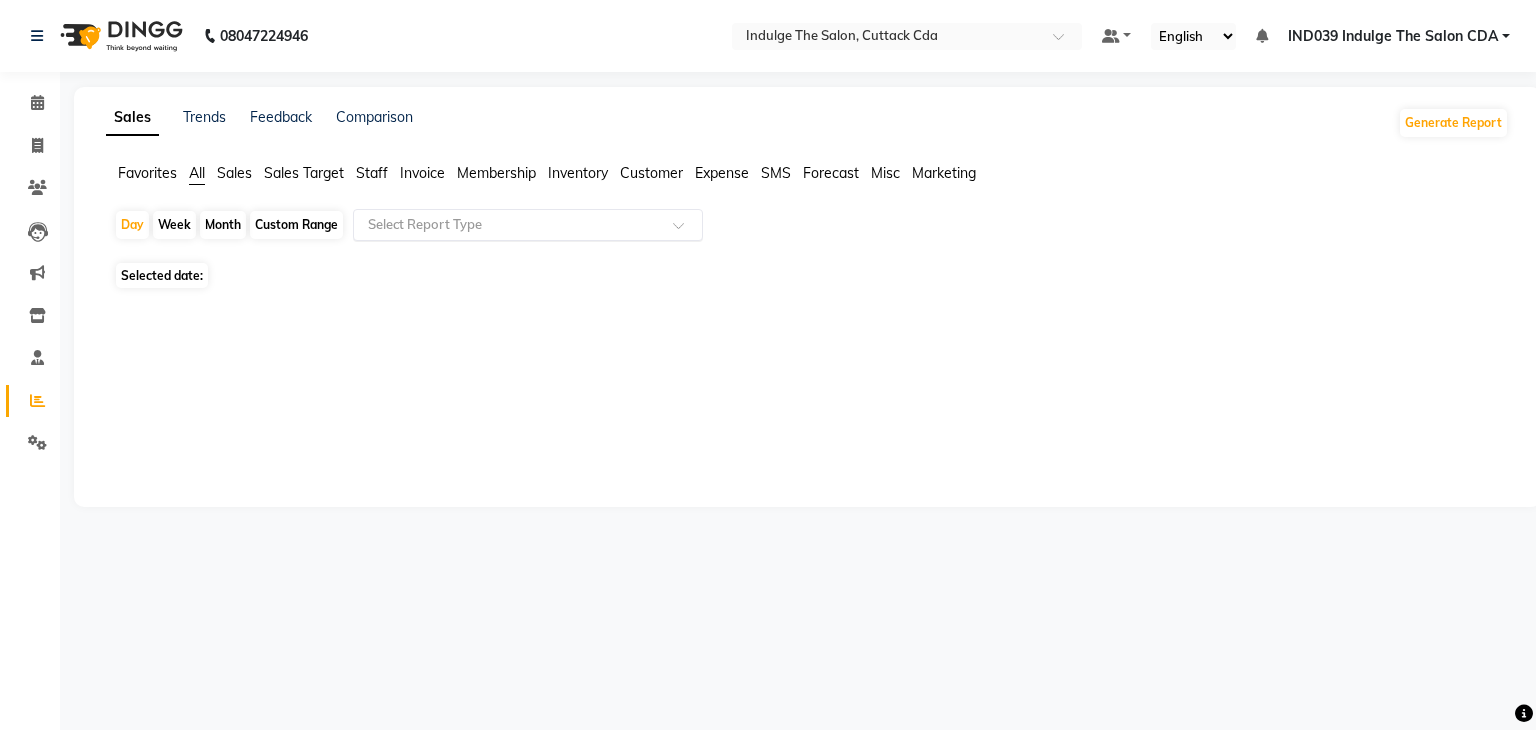 click 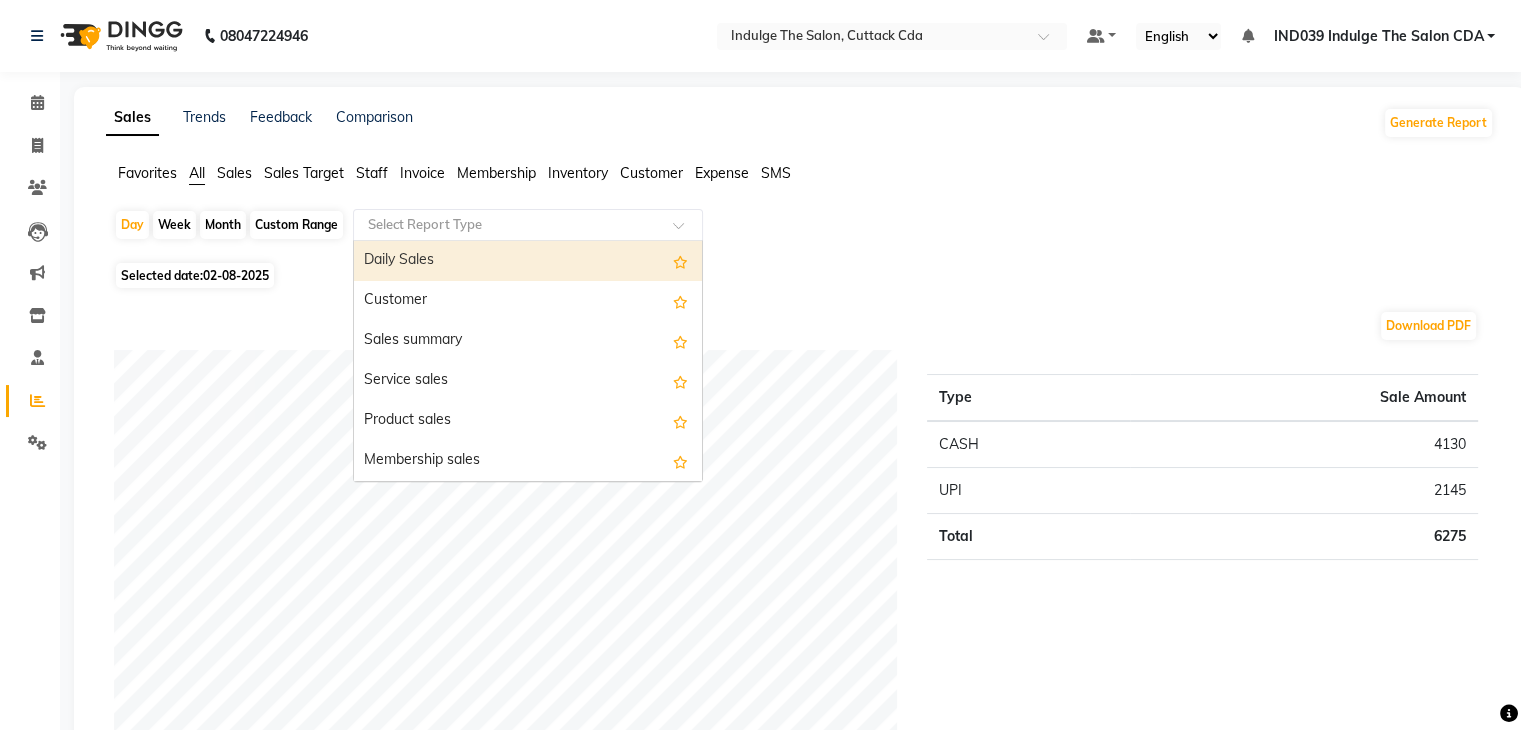 click on "Daily Sales" at bounding box center [528, 261] 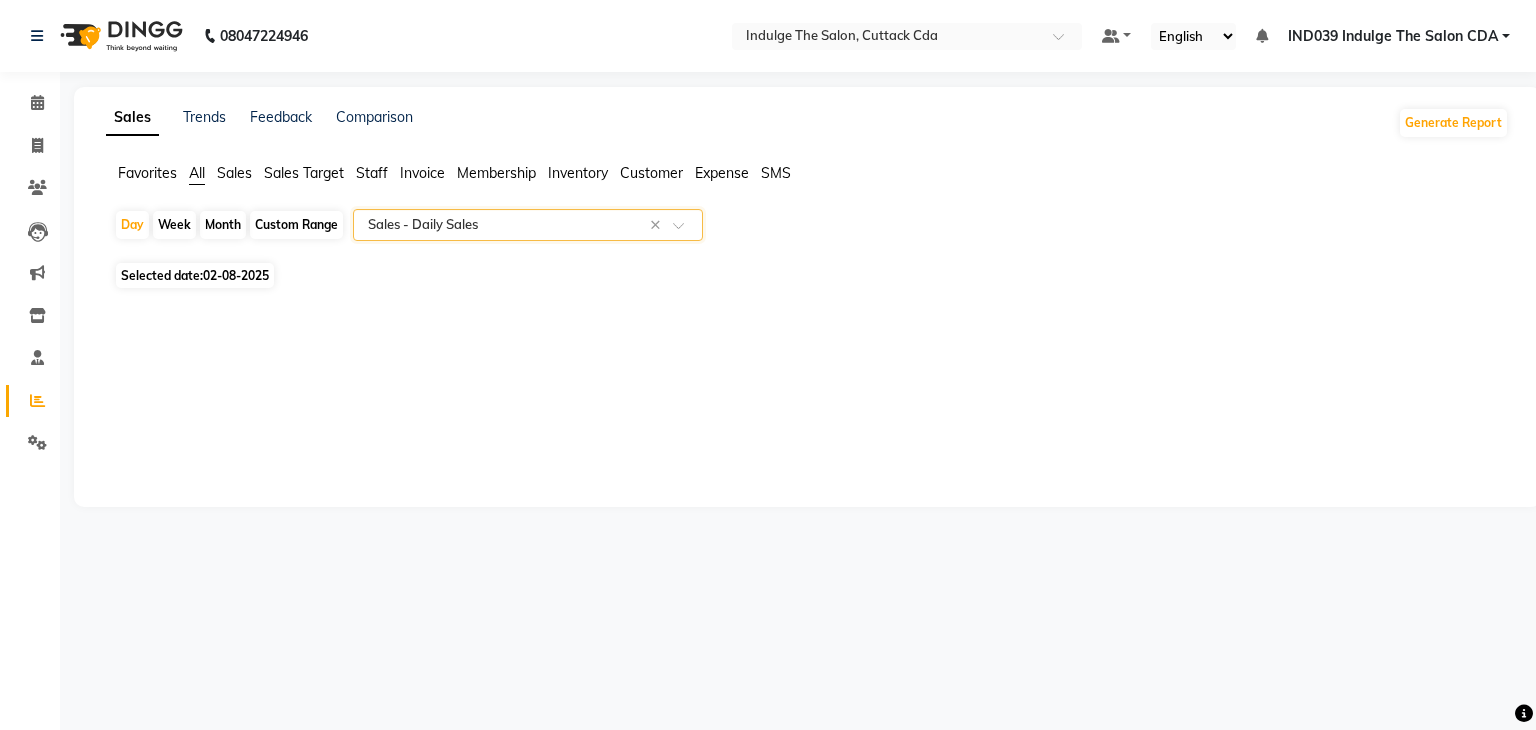 select on "full_report" 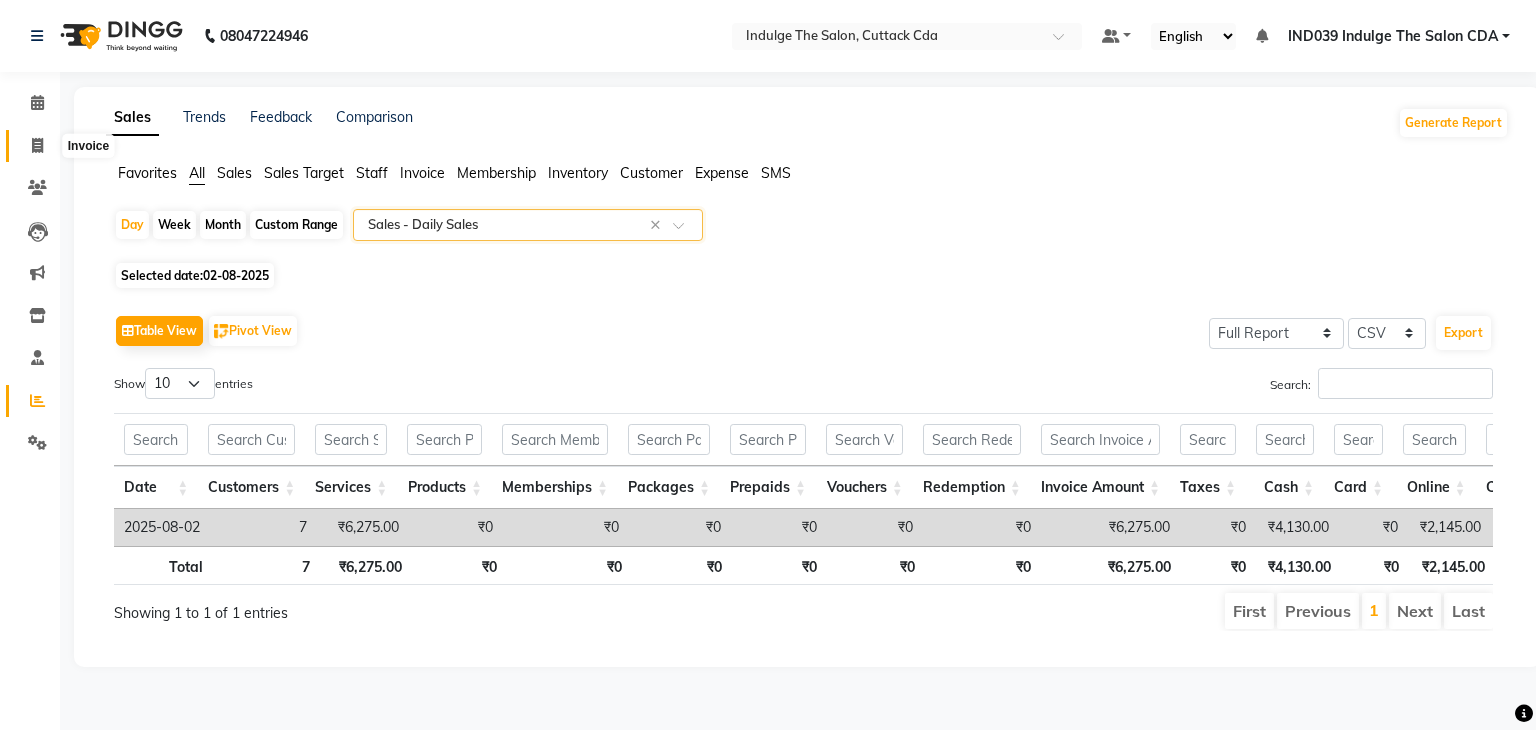 click 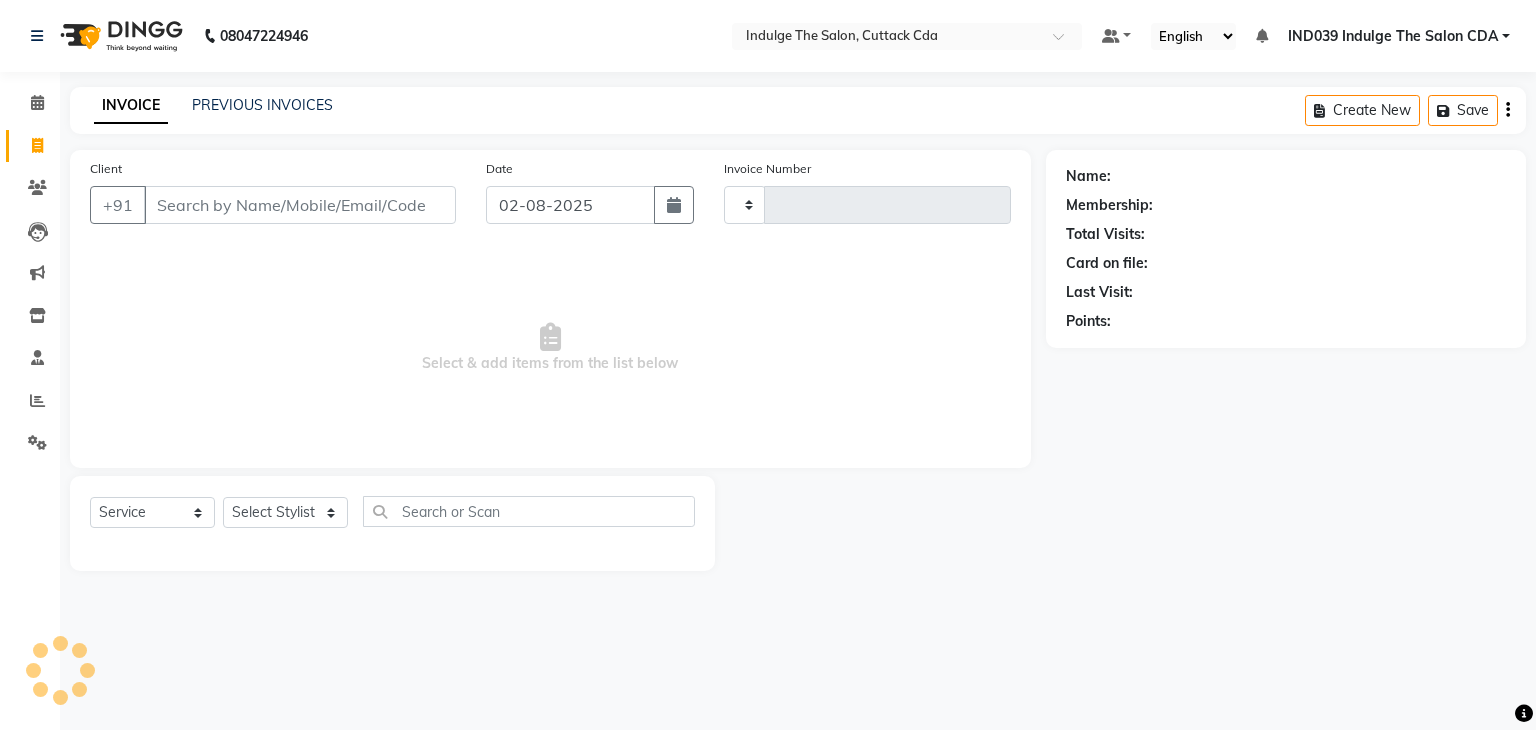 type on "0925" 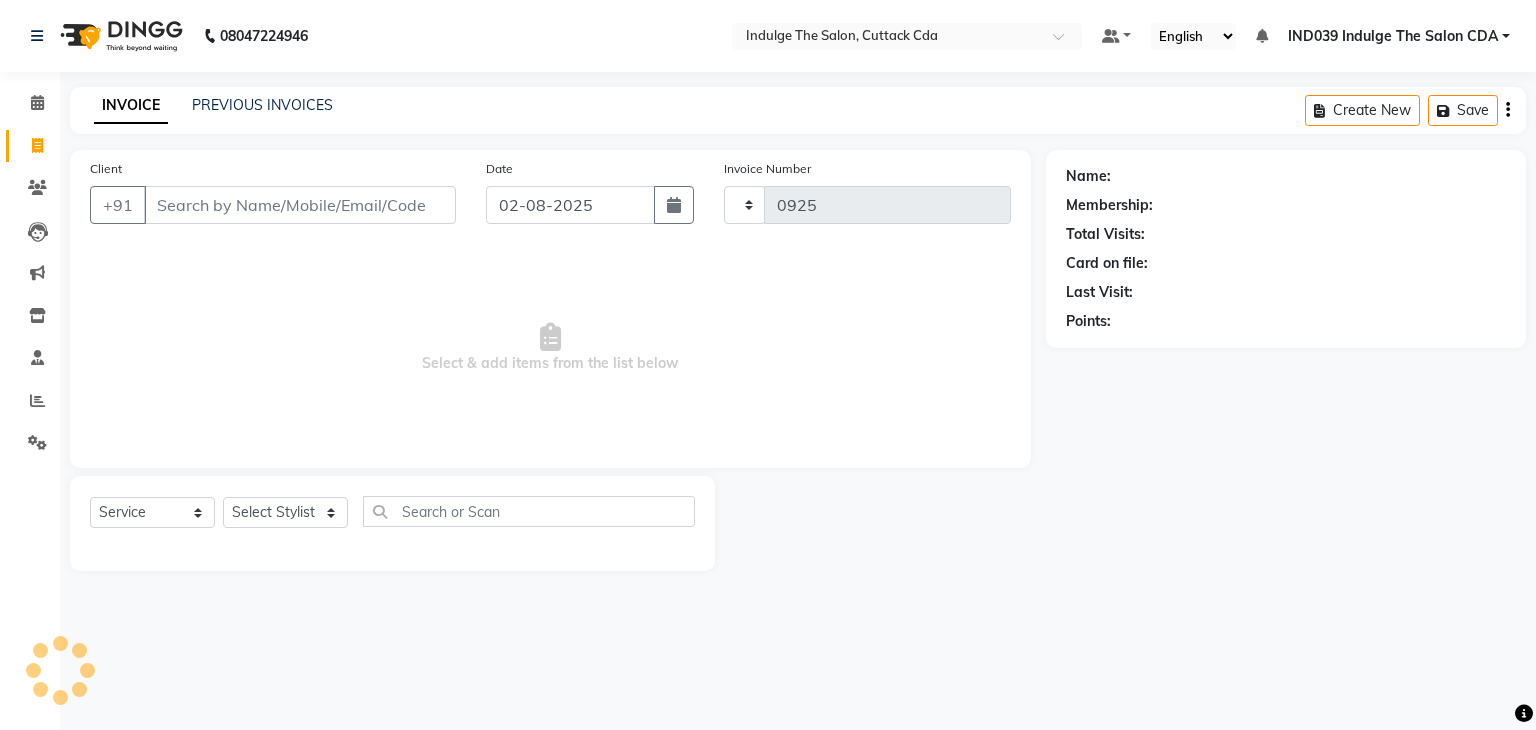 select on "7297" 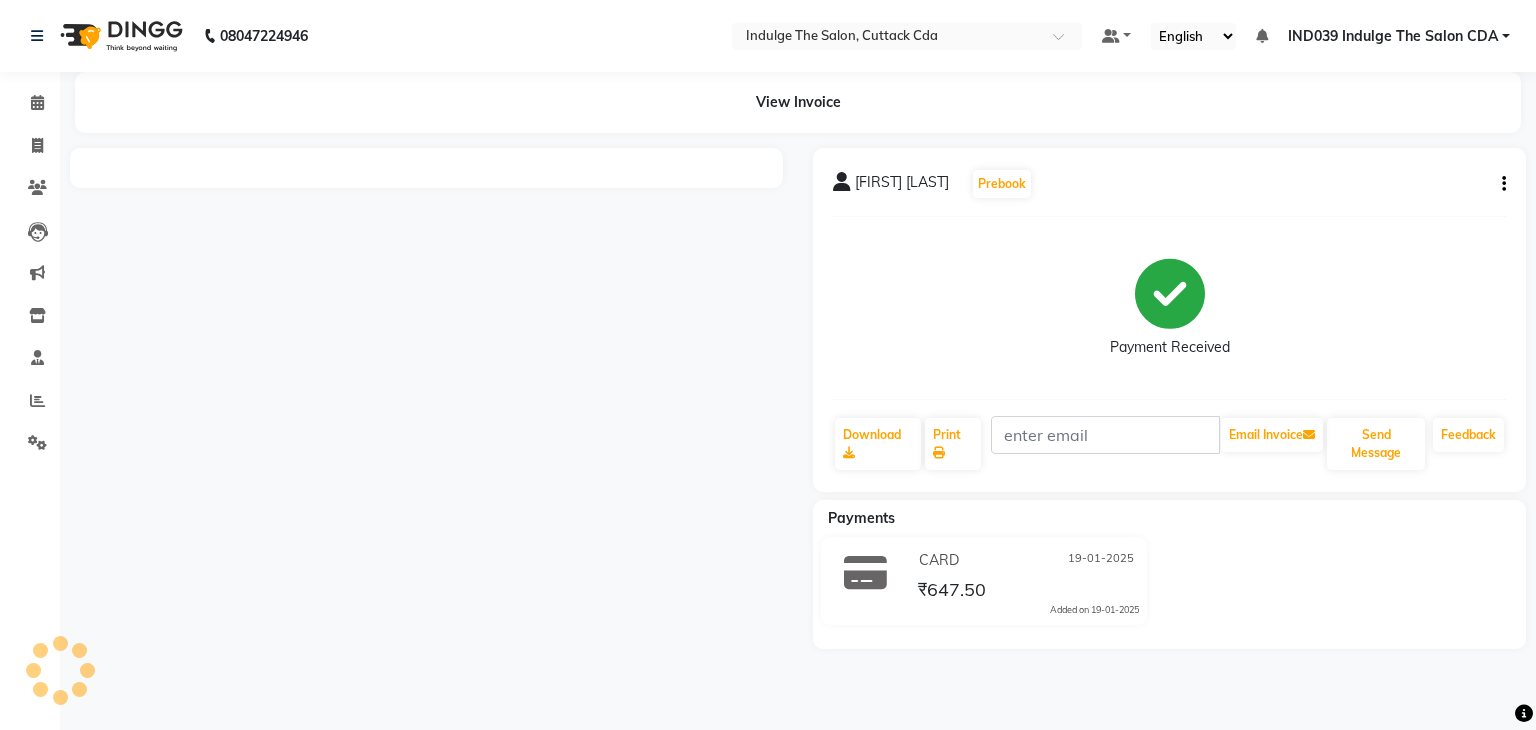 scroll, scrollTop: 0, scrollLeft: 0, axis: both 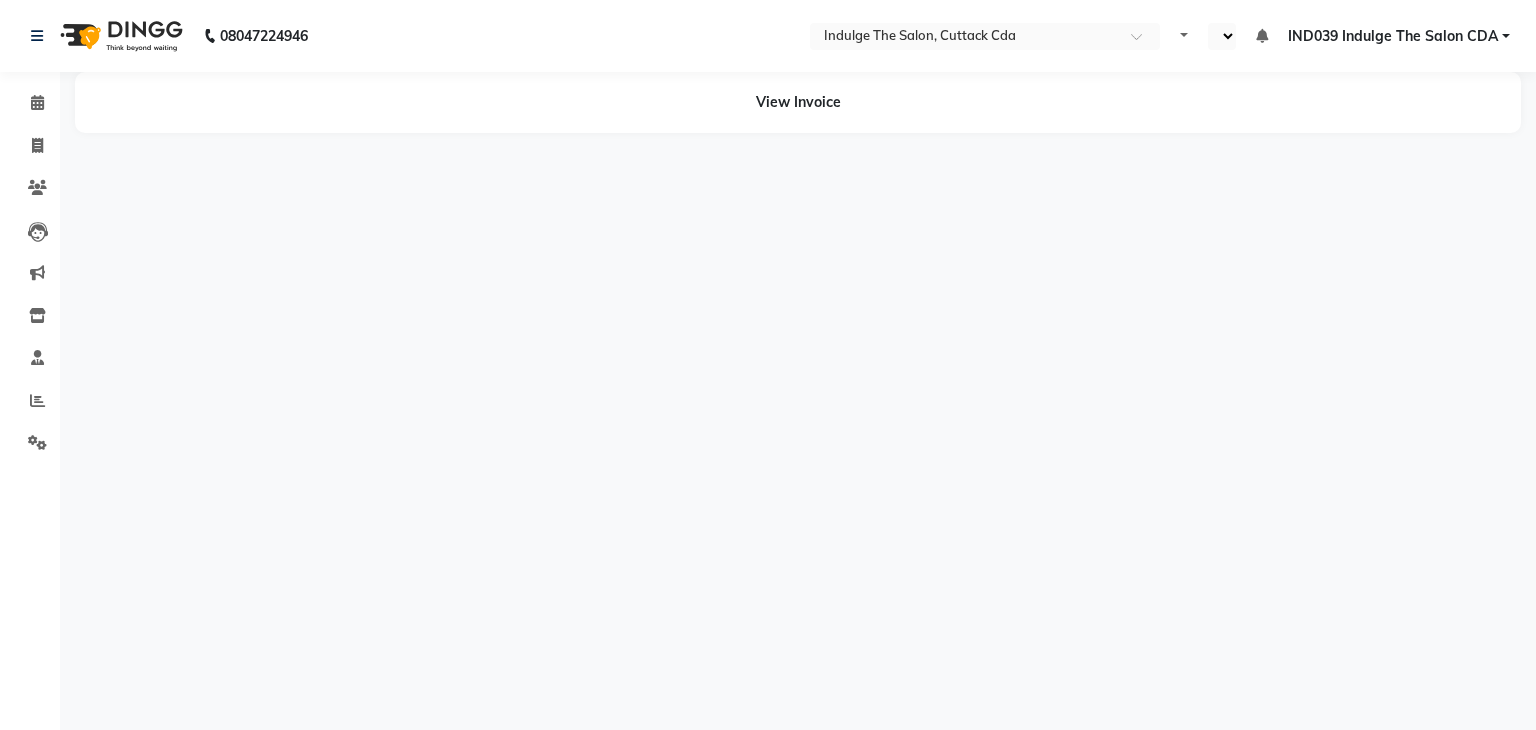 select on "en" 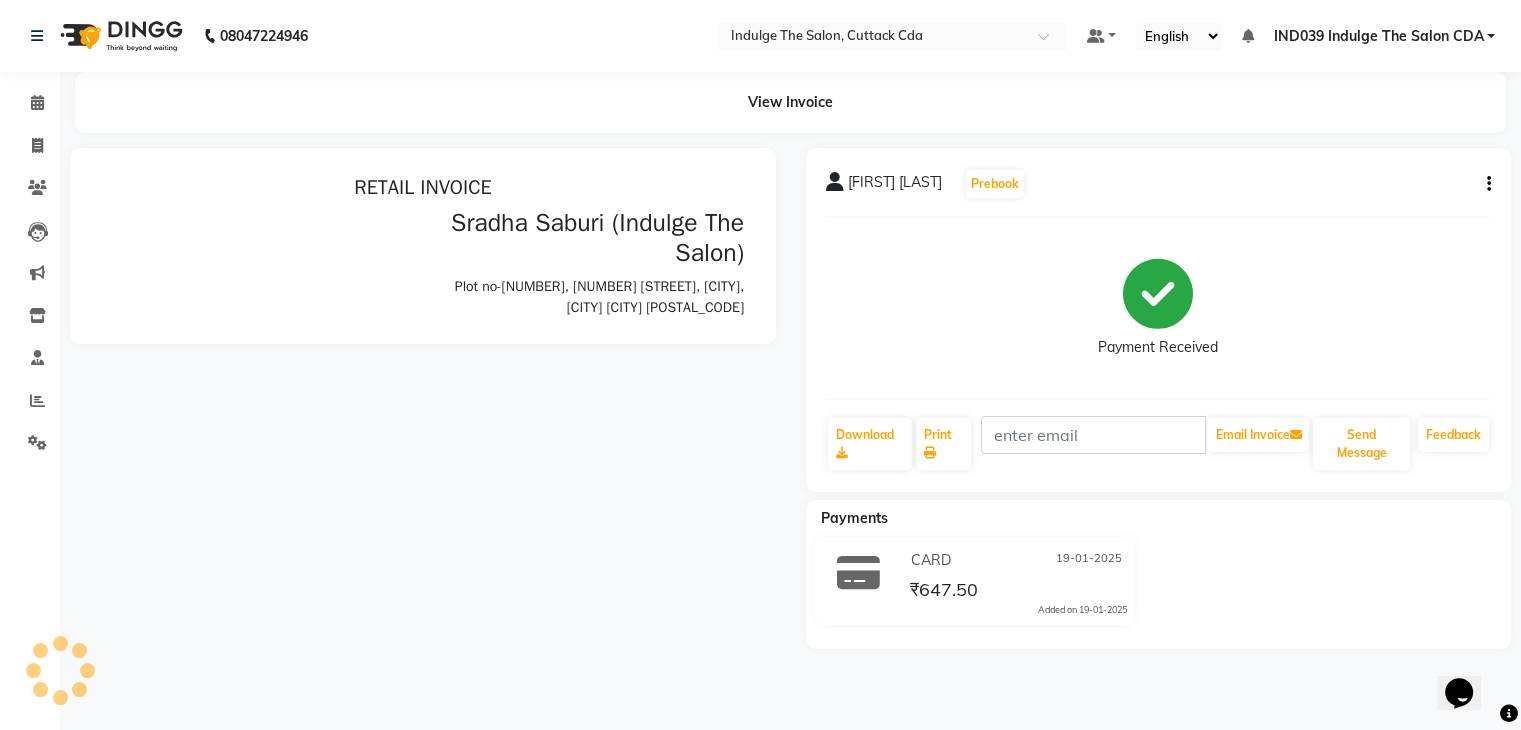 scroll, scrollTop: 0, scrollLeft: 0, axis: both 